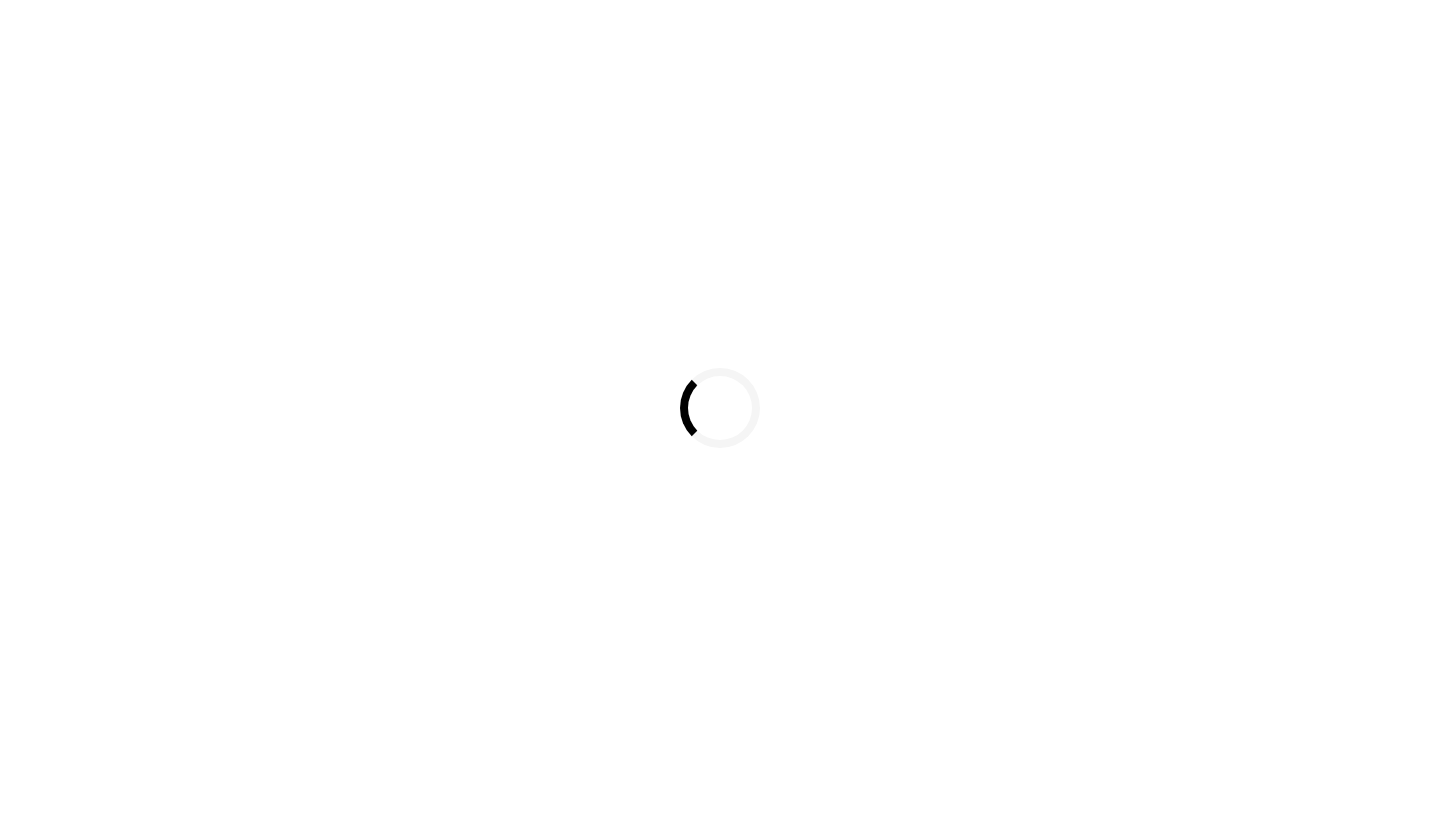 scroll, scrollTop: 0, scrollLeft: 0, axis: both 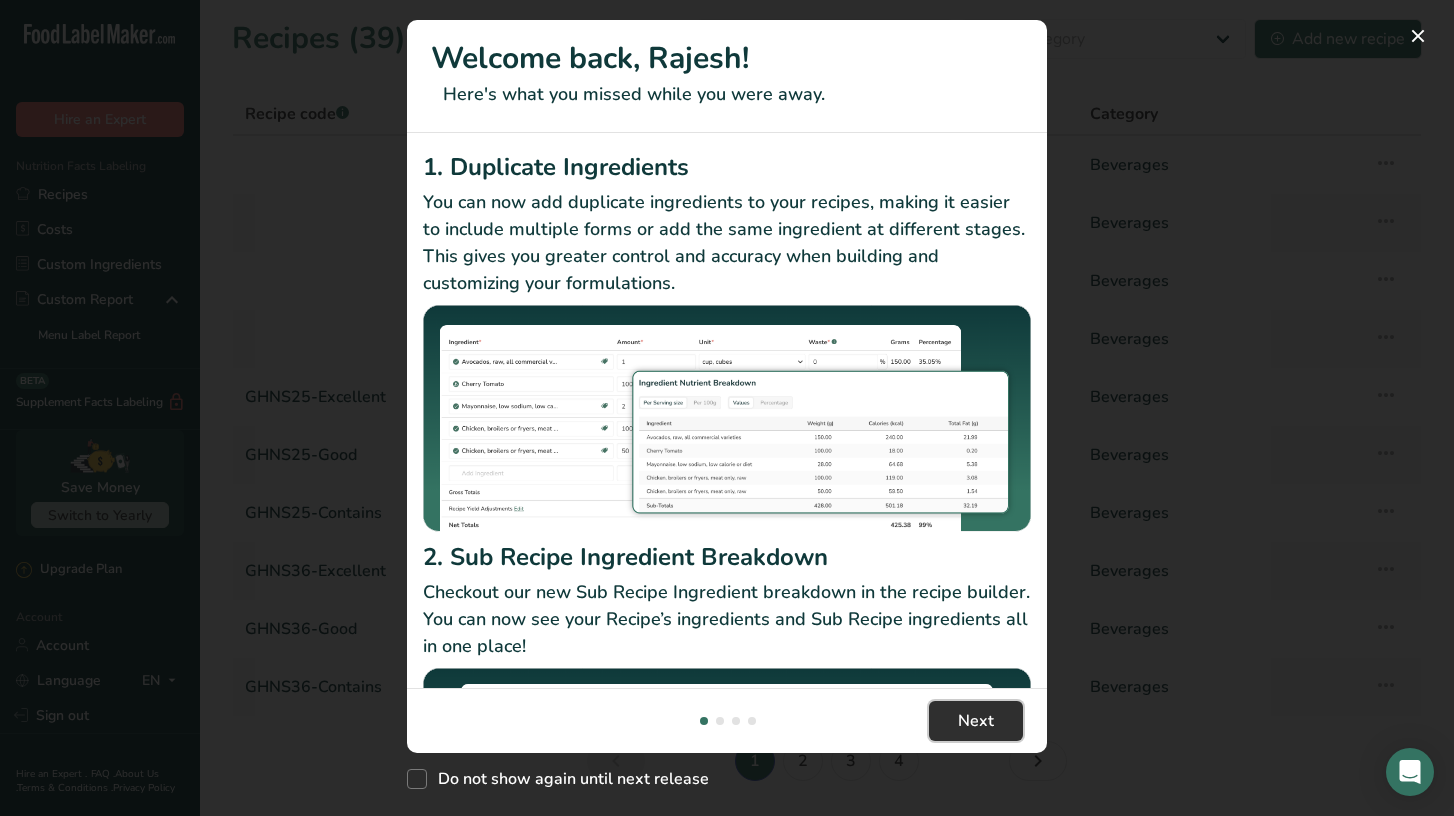 click on "Next" at bounding box center (976, 721) 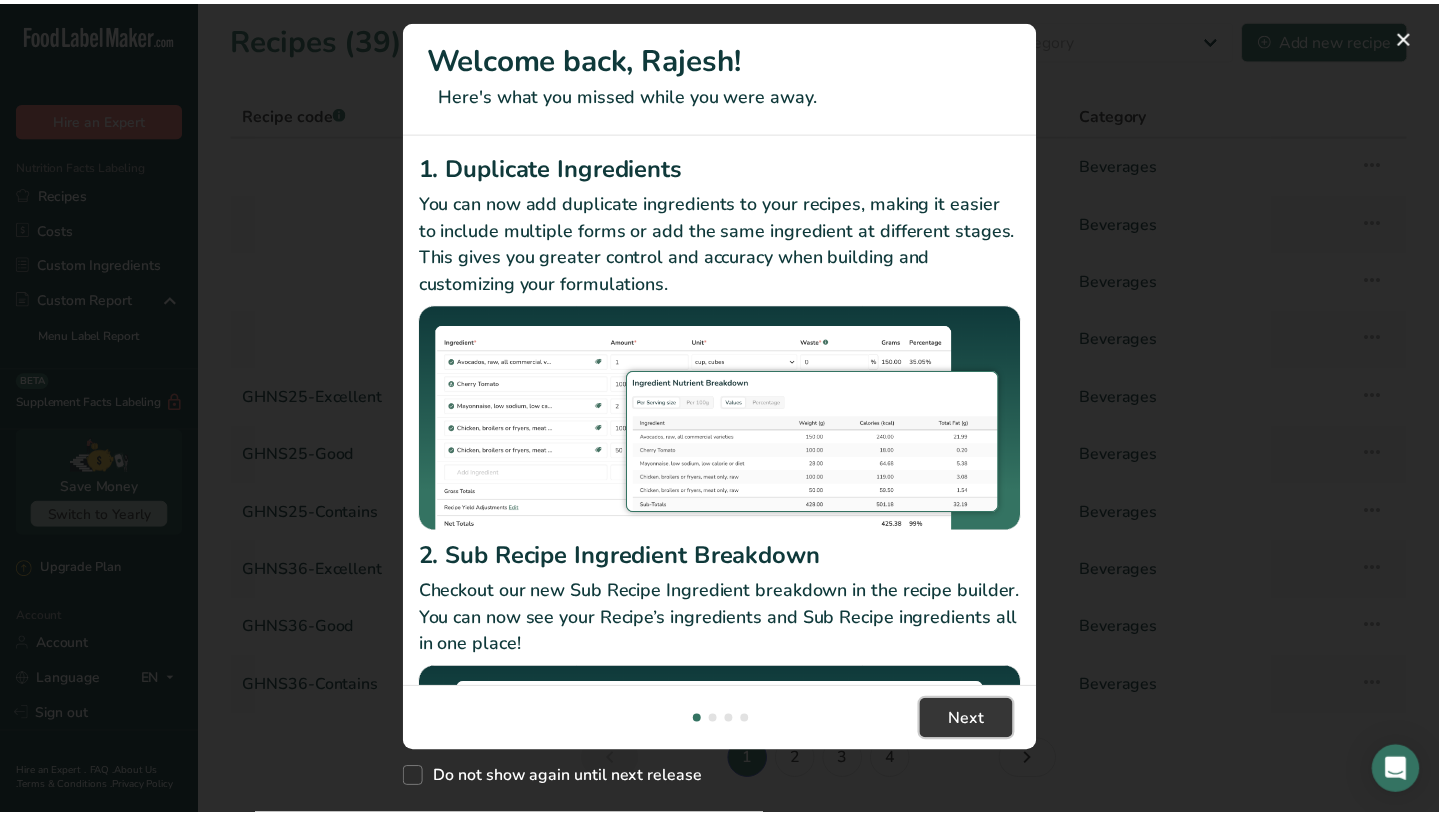 scroll, scrollTop: 0, scrollLeft: 625, axis: horizontal 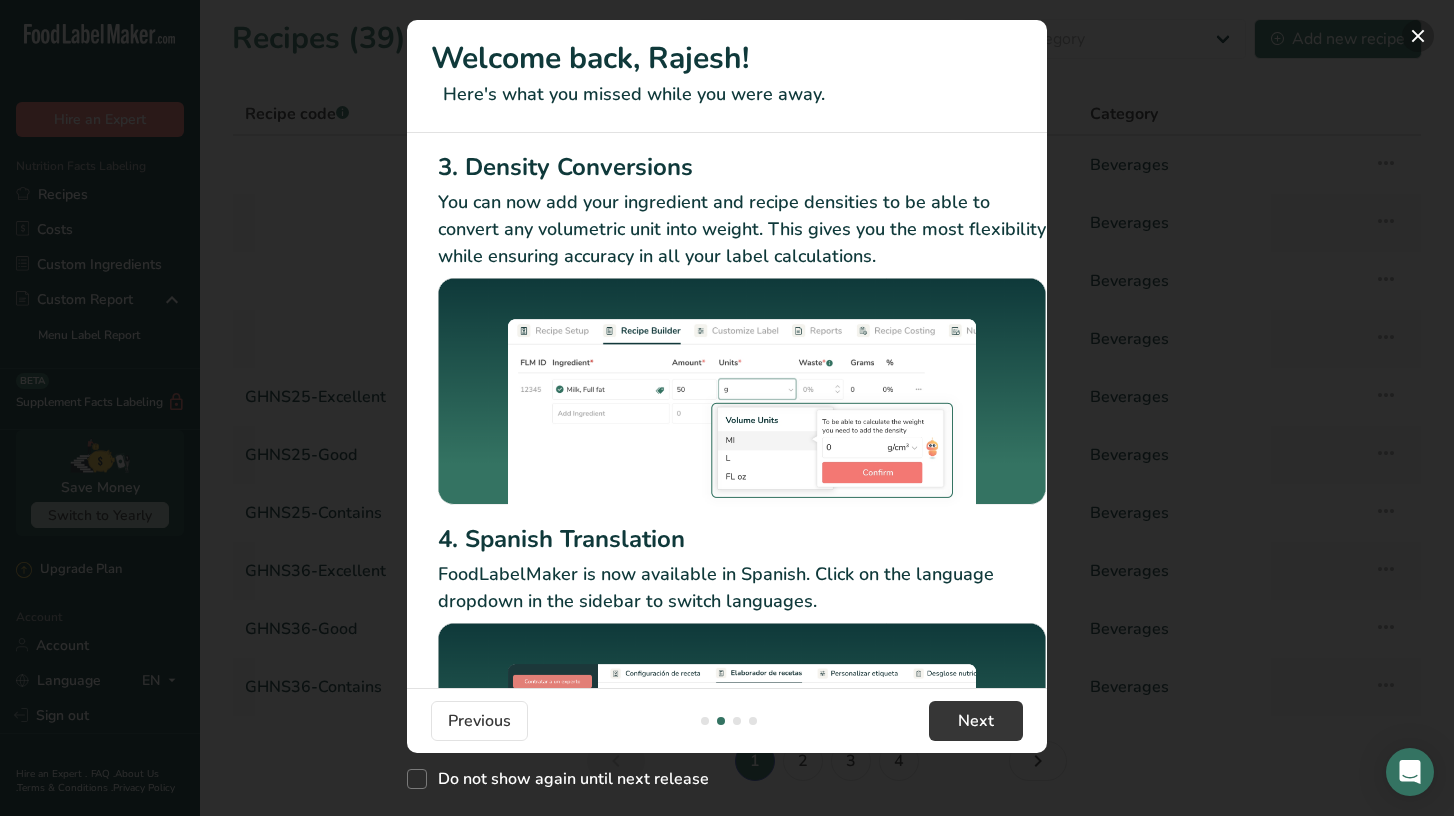 click at bounding box center (1418, 36) 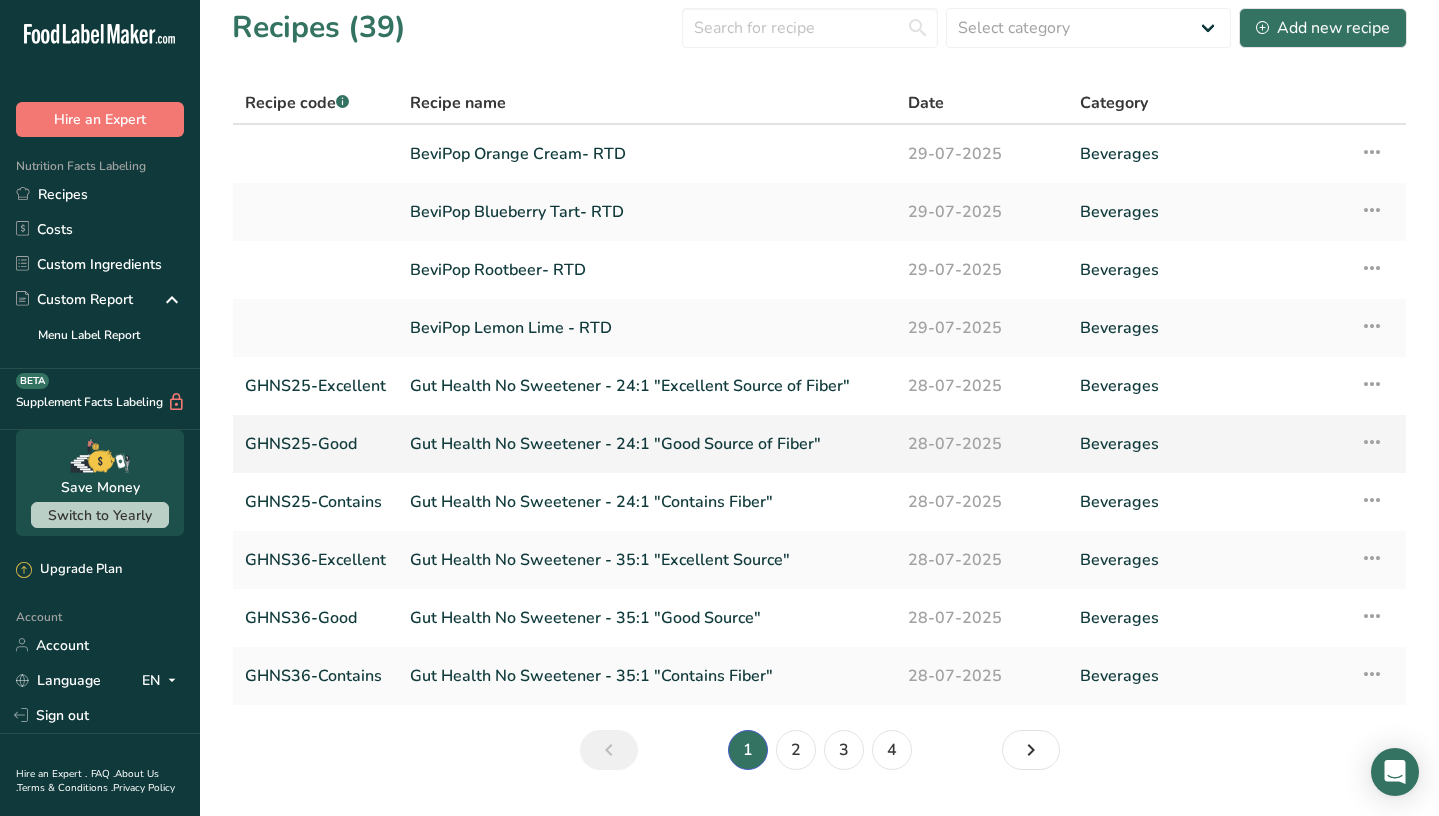scroll, scrollTop: 0, scrollLeft: 0, axis: both 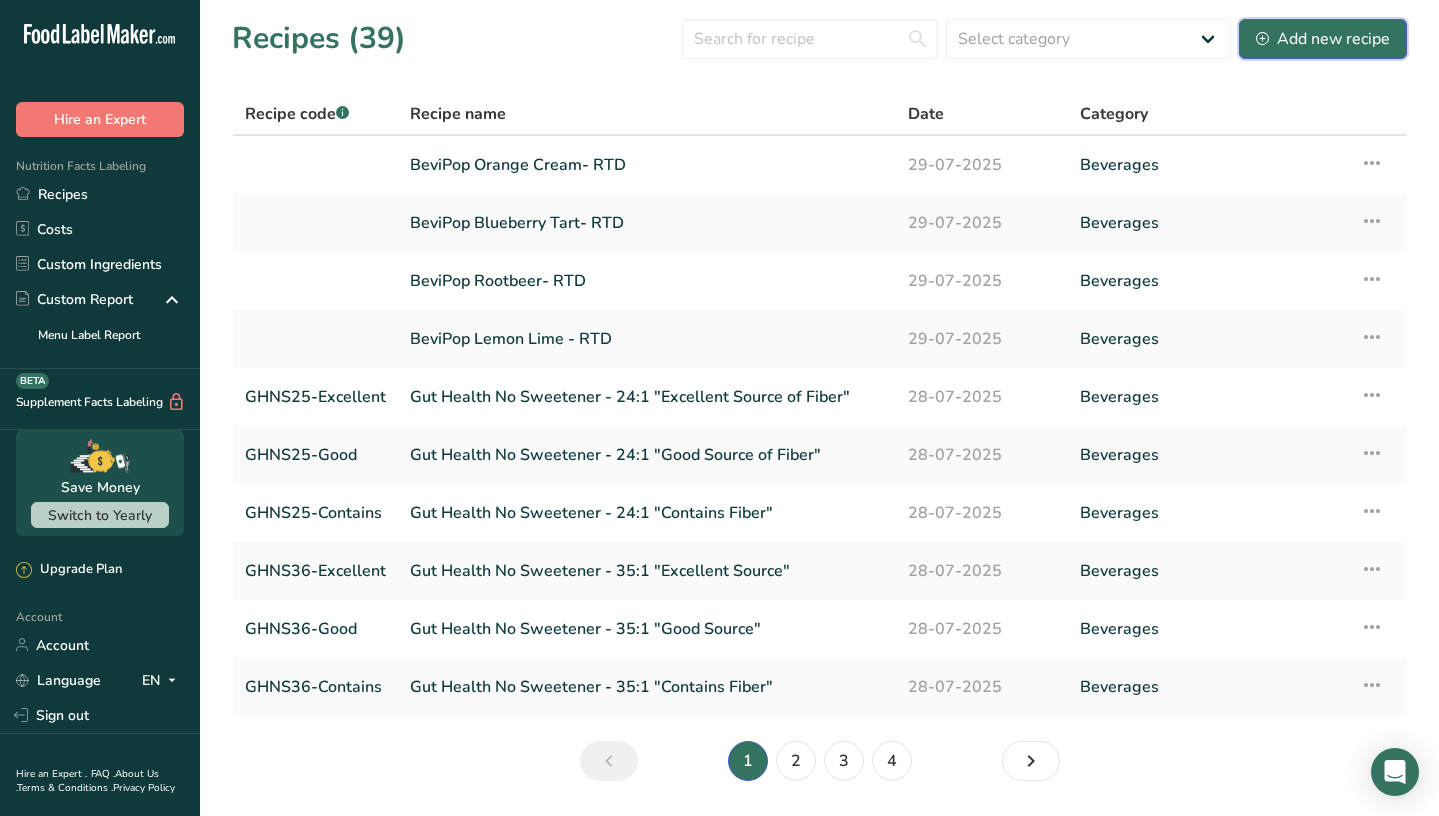 click on "Add new recipe" at bounding box center (1323, 39) 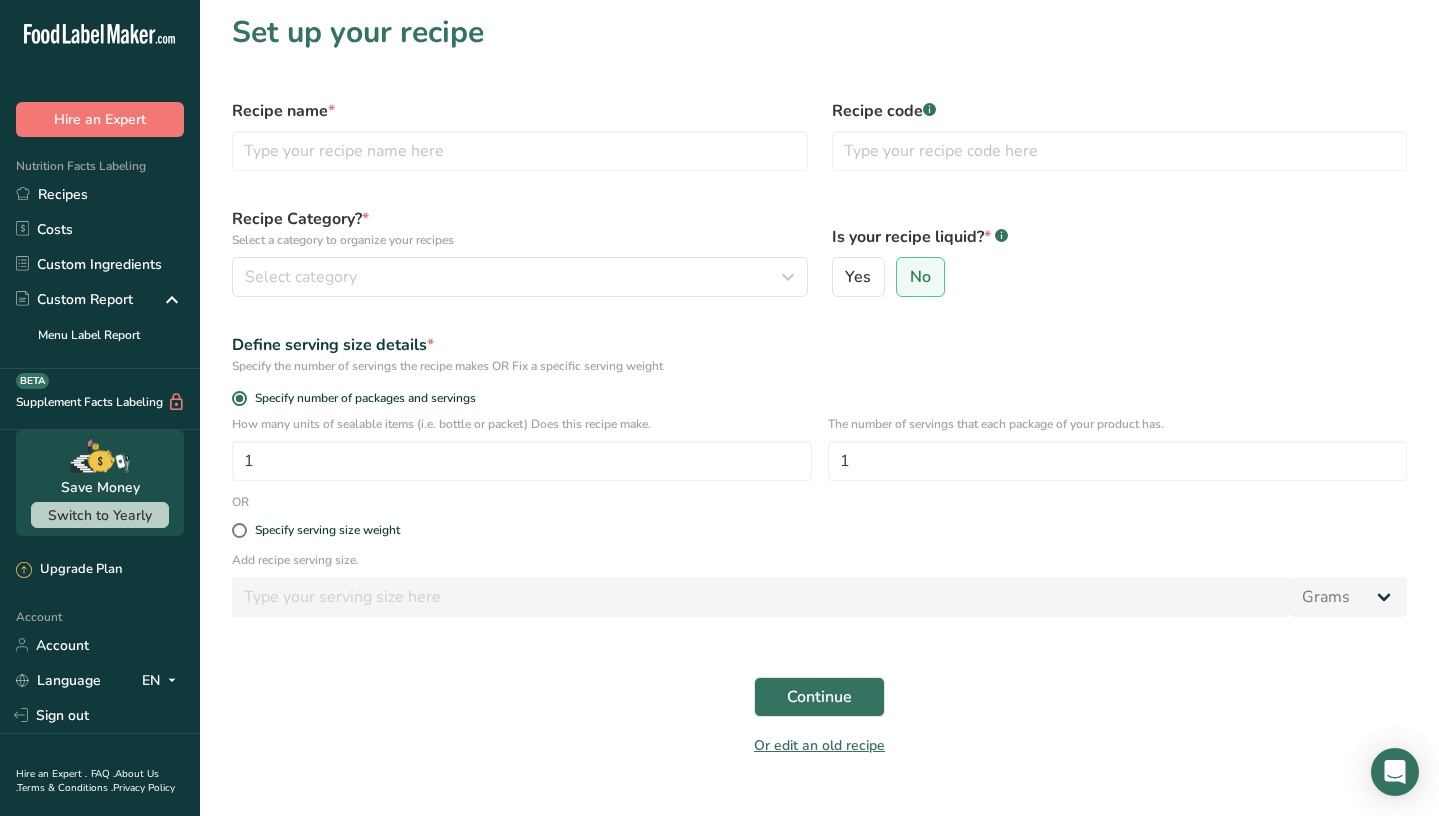 scroll, scrollTop: 0, scrollLeft: 0, axis: both 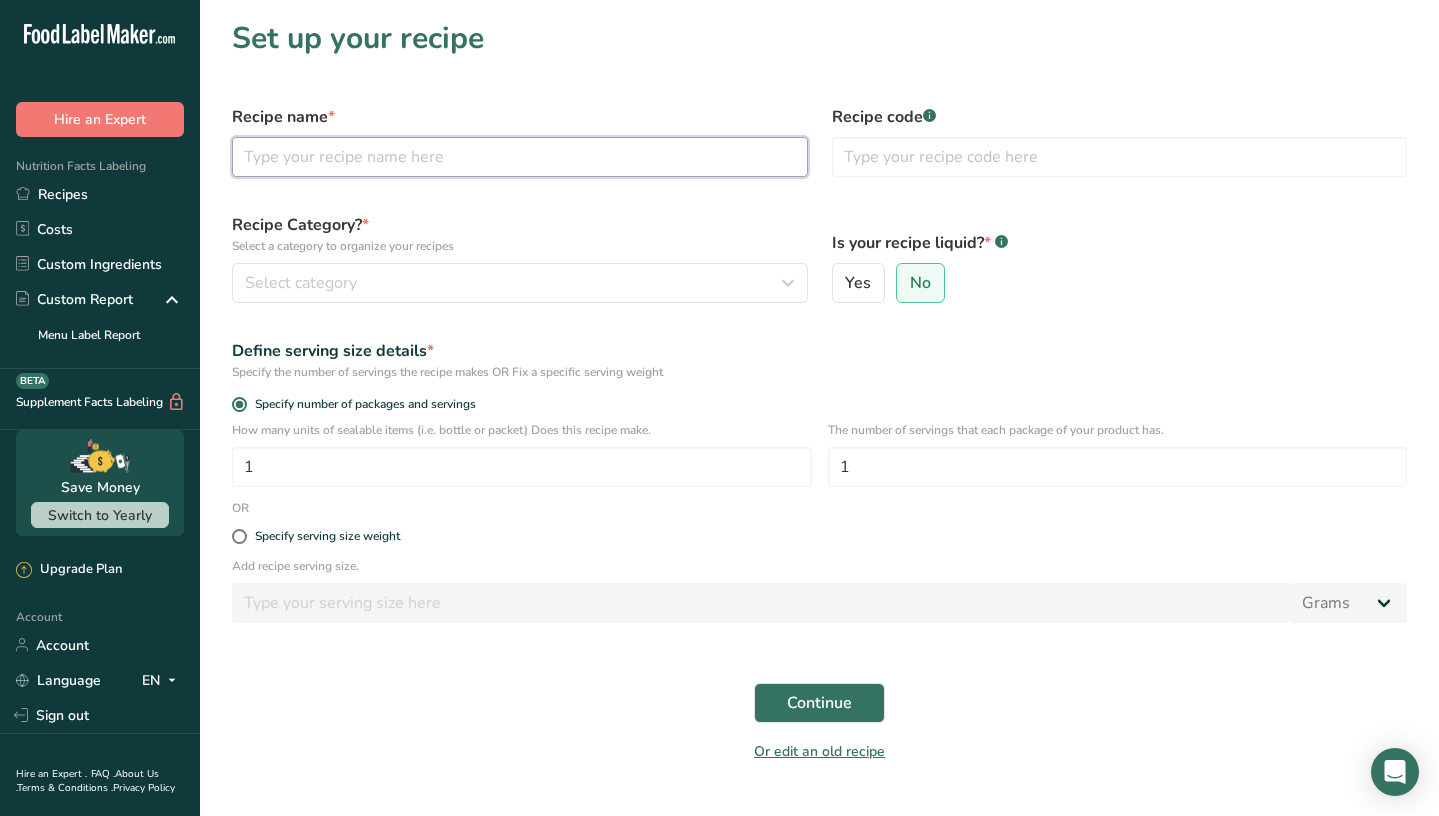 click at bounding box center (520, 157) 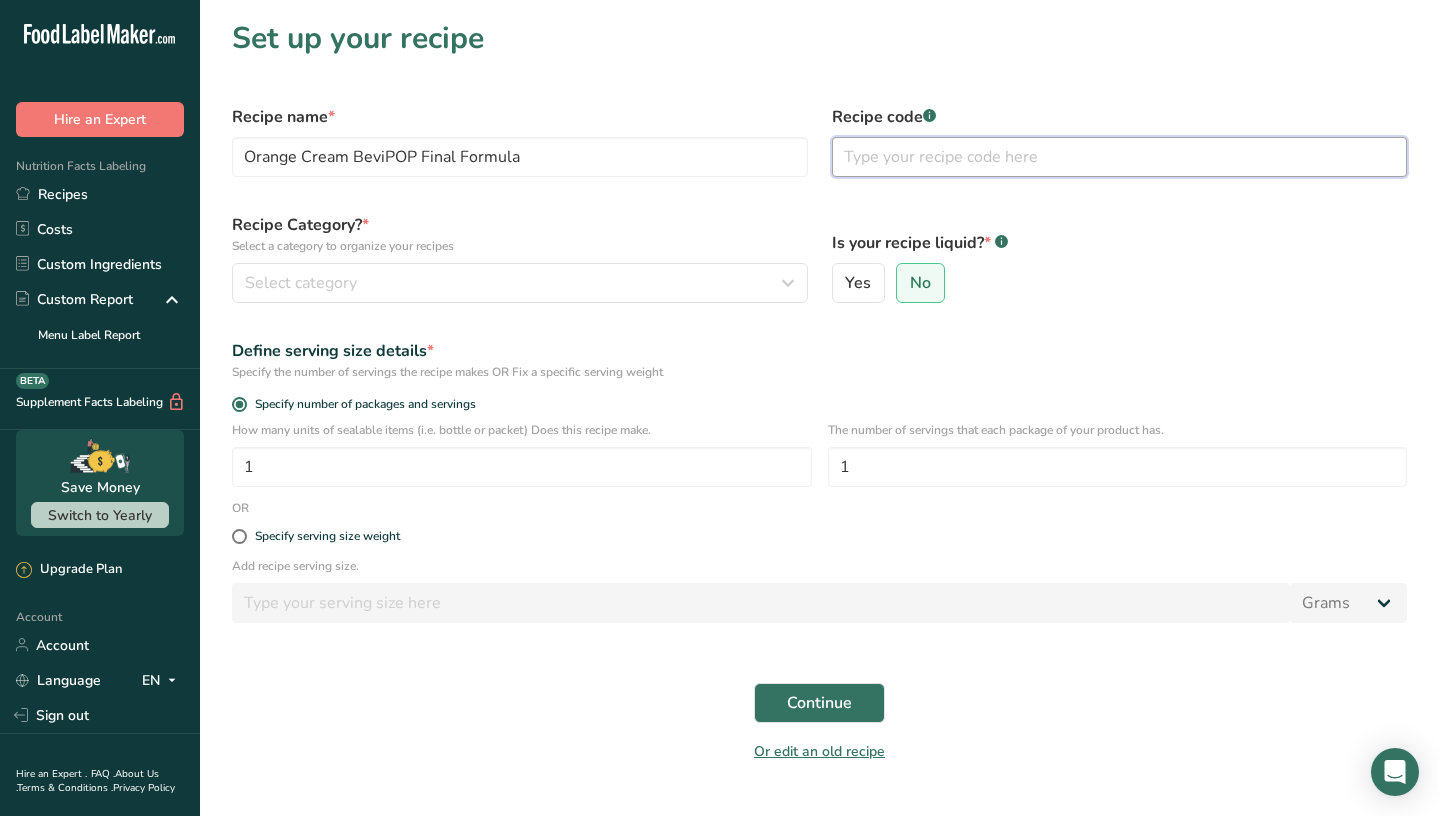 click at bounding box center (1120, 157) 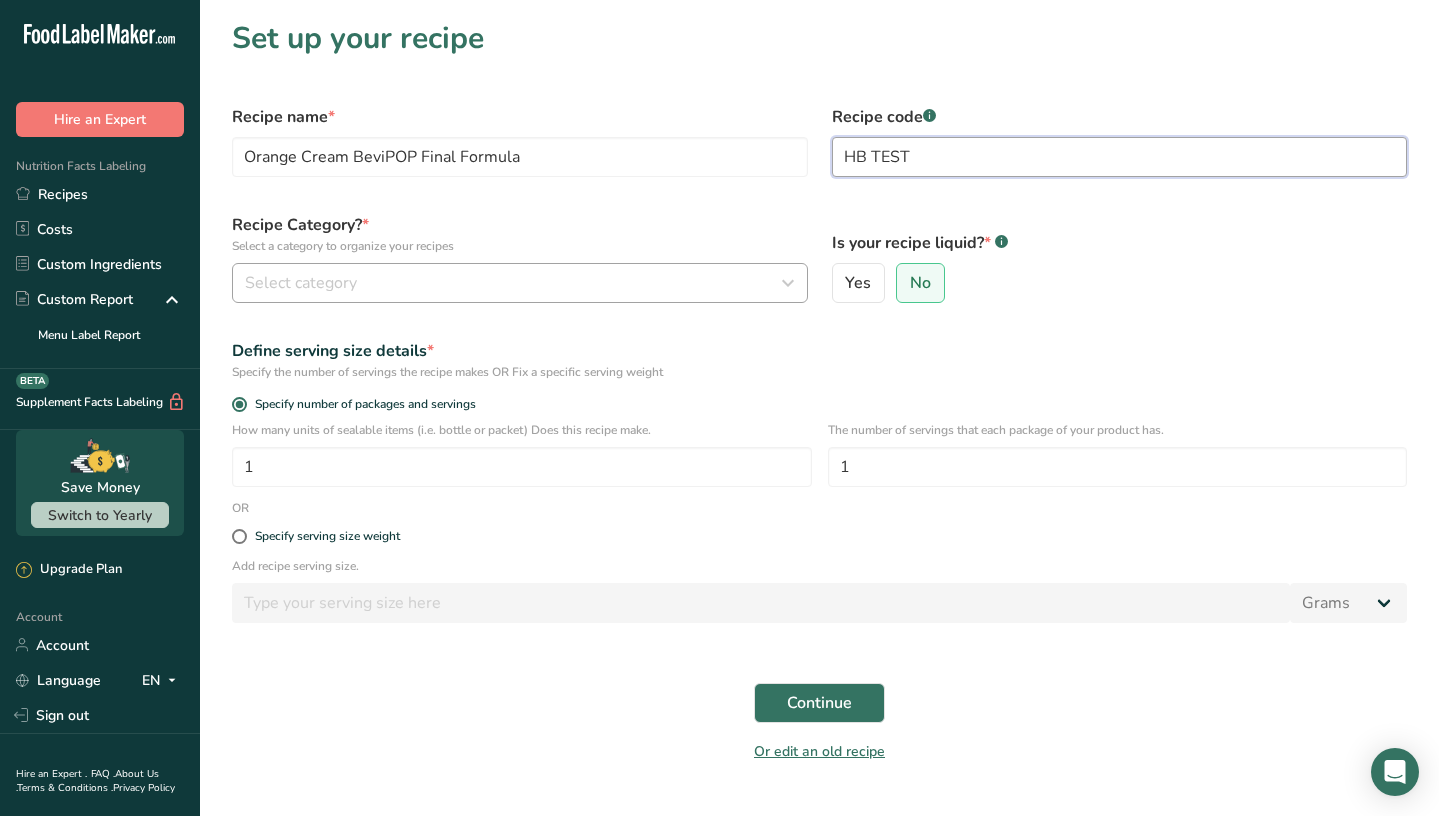 type on "HB TEST" 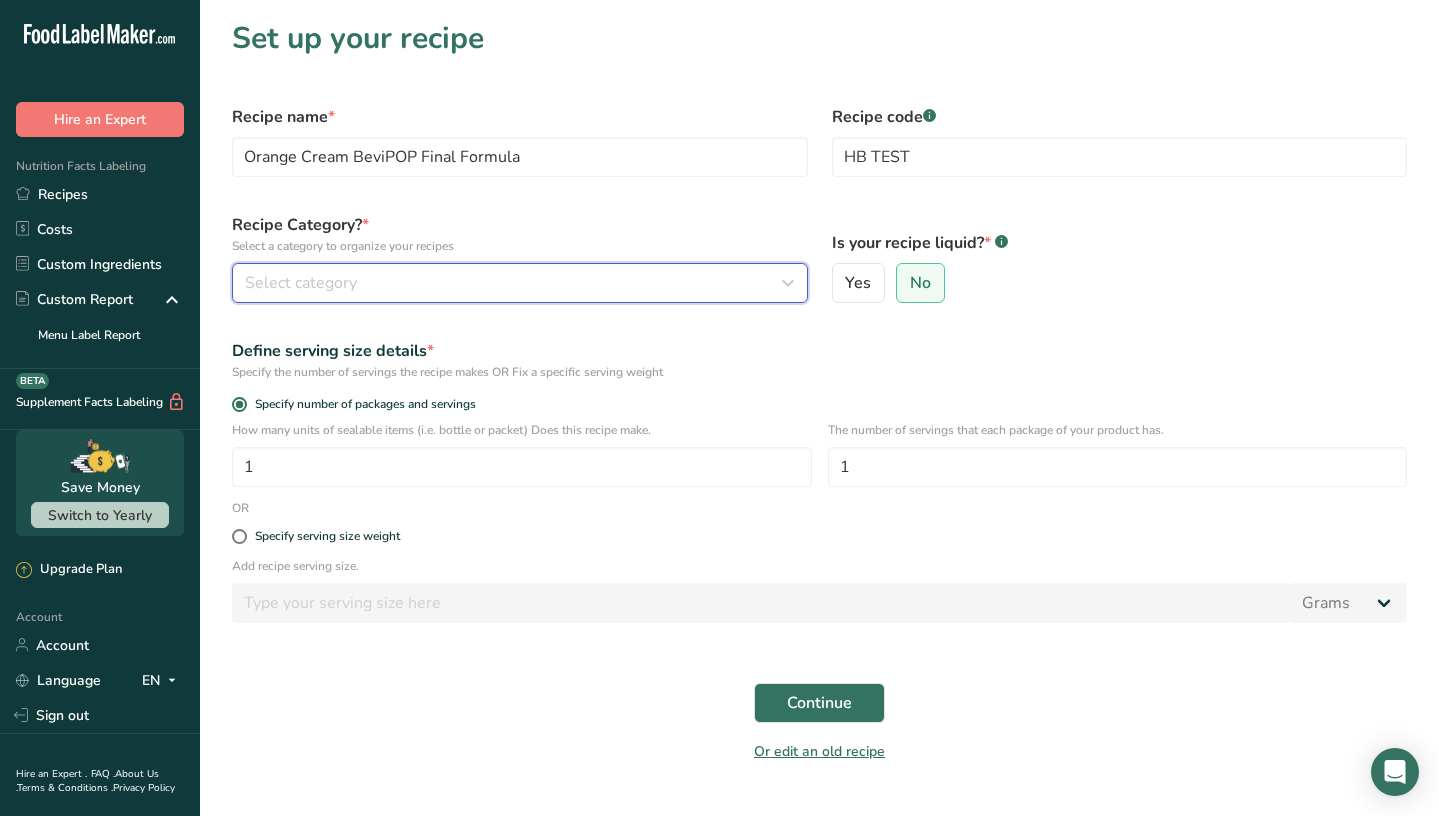 click on "Select category" at bounding box center (514, 283) 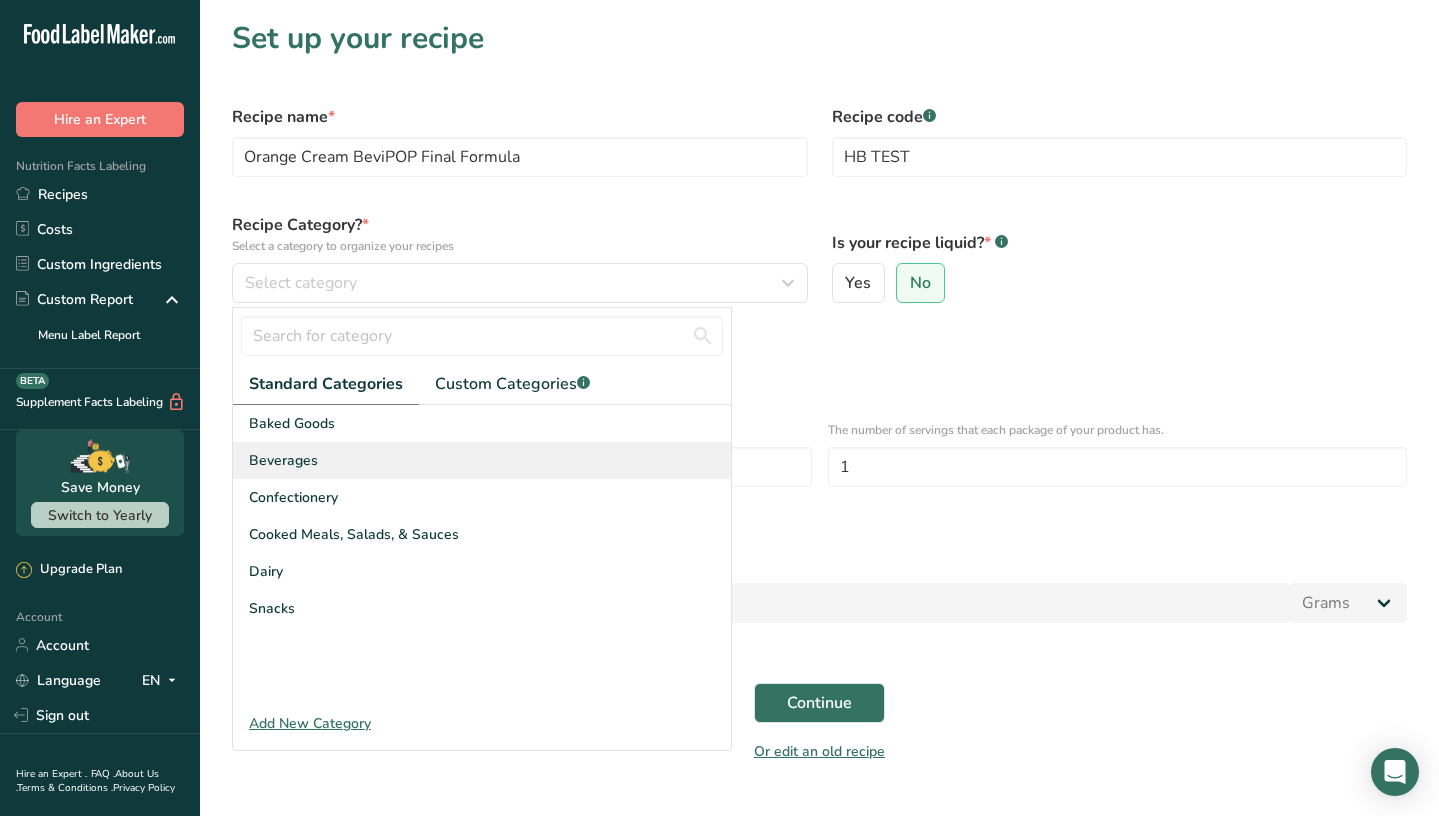 drag, startPoint x: 428, startPoint y: 472, endPoint x: 441, endPoint y: 462, distance: 16.40122 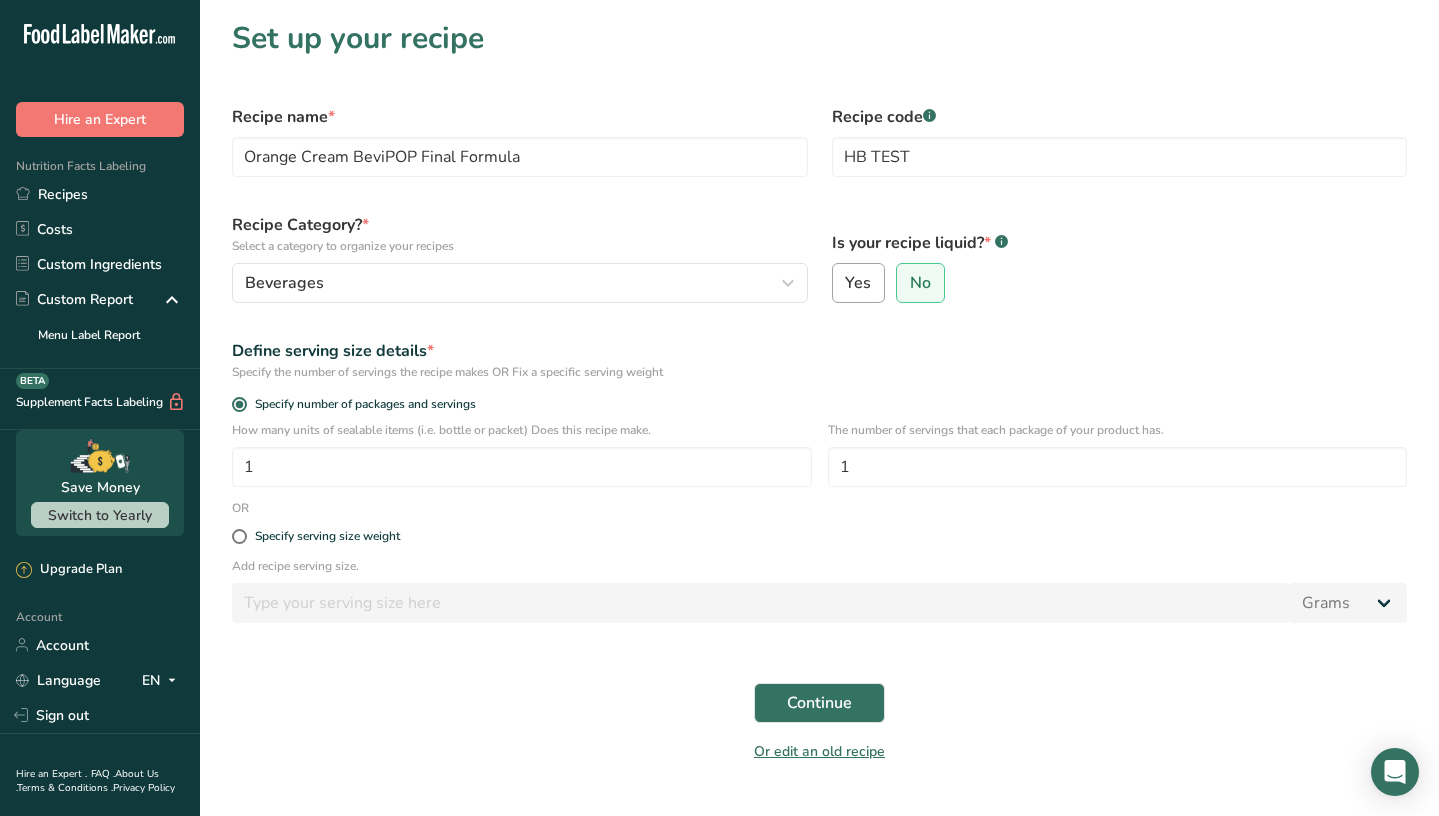 click on "Yes" at bounding box center [858, 283] 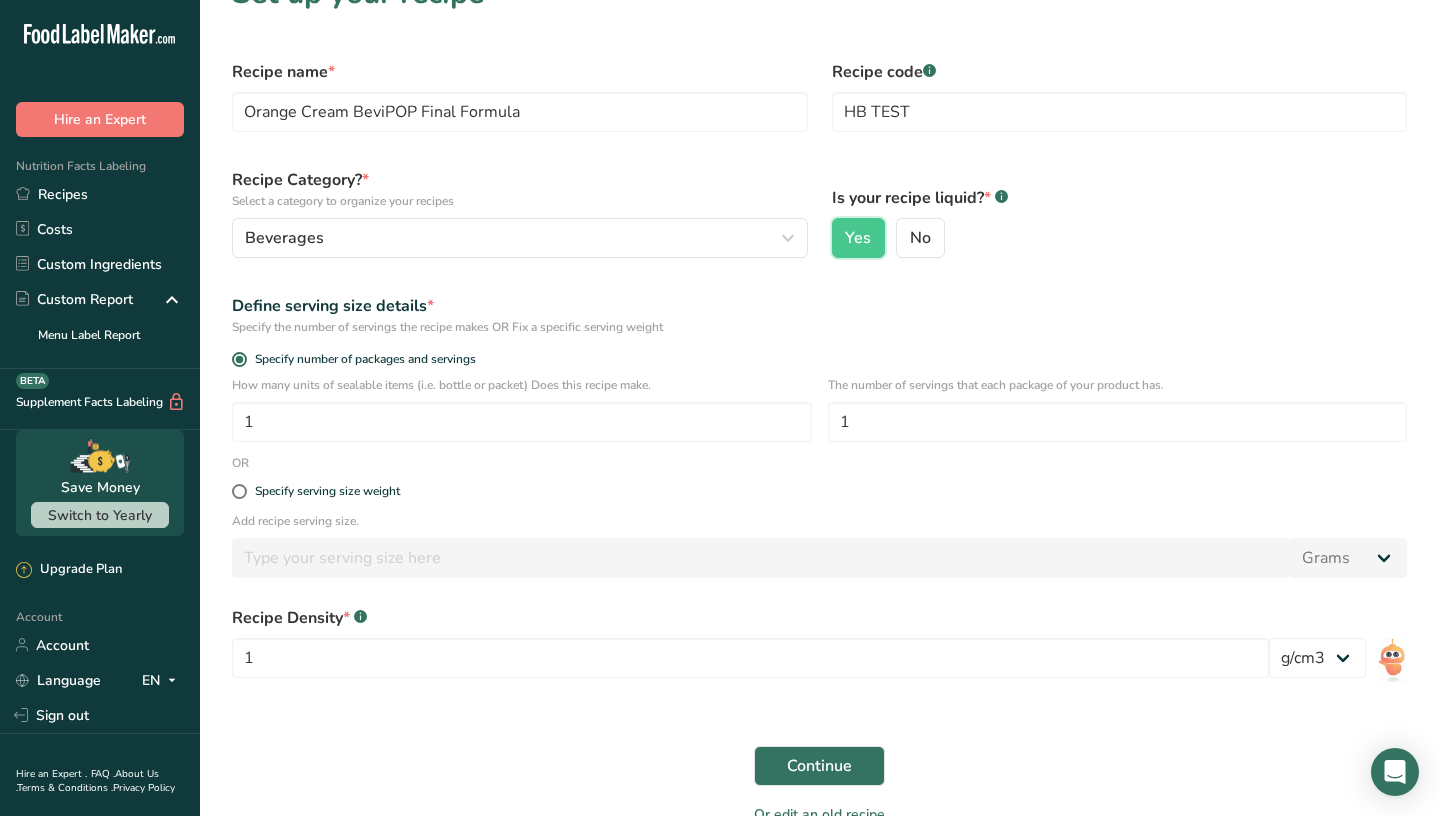 scroll, scrollTop: 151, scrollLeft: 0, axis: vertical 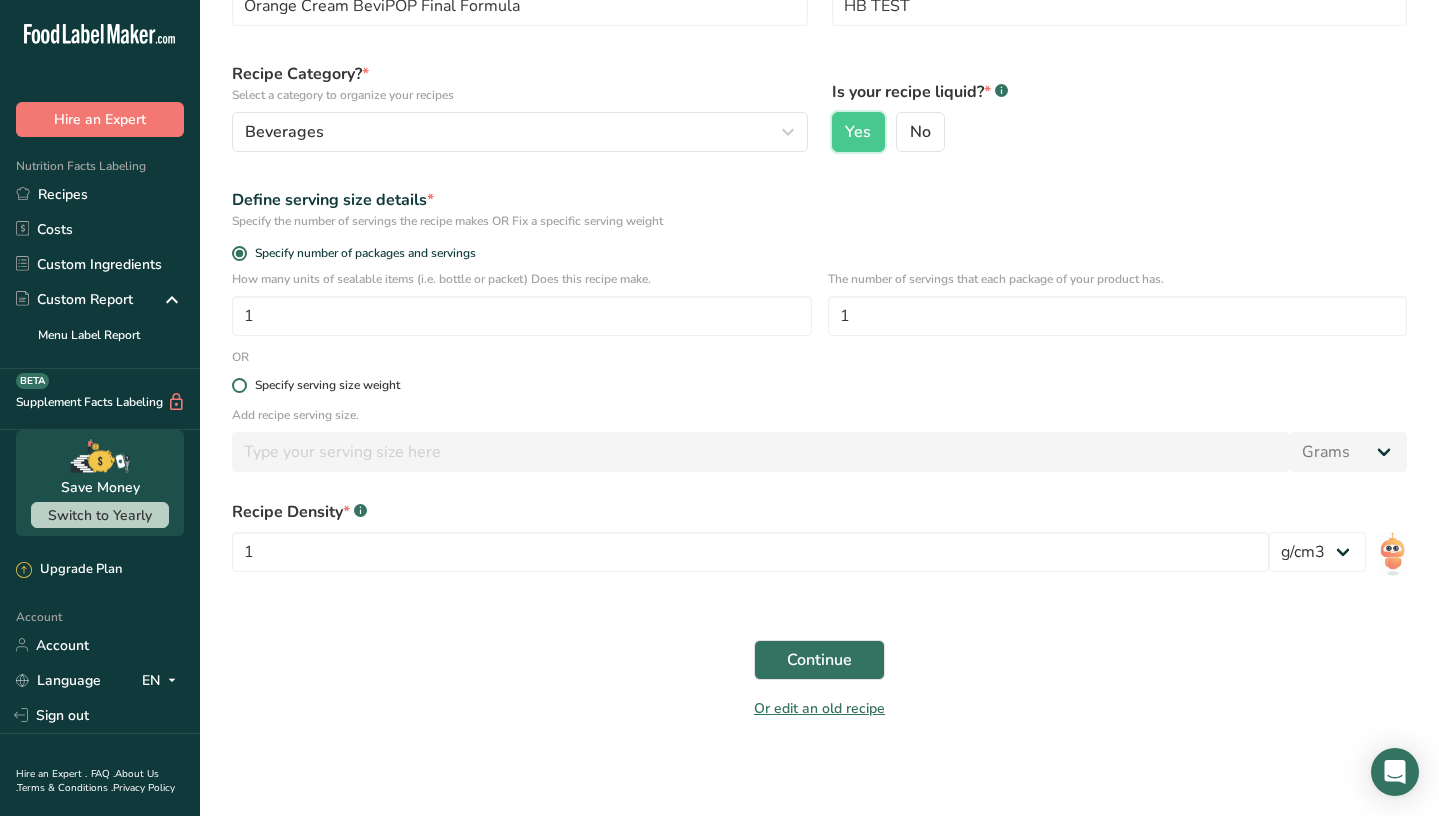 click at bounding box center (239, 385) 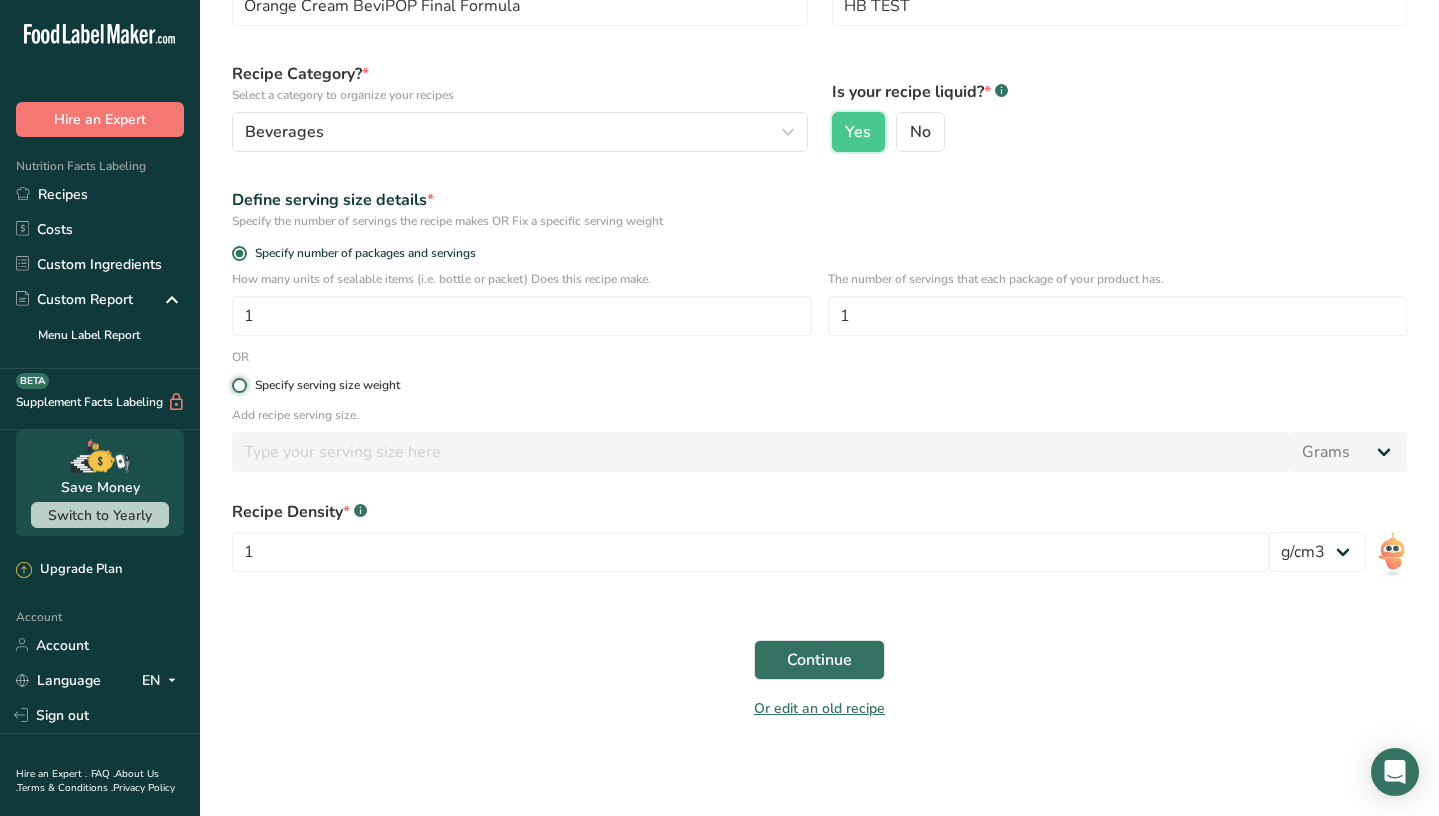 click on "Specify serving size weight" at bounding box center [238, 385] 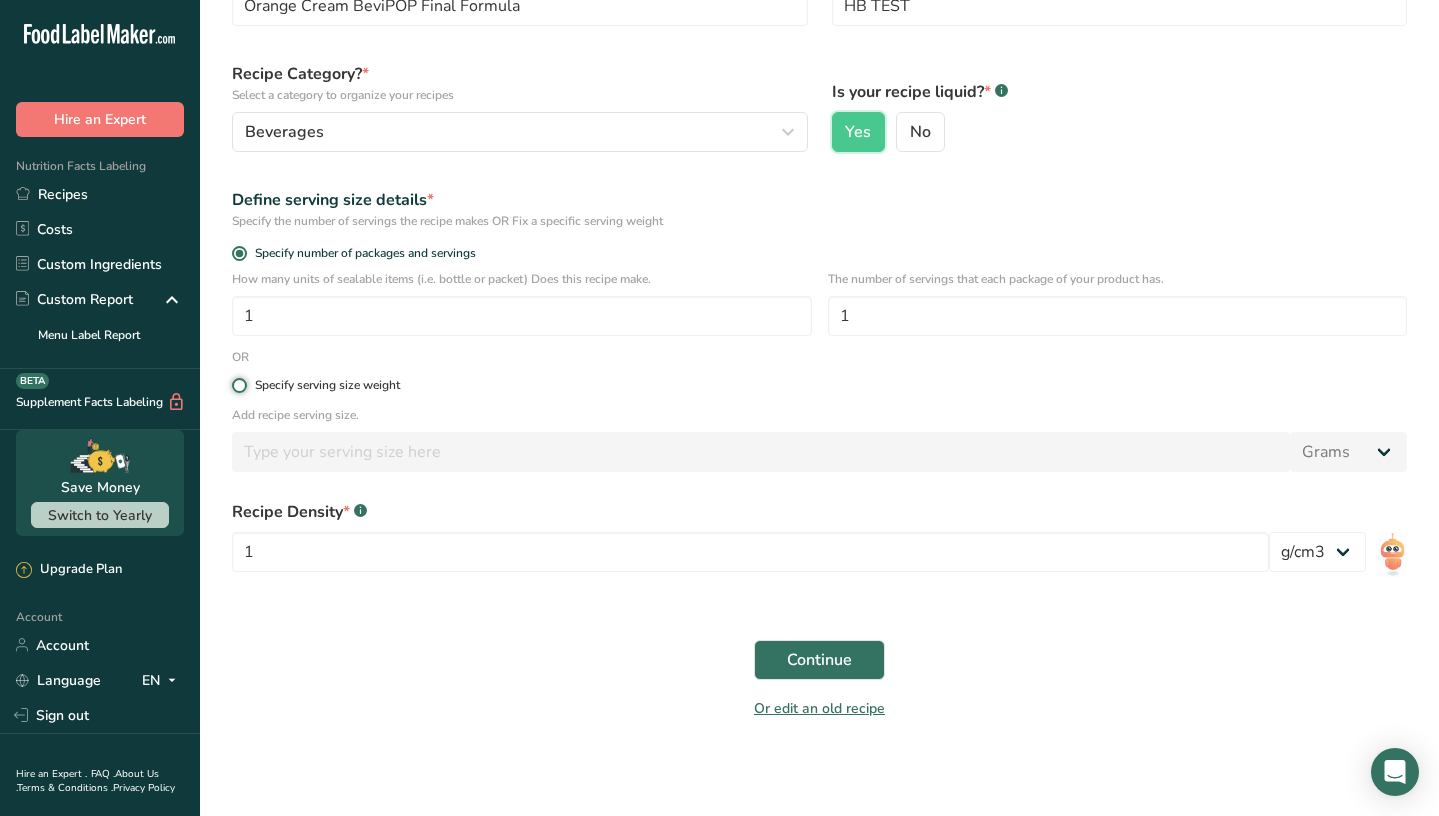 radio on "true" 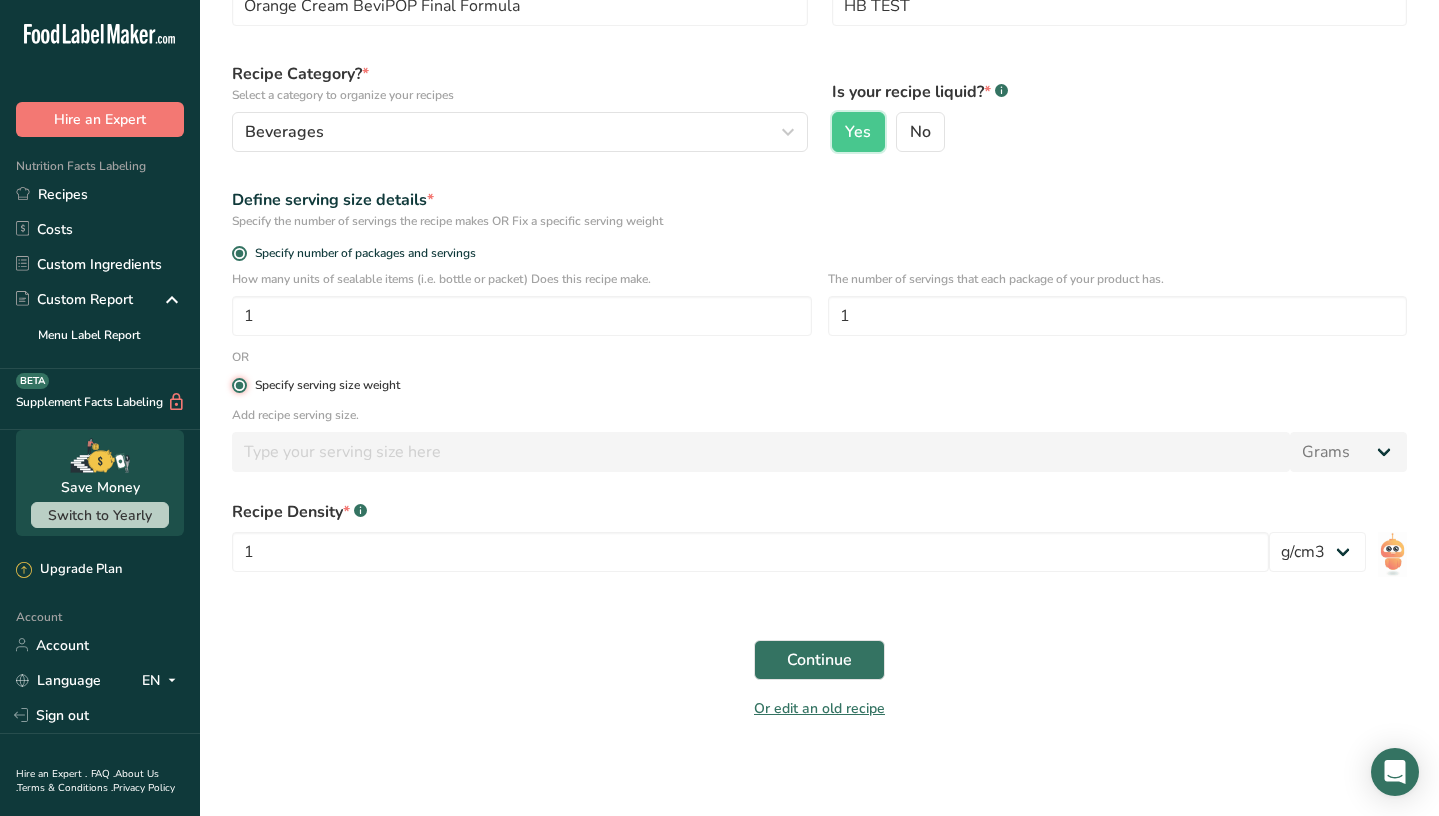 radio on "false" 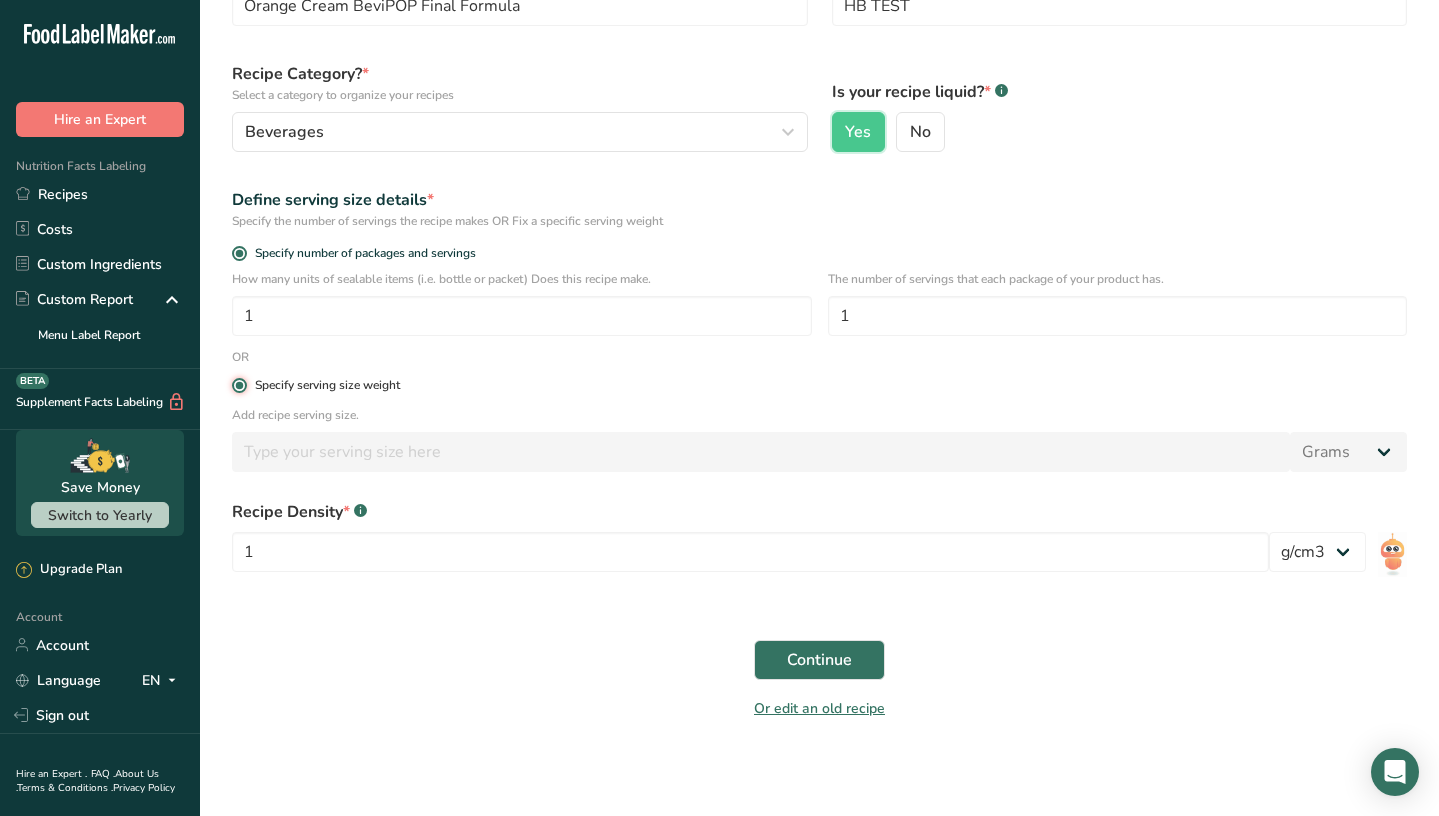 type 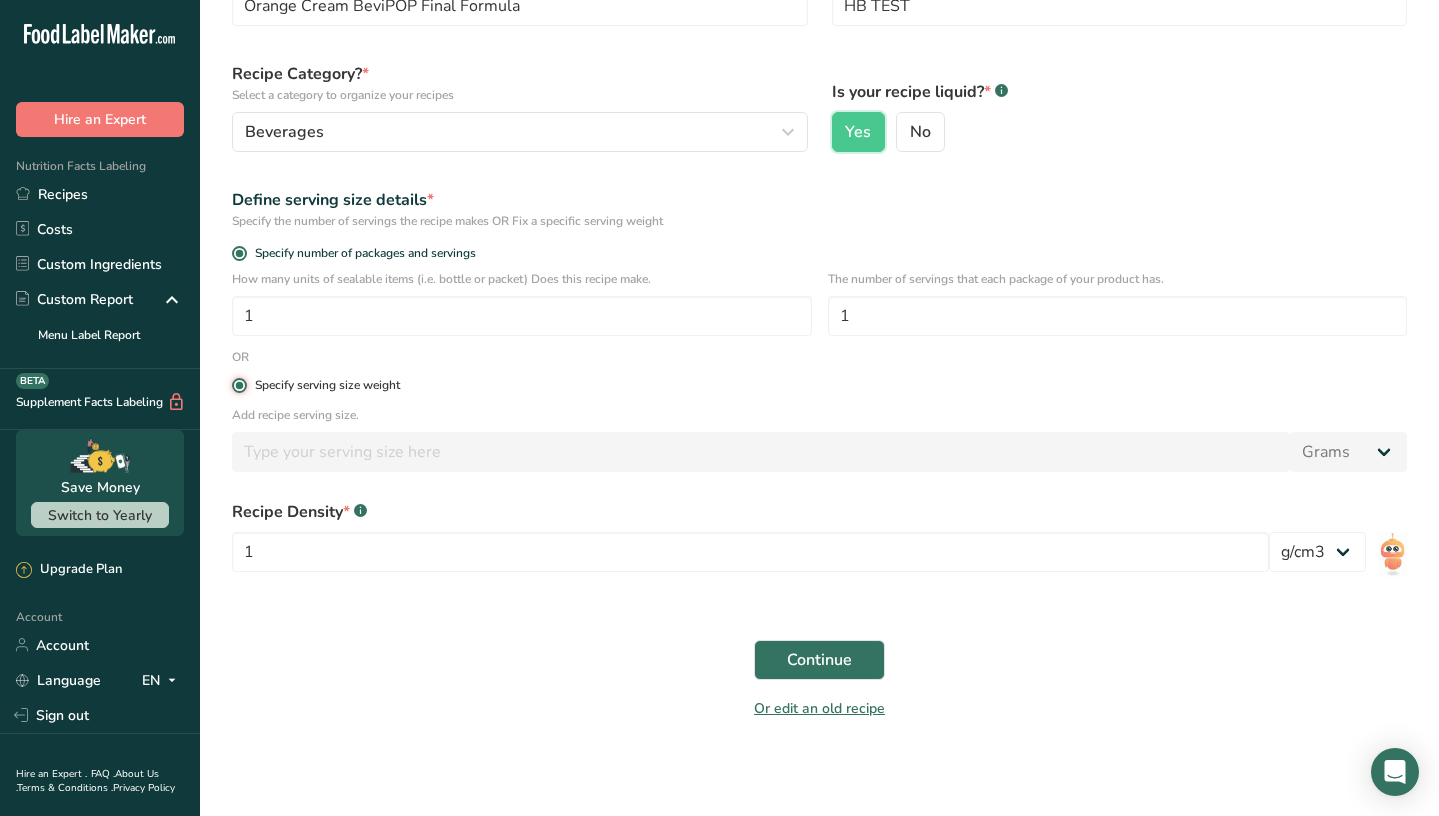 type 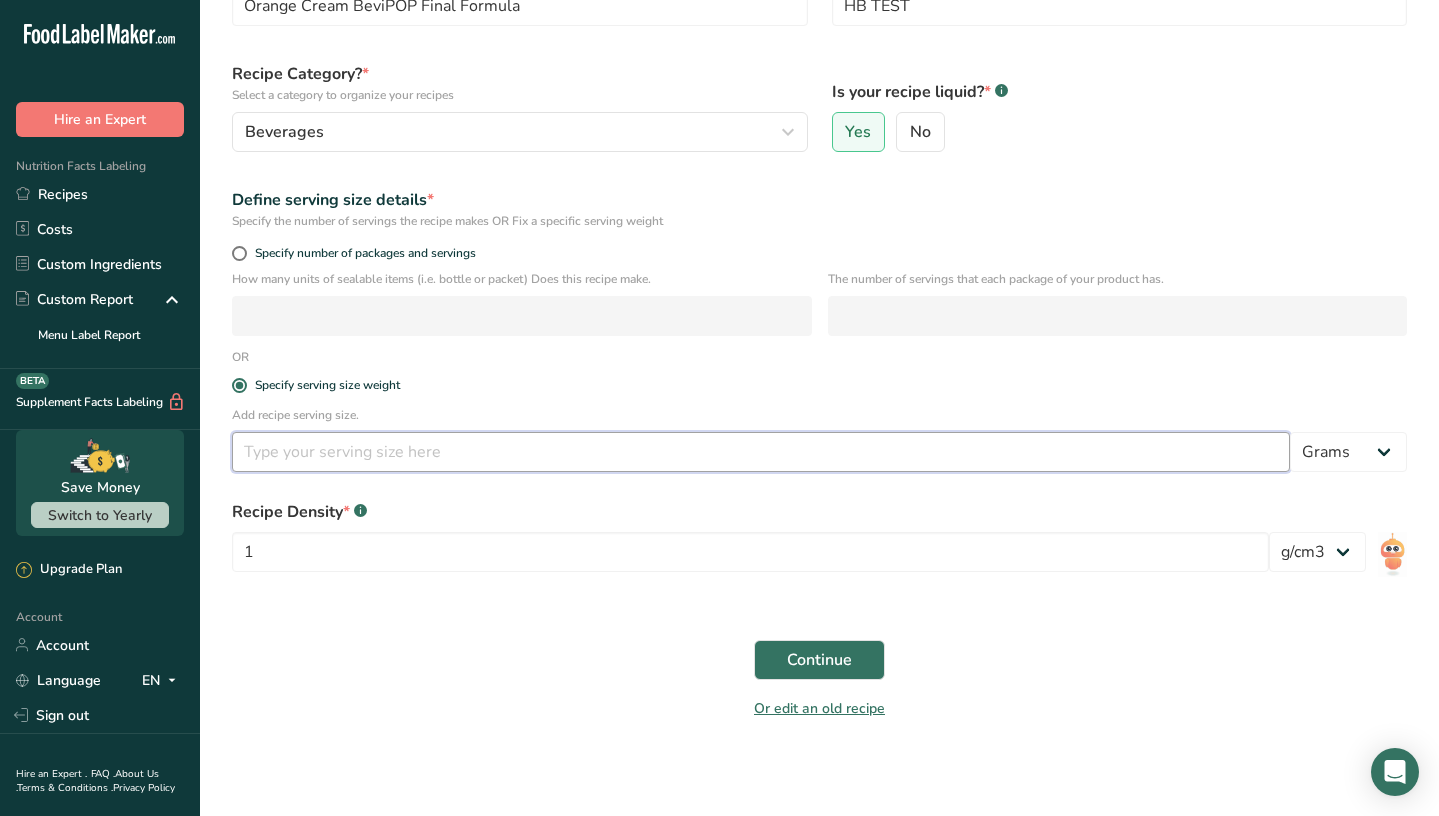 click at bounding box center [761, 452] 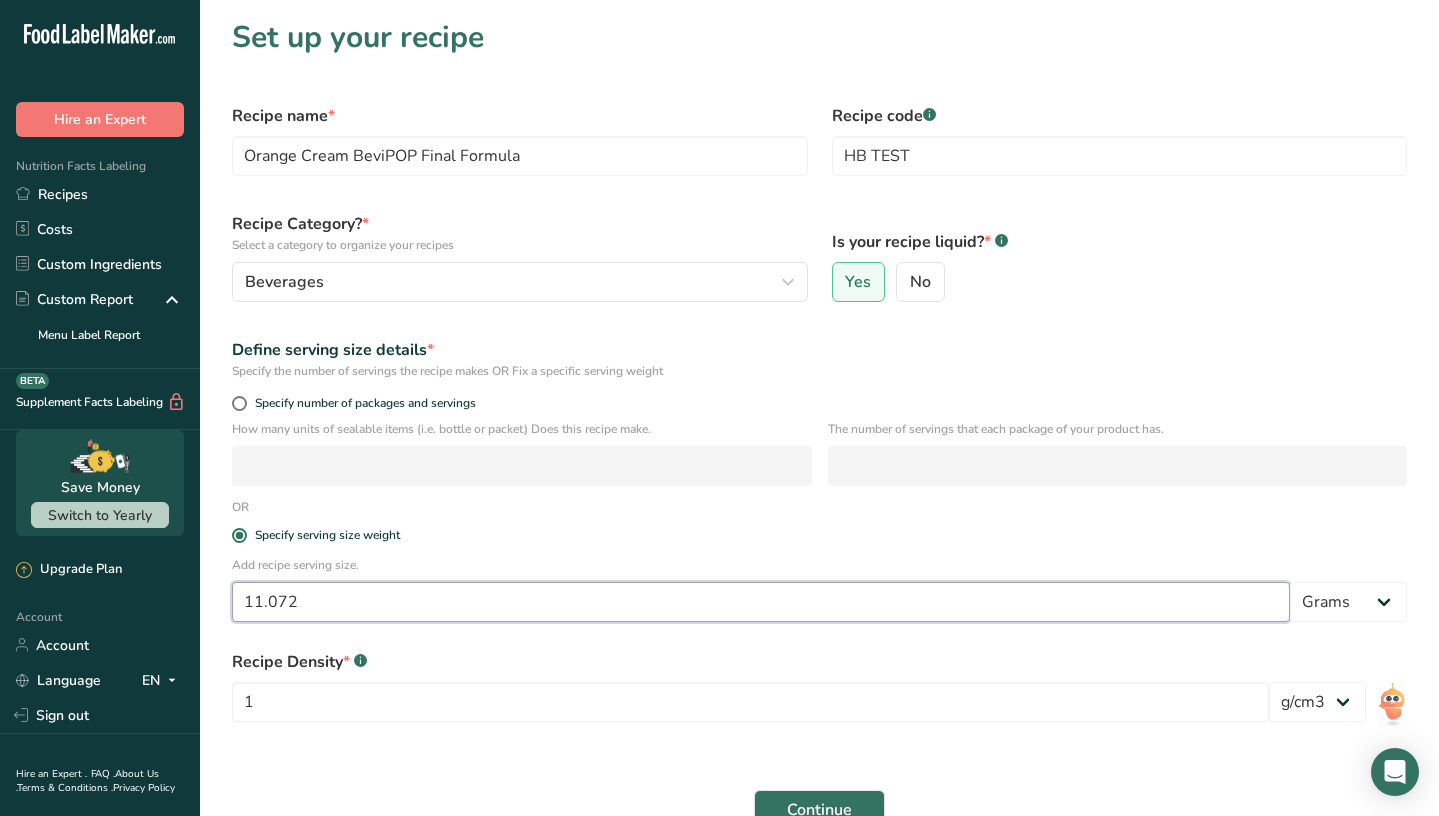 scroll, scrollTop: 0, scrollLeft: 0, axis: both 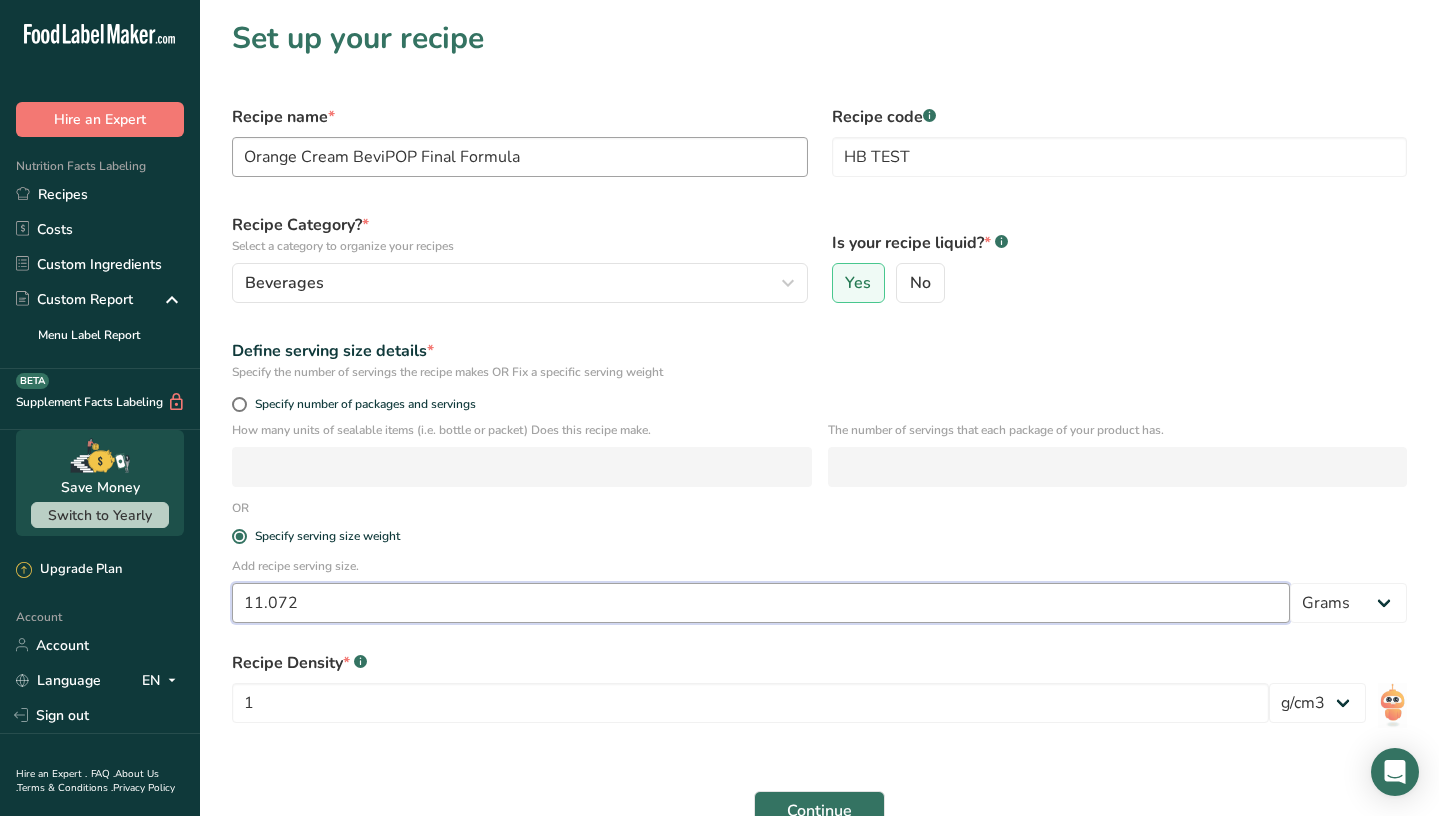 type on "11.072" 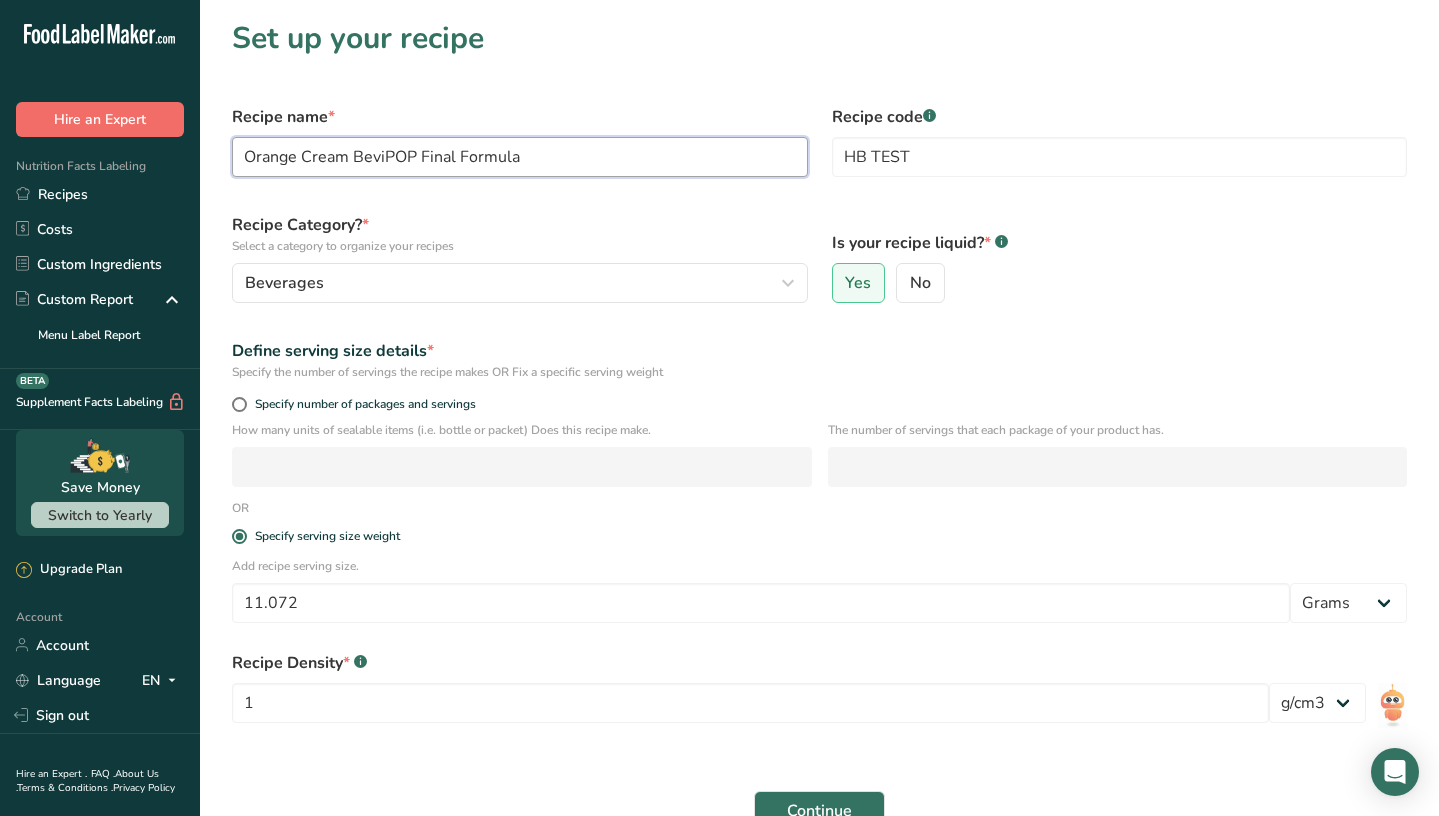 drag, startPoint x: 597, startPoint y: 154, endPoint x: 84, endPoint y: 111, distance: 514.799 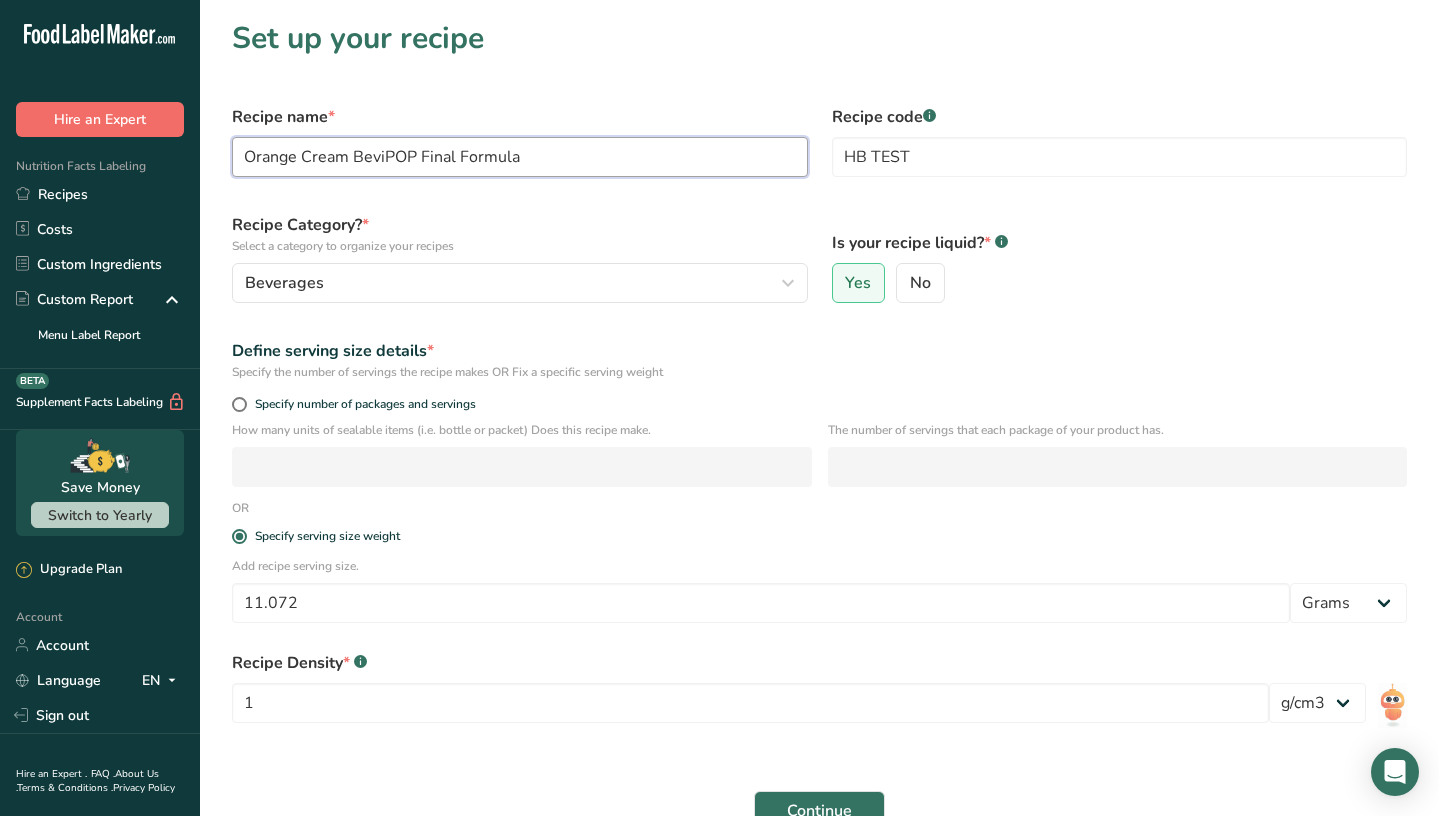 click on ".a-20{fill:#fff;}
Hire an Expert
Nutrition Facts Labeling
Recipes
Costs
Custom Ingredients
Custom Report
Menu Label Report
Supplement Facts Labeling
BETA
Save Money
Switch to Yearly
Upgrade Plan
Account
Account
Language
EN
English
Spanish
*" at bounding box center (719, 483) 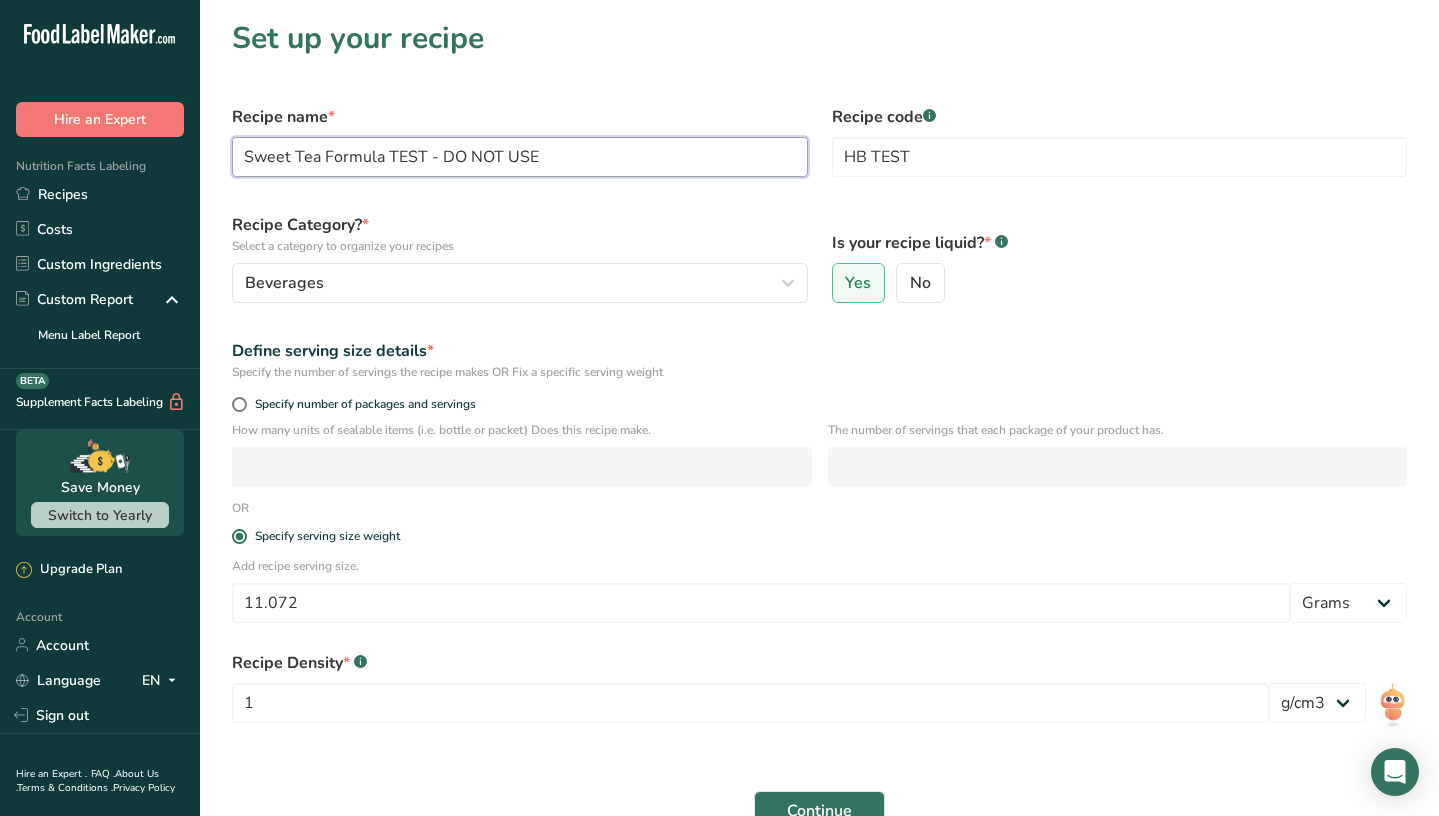 type on "Sweet Tea Formula TEST - DO NOT USE" 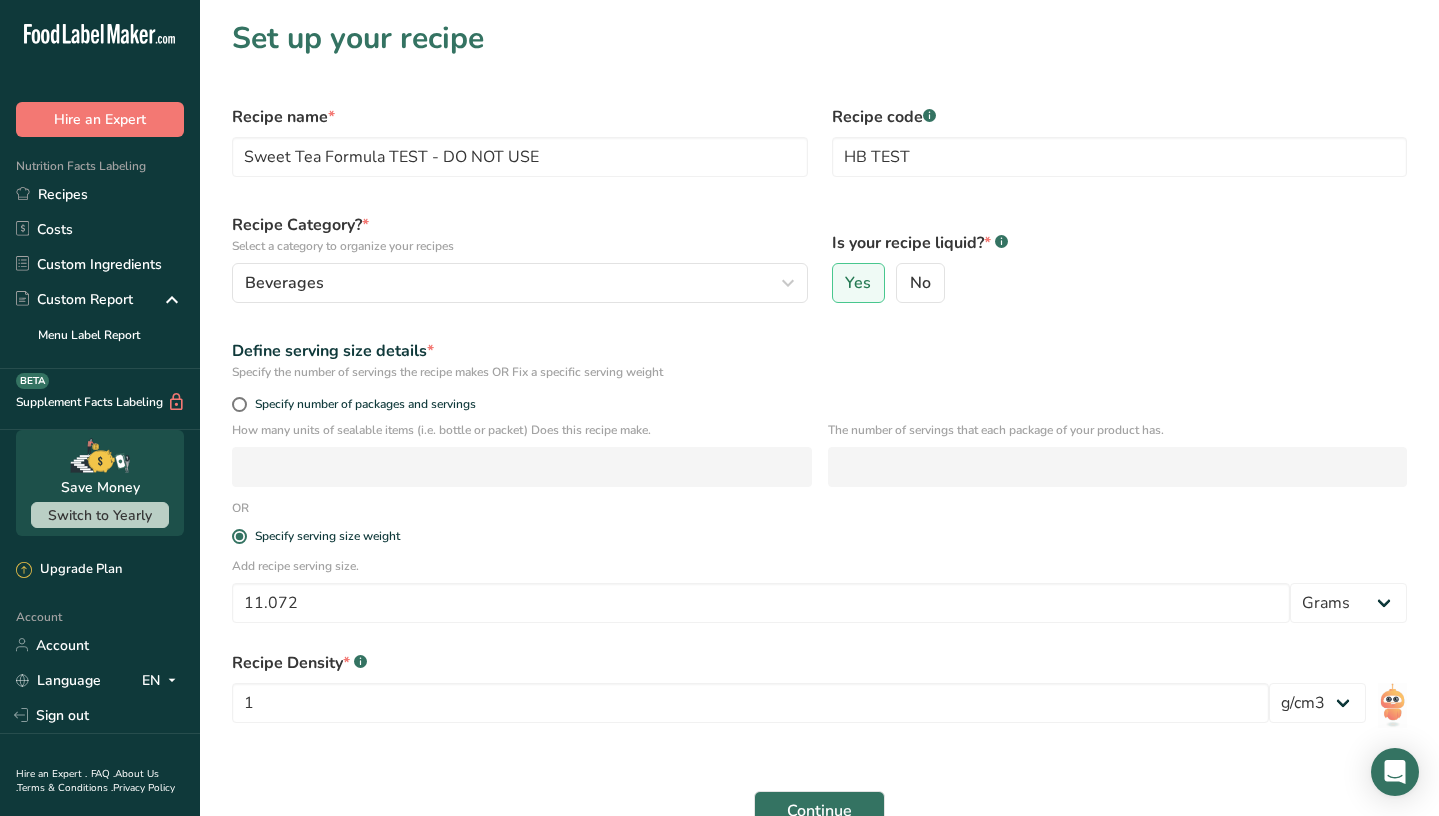 click on "Recipe Category? *
Select a category to organize your recipes" at bounding box center [520, 234] 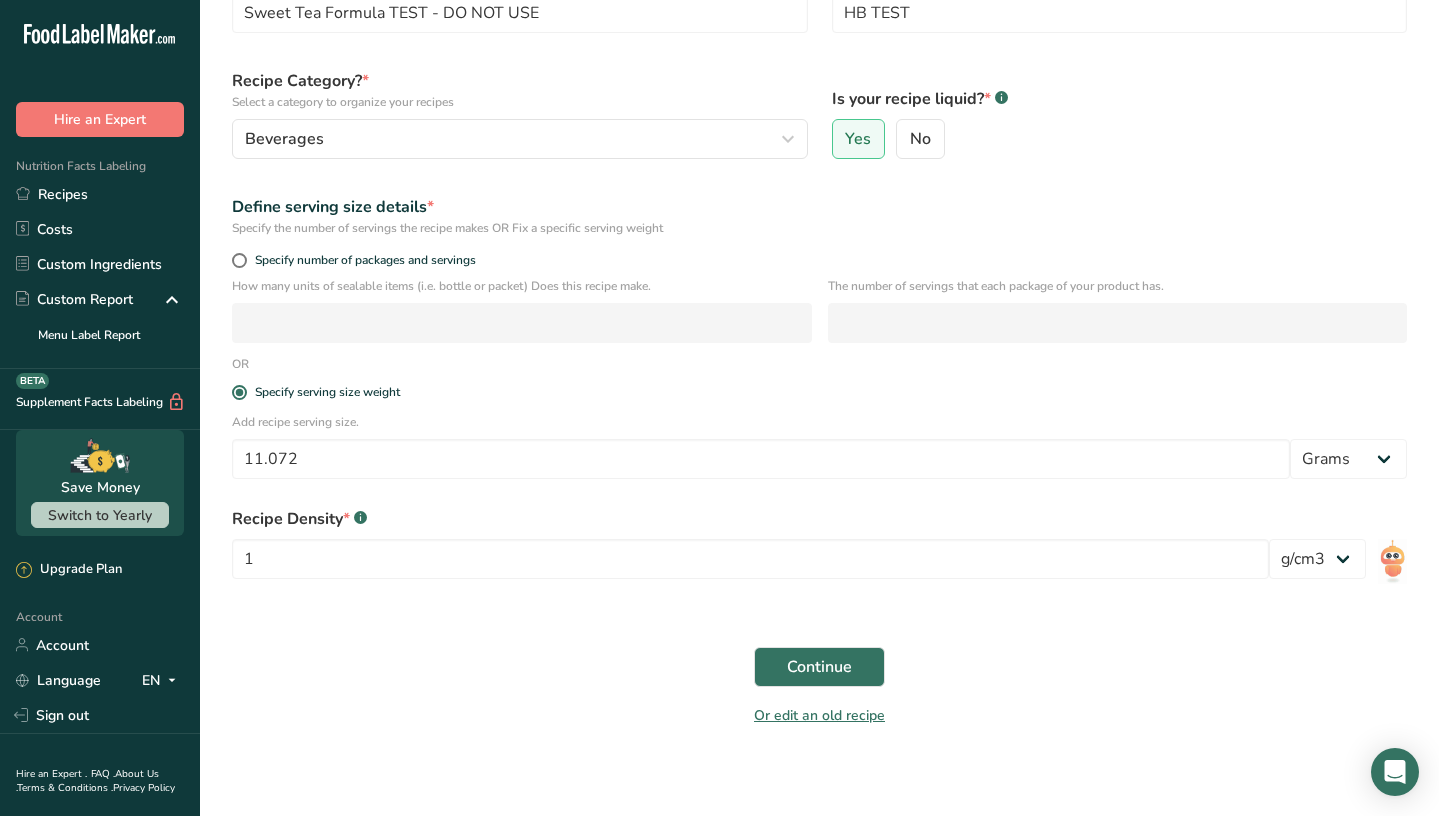 scroll, scrollTop: 151, scrollLeft: 0, axis: vertical 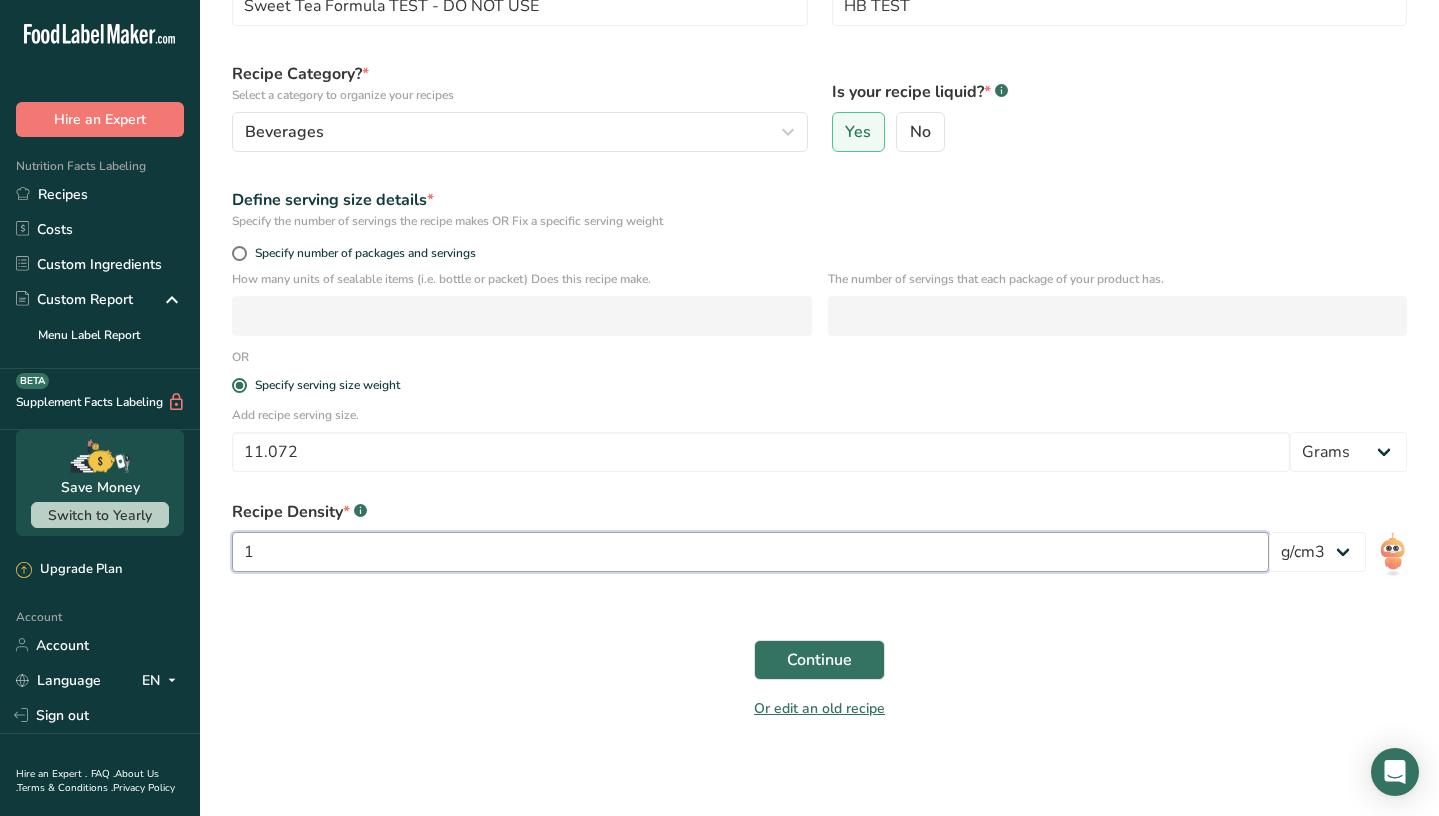 click on "1" at bounding box center (750, 552) 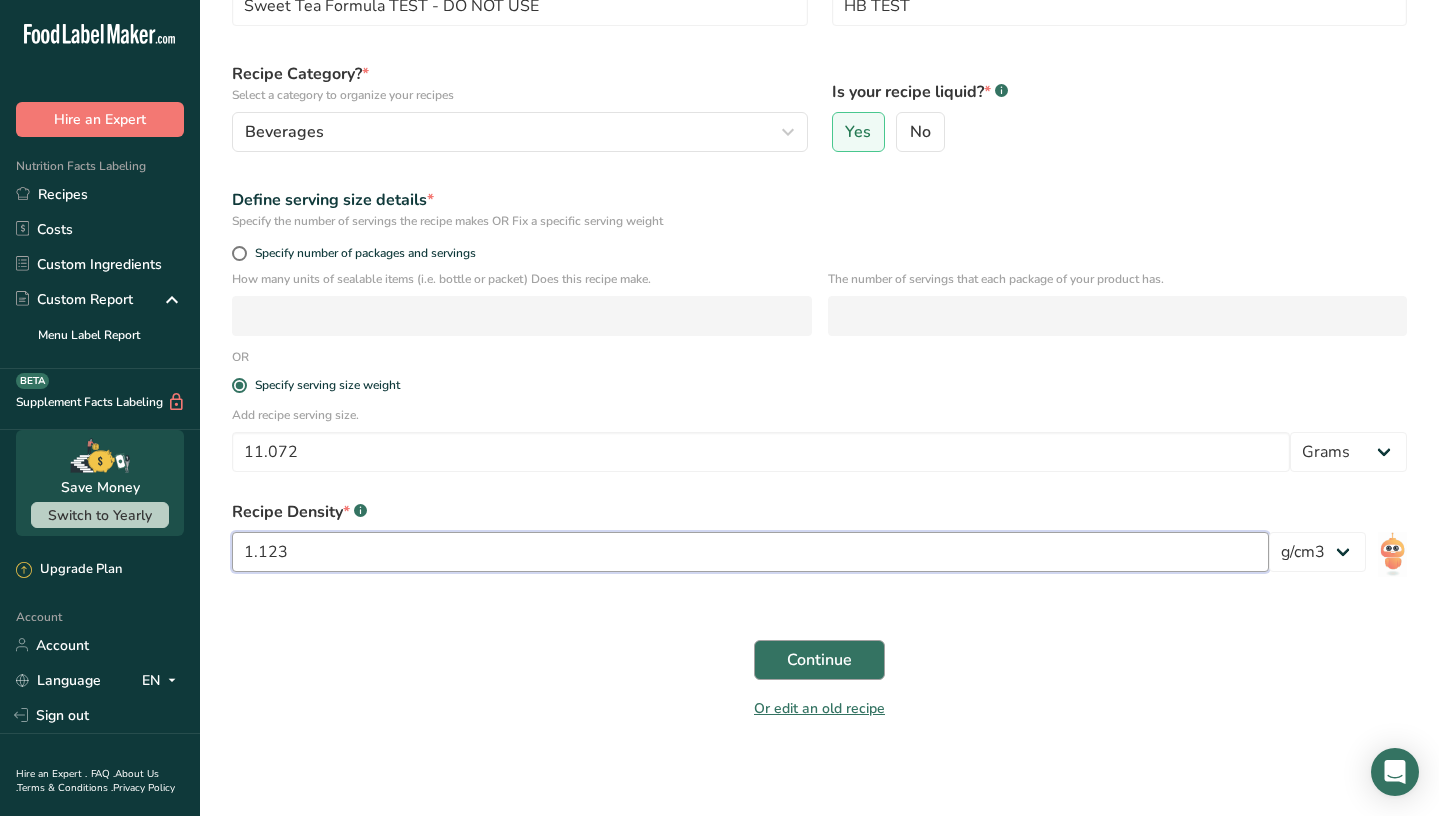 type on "1.123" 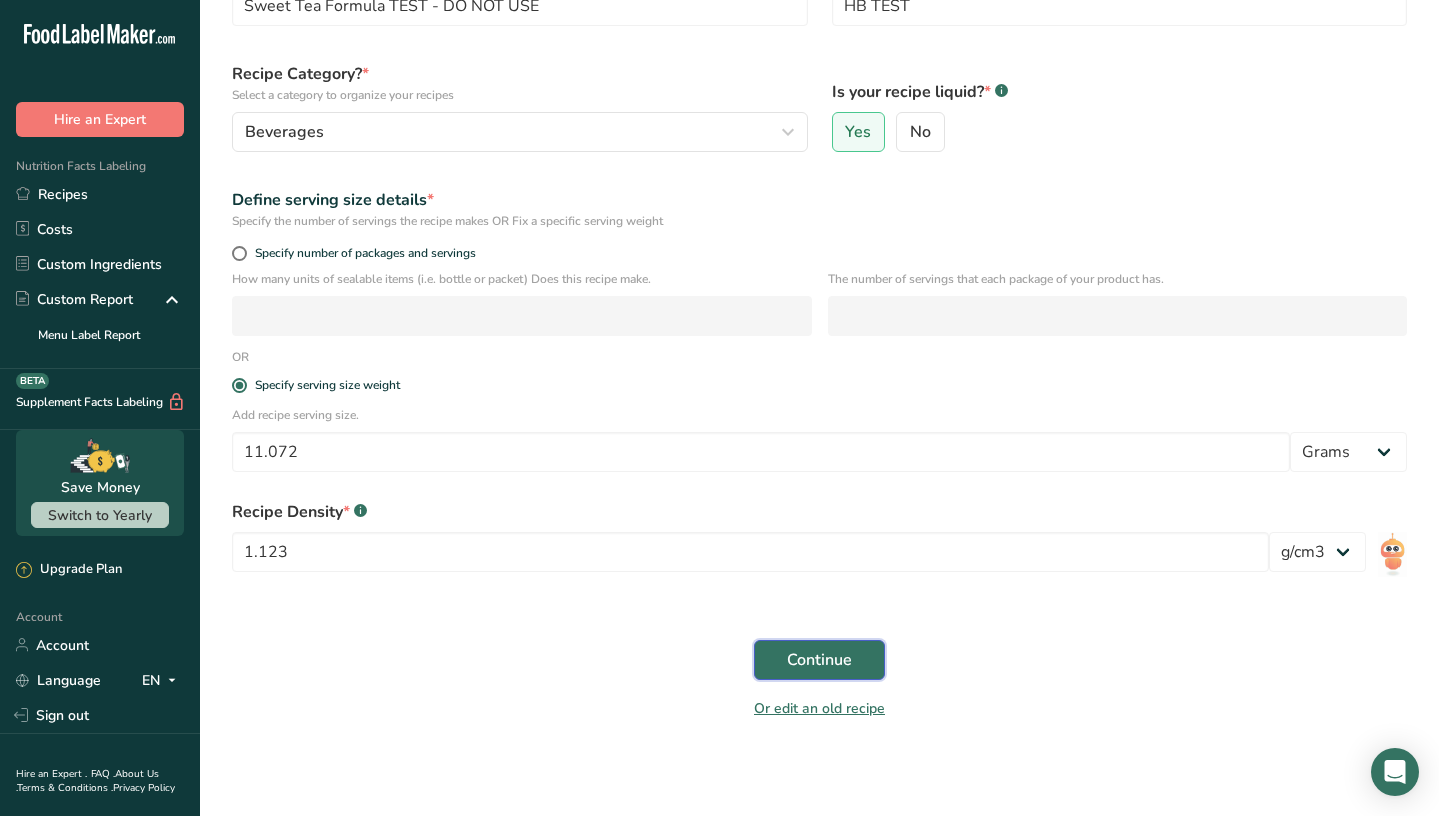 click on "Continue" at bounding box center [819, 660] 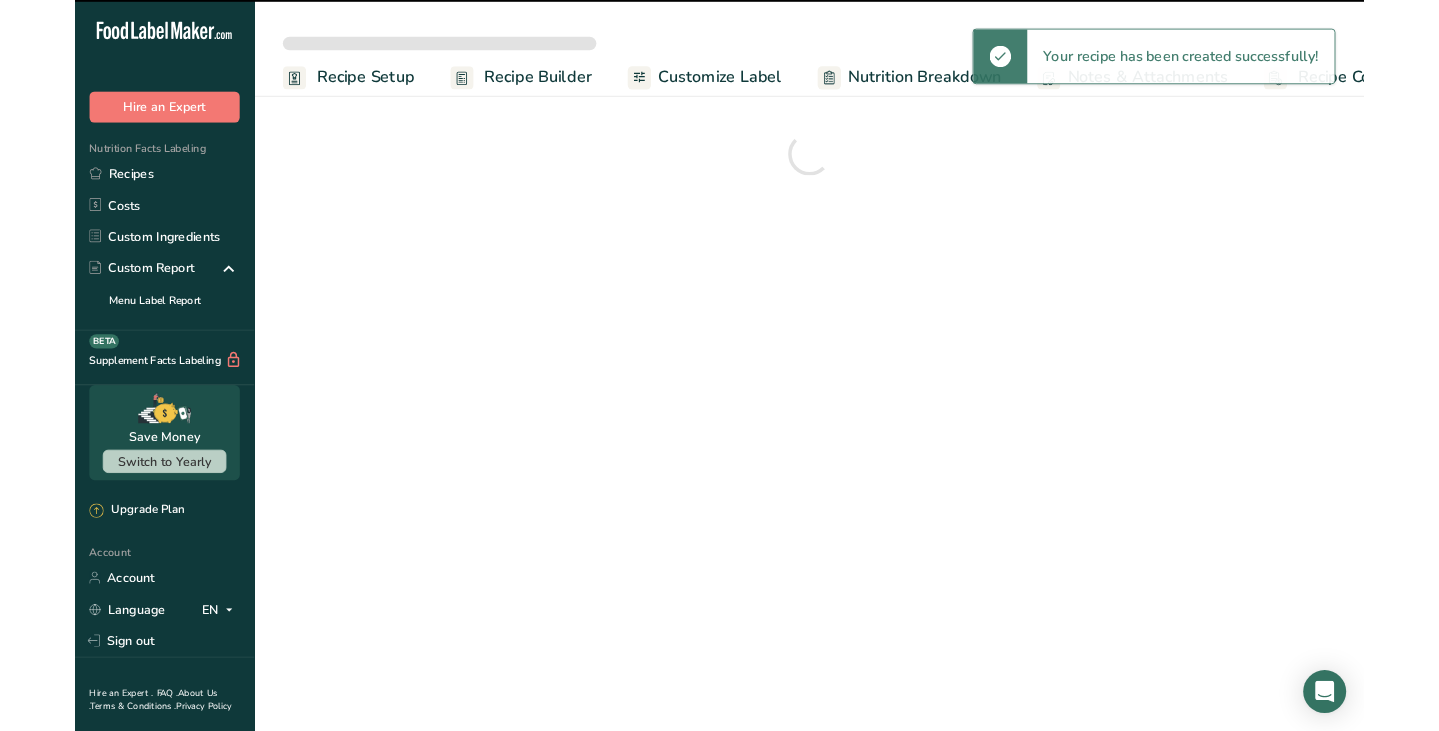 scroll, scrollTop: 0, scrollLeft: 0, axis: both 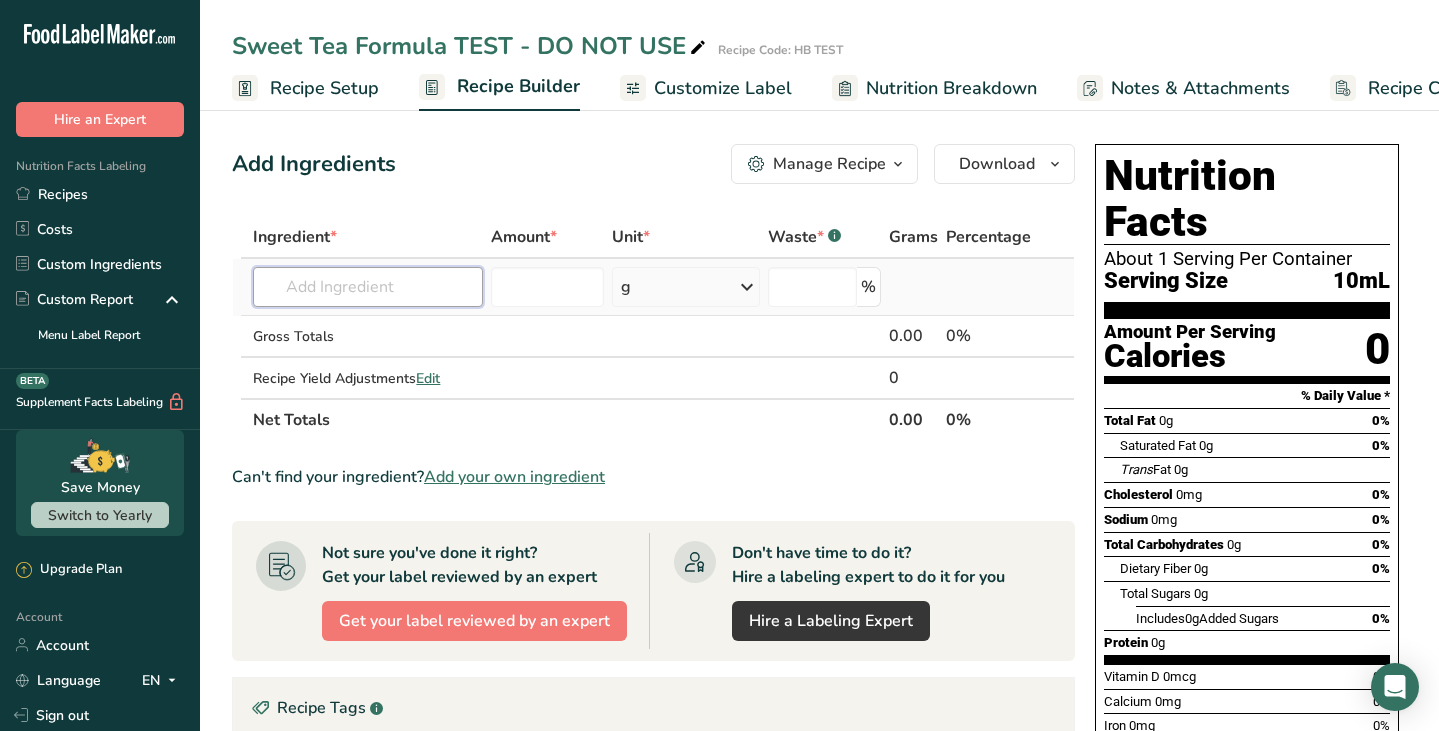 click at bounding box center [368, 287] 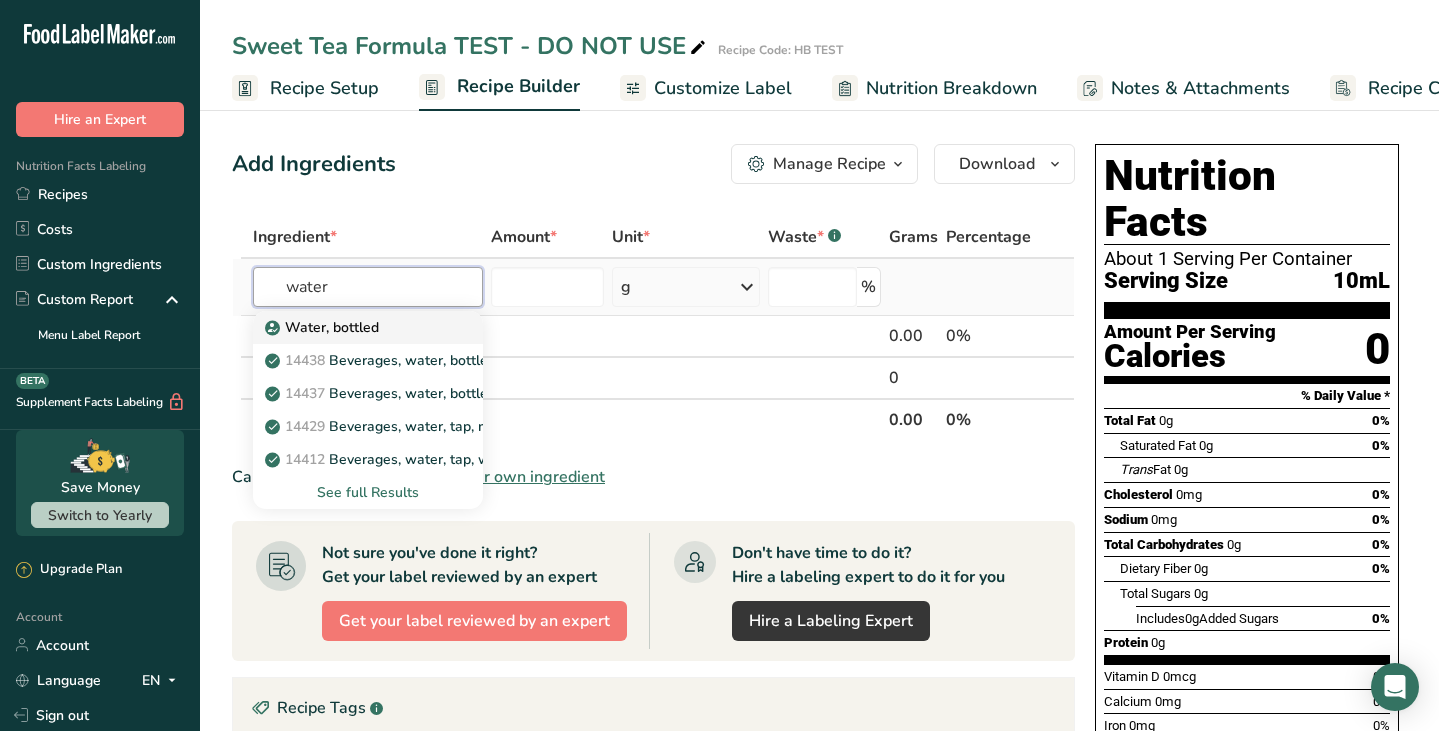 type on "water" 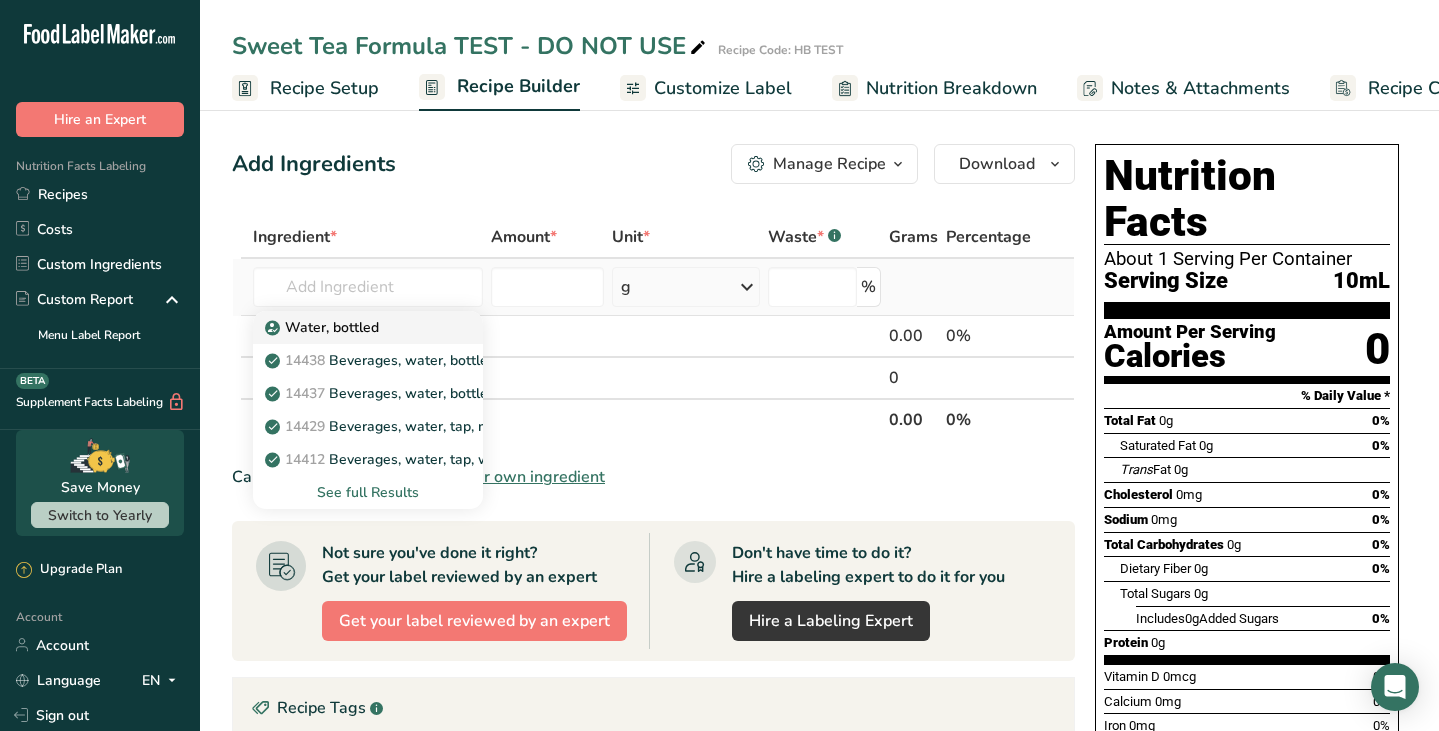 click on "Water, bottled" at bounding box center [324, 327] 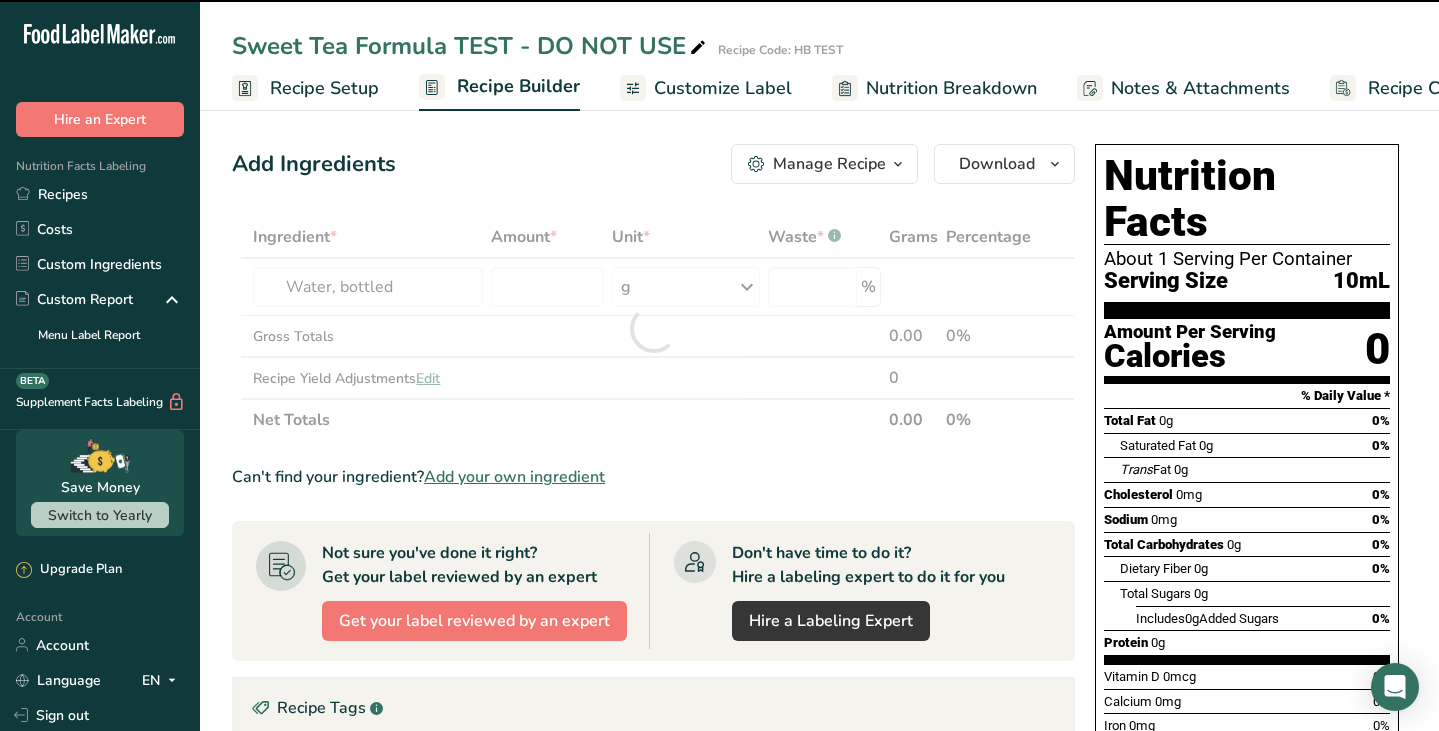 type on "0" 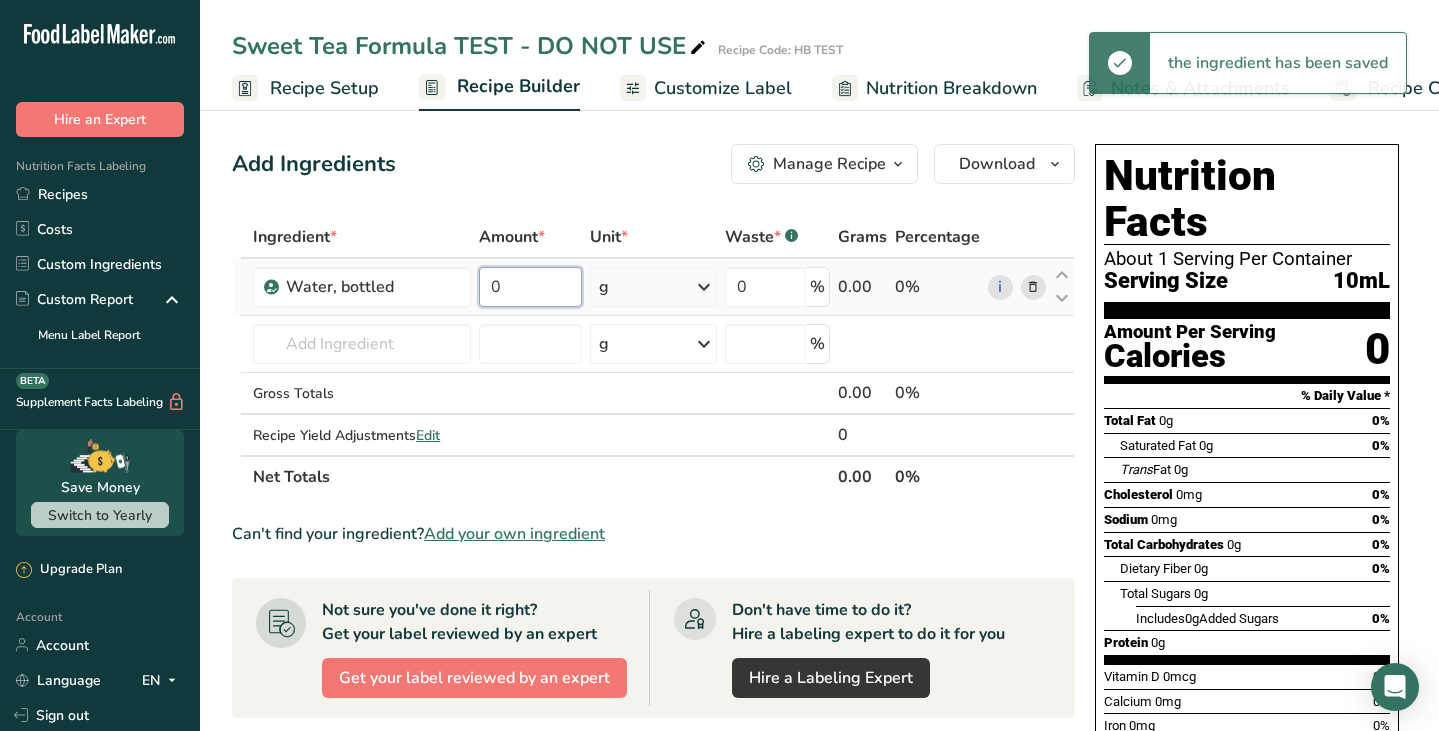 click on "0" at bounding box center (530, 287) 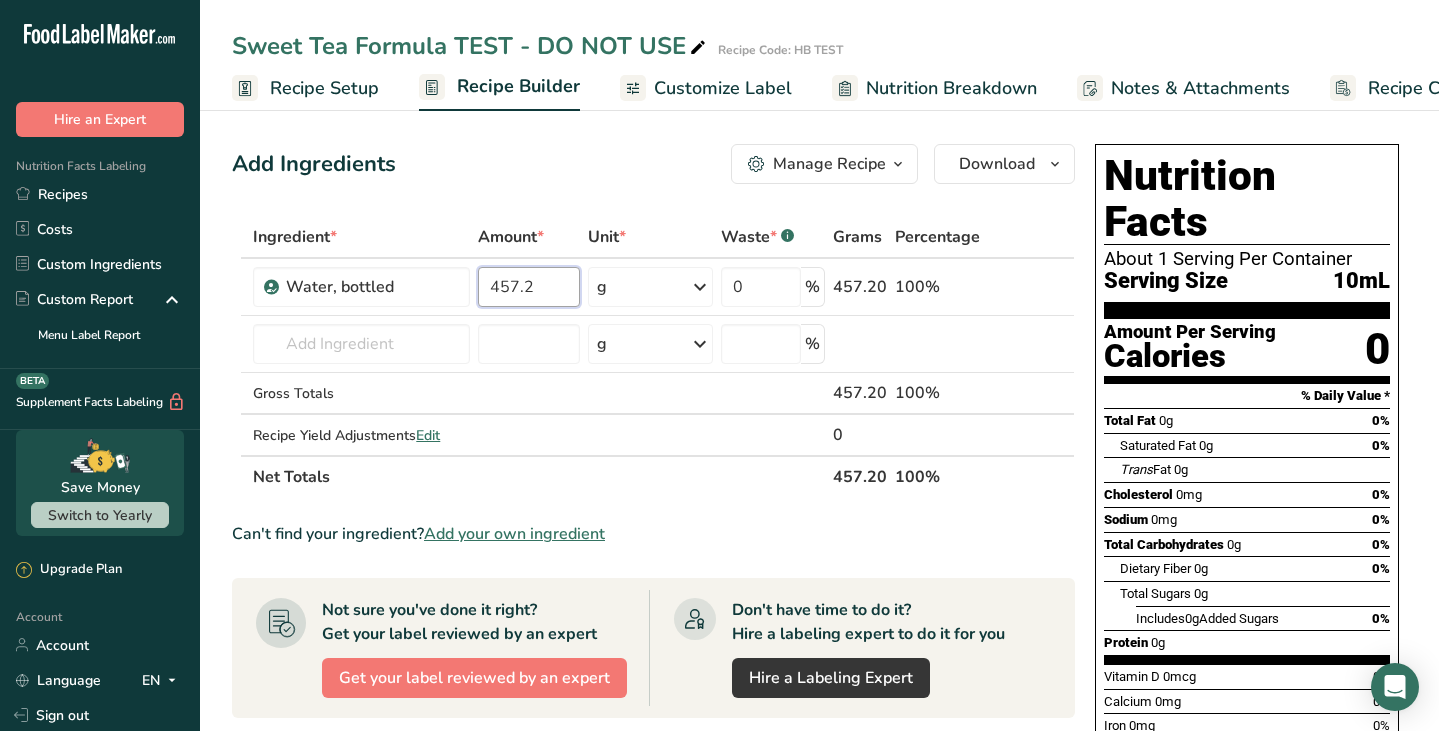type on "457.2" 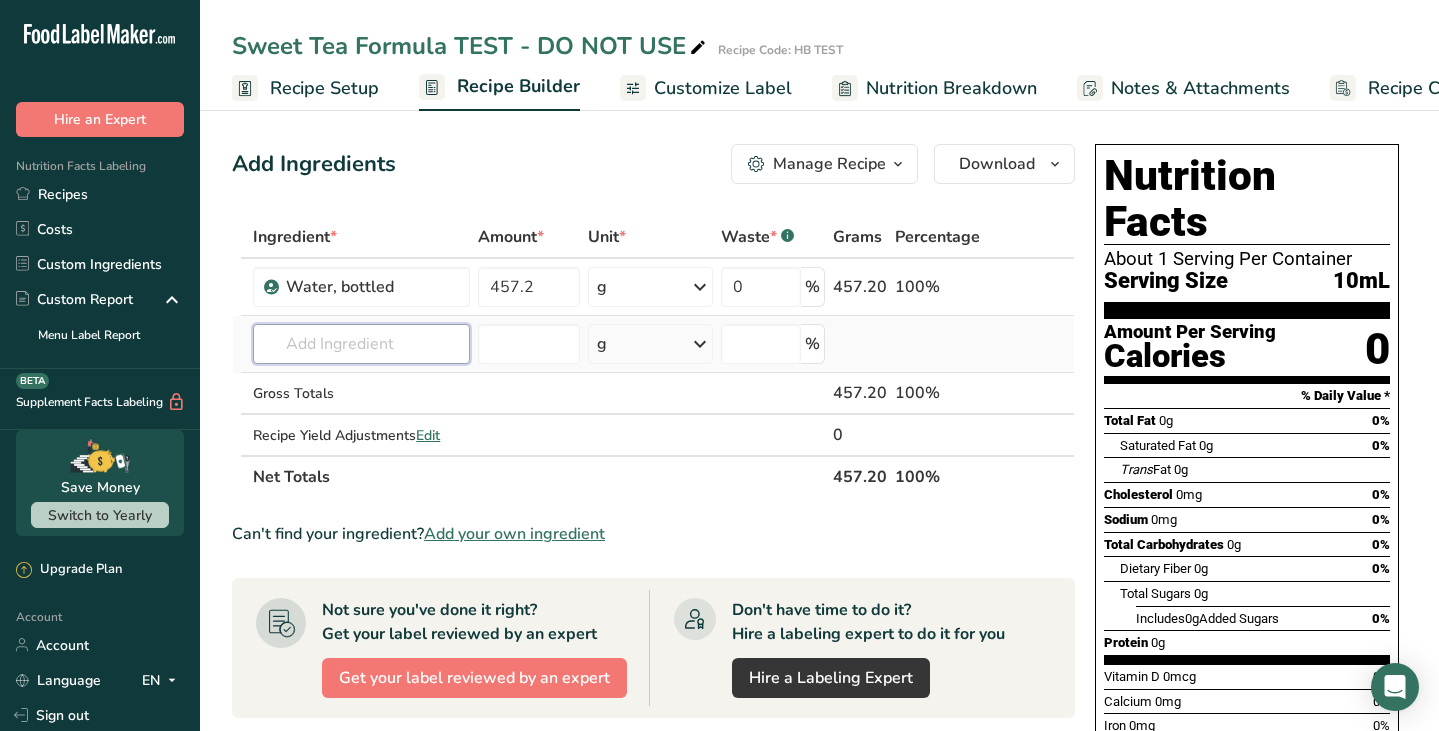 click on "Ingredient *
Amount *
Unit *
Waste *   .a-a{fill:#347362;}.b-a{fill:#fff;}          Grams
Percentage
Water, bottled
457.2
g
Weight Units
g
kg
mg
See more
Volume Units
l
Volume units require a density conversion. If you know your ingredient's density enter it below. Otherwise, click on "RIA" our AI Regulatory bot - she will be able to help you
lb/ft3
g/cm3
Confirm
mL
Volume units require a density conversion. If you know your ingredient's density enter it below. Otherwise, click on "RIA" our AI Regulatory bot - she will be able to help you
lb/ft3" at bounding box center [653, 357] 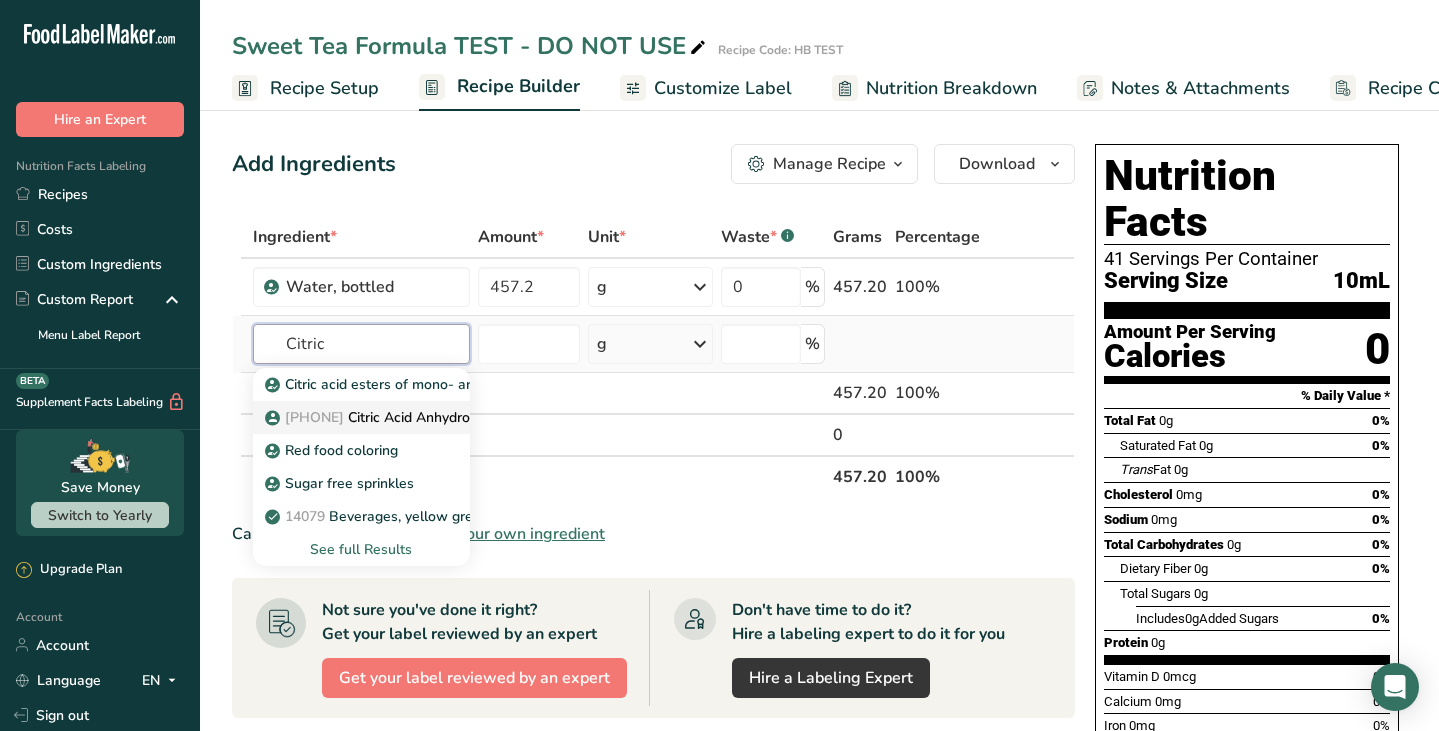 type on "Citric" 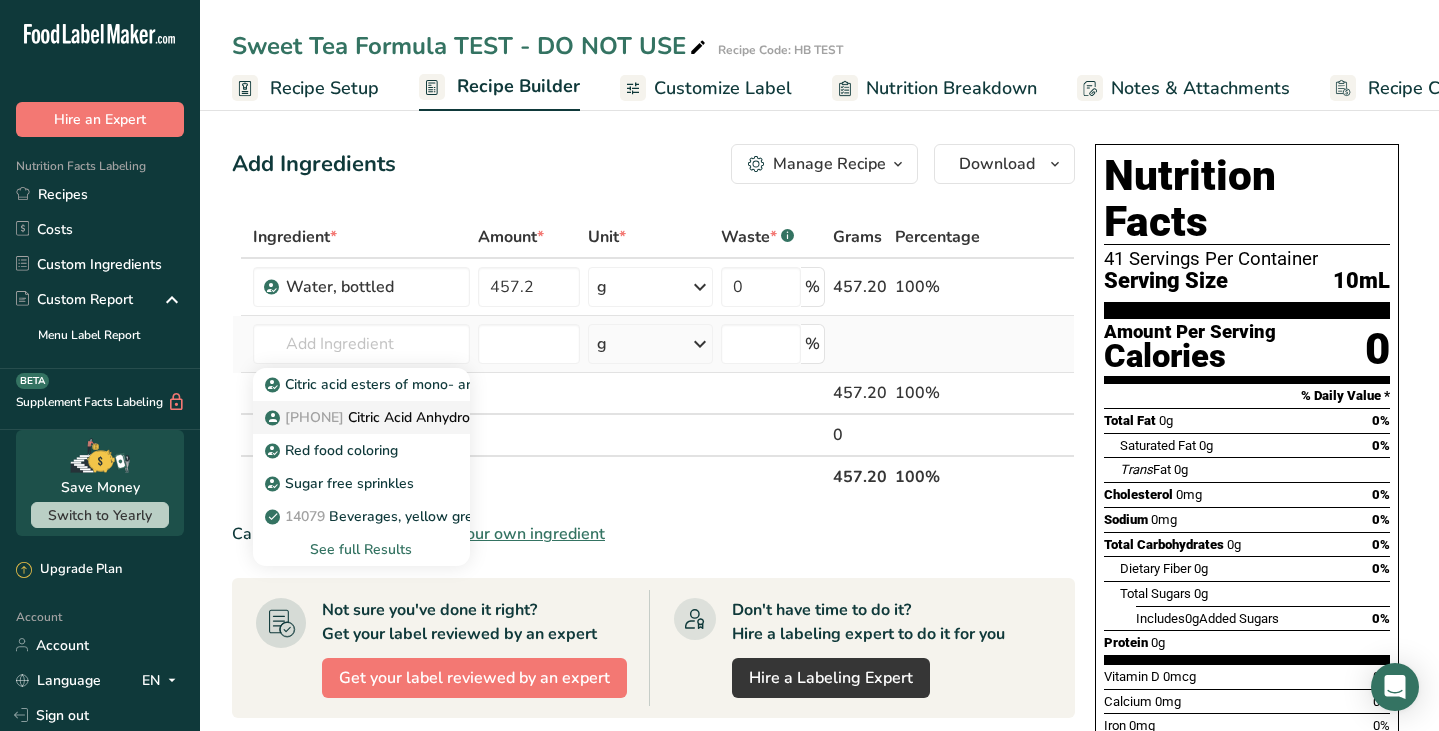 click on "360-0049
Citric Acid Anhydrous" at bounding box center [377, 417] 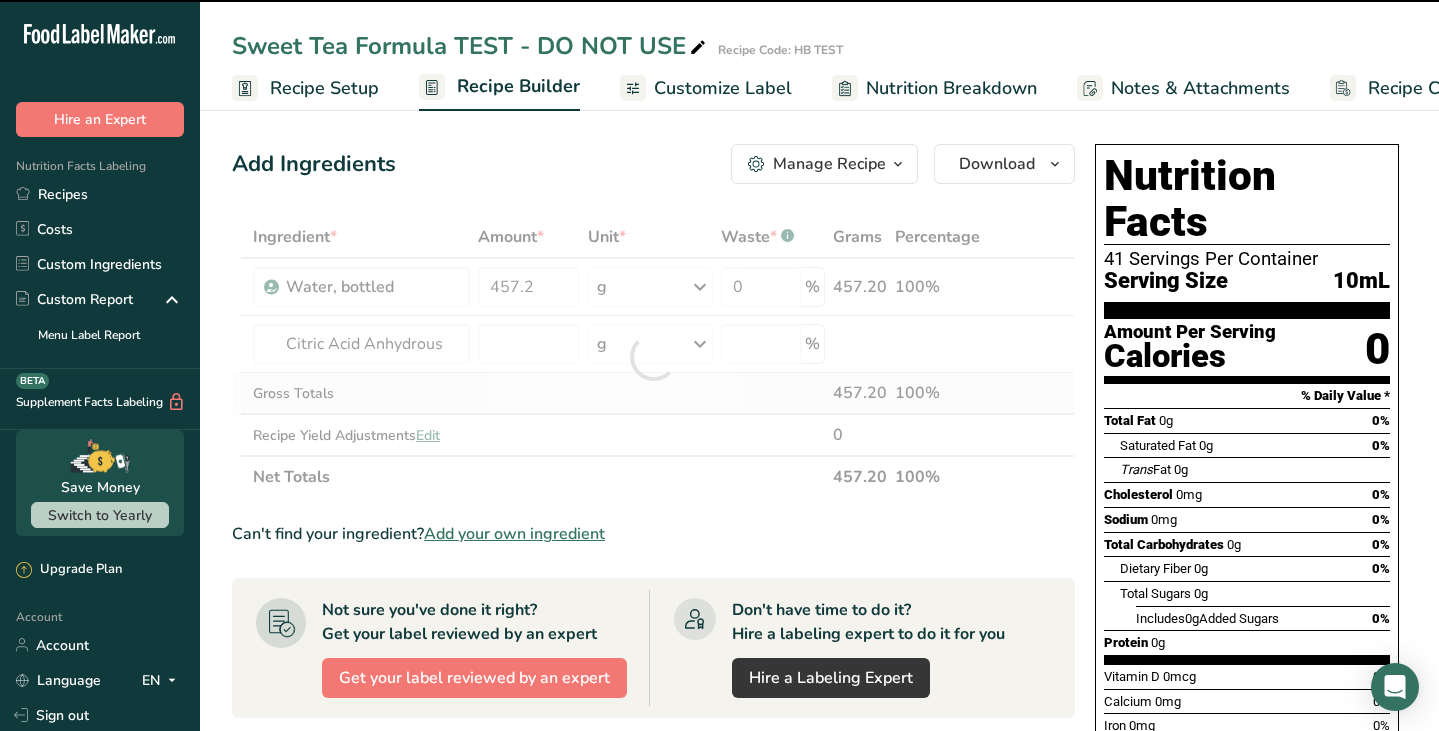 type on "0" 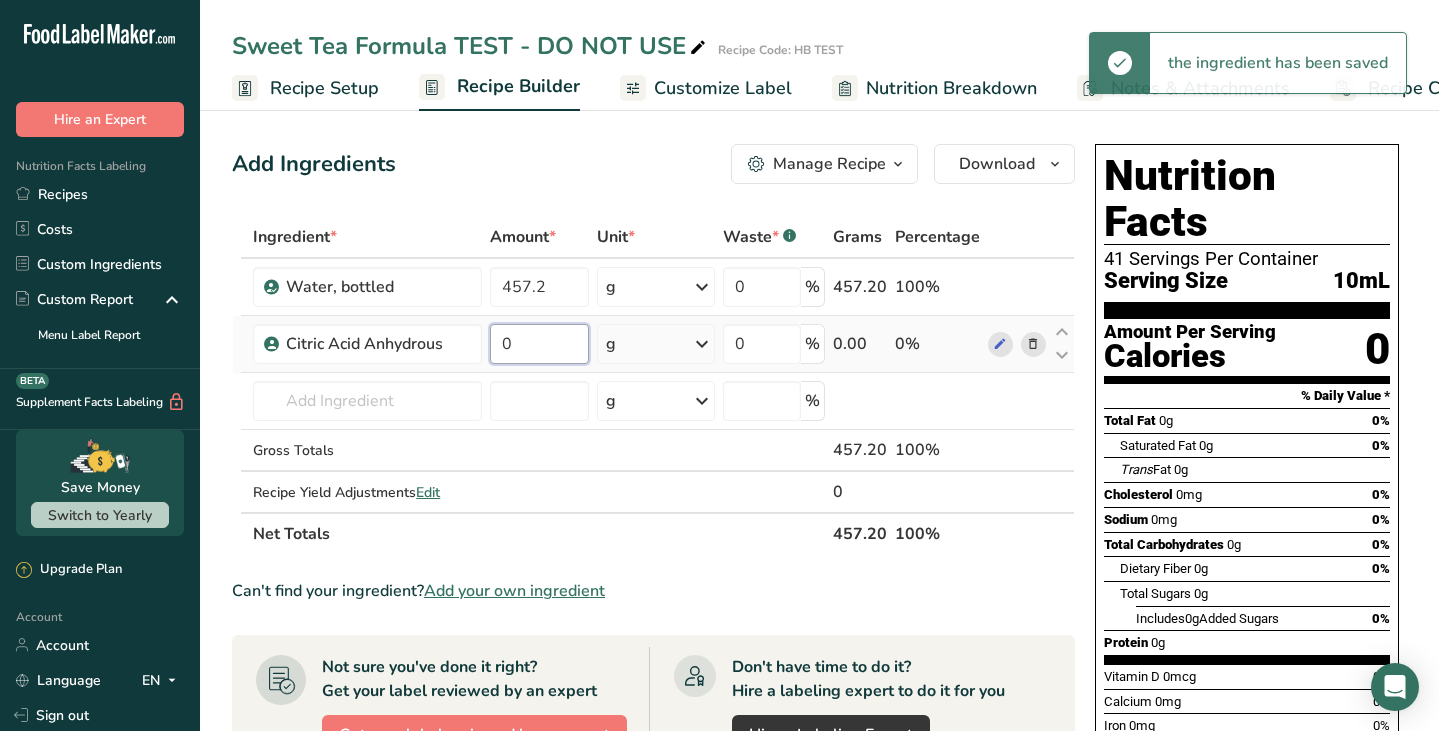 click on "0" at bounding box center [539, 344] 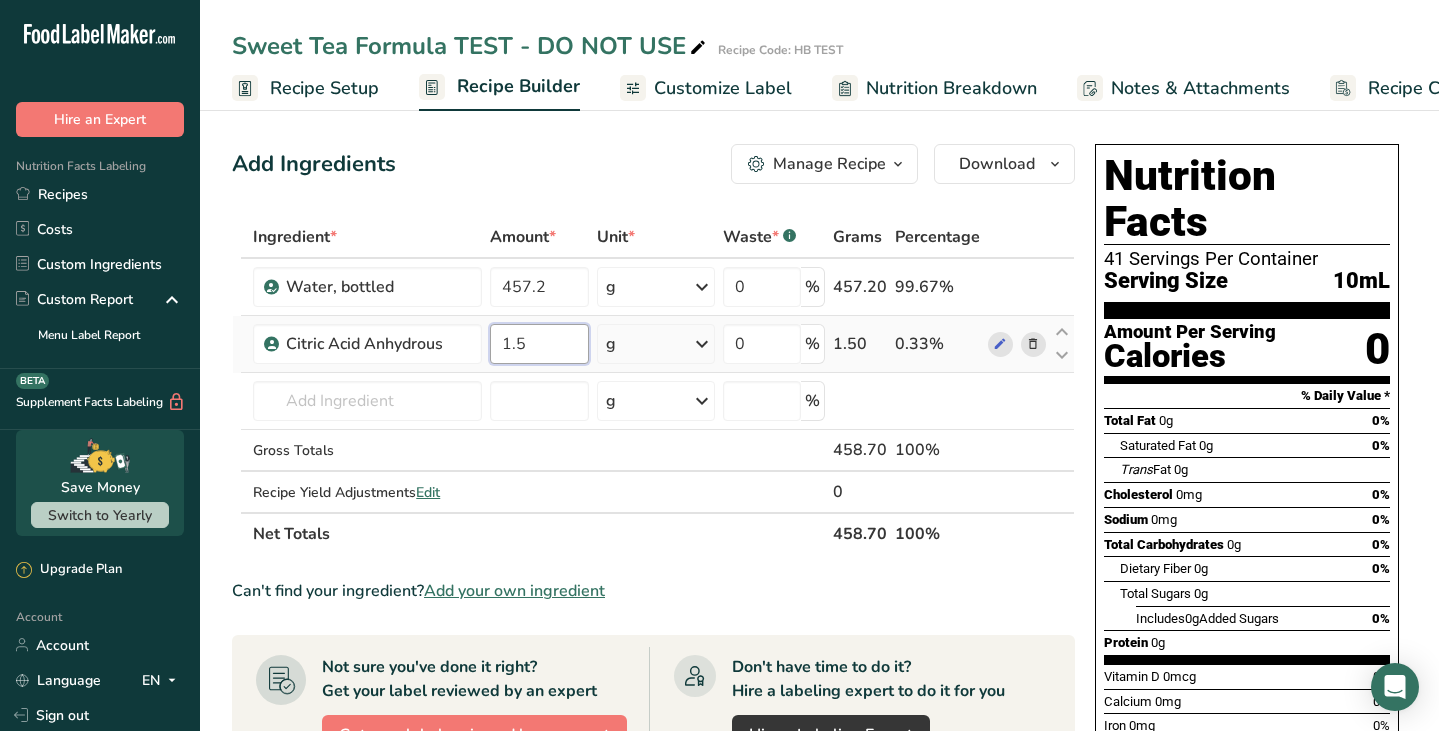 type on "1.5" 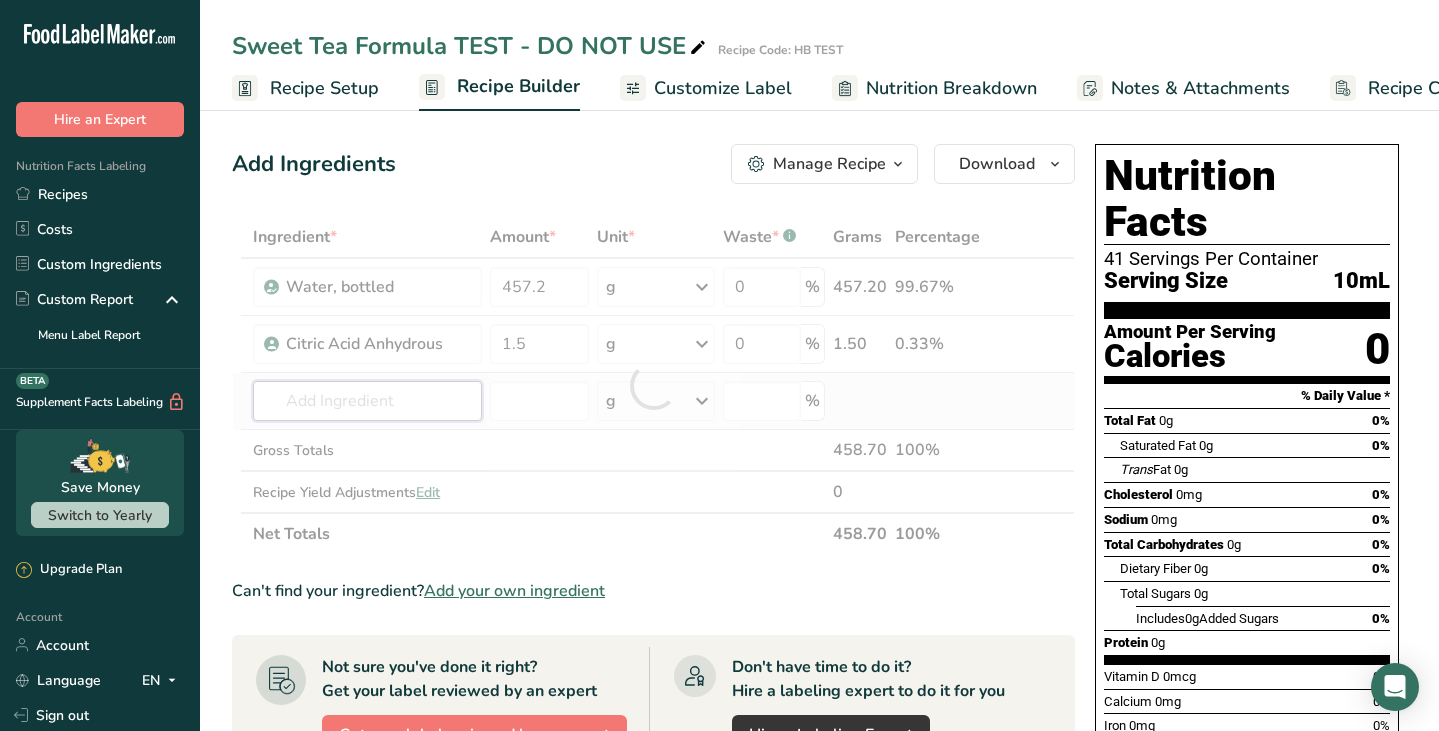 click on "Ingredient *
Amount *
Unit *
Waste *   .a-a{fill:#347362;}.b-a{fill:#fff;}          Grams
Percentage
Water, bottled
457.2
g
Weight Units
g
kg
mg
See more
Volume Units
l
Volume units require a density conversion. If you know your ingredient's density enter it below. Otherwise, click on "RIA" our AI Regulatory bot - she will be able to help you
lb/ft3
g/cm3
Confirm
mL
Volume units require a density conversion. If you know your ingredient's density enter it below. Otherwise, click on "RIA" our AI Regulatory bot - she will be able to help you
lb/ft3" at bounding box center [653, 385] 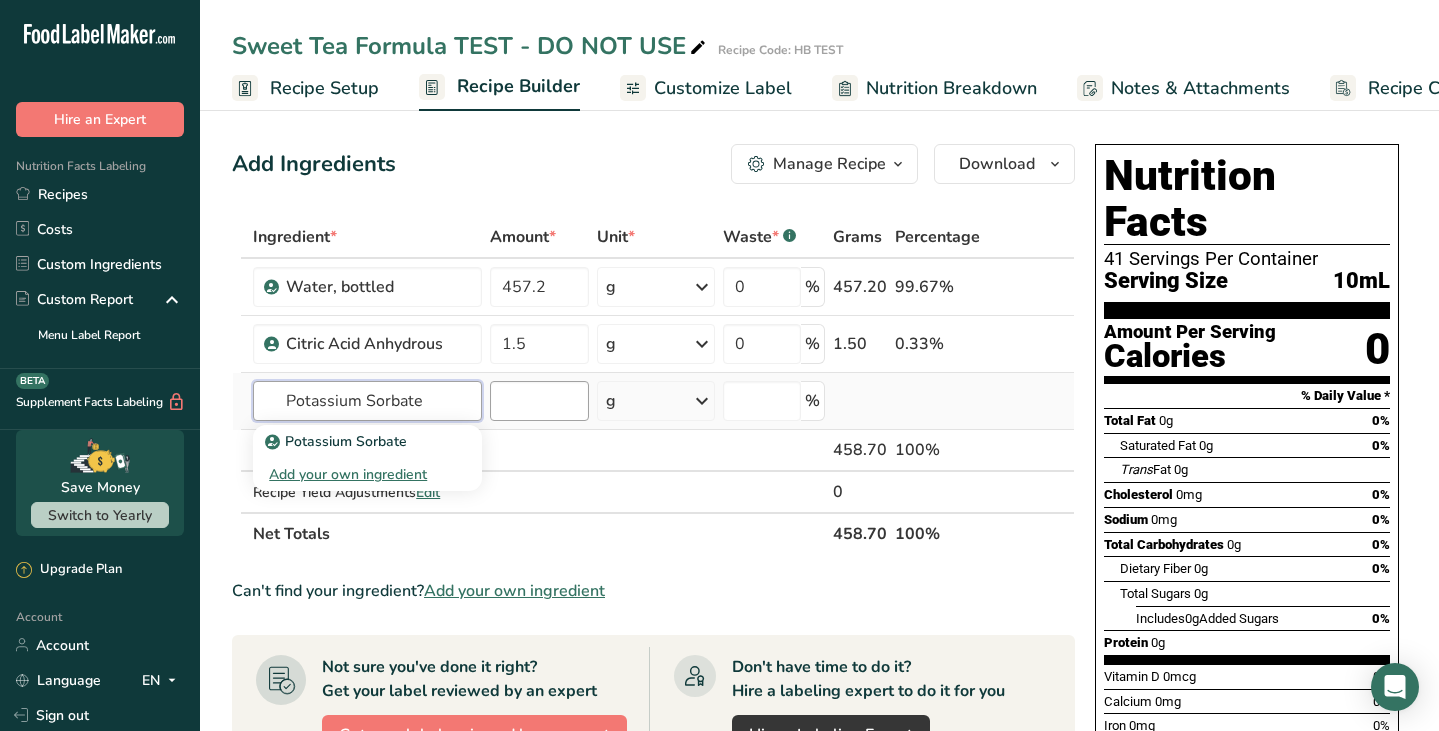 type on "Potassium Sorbate" 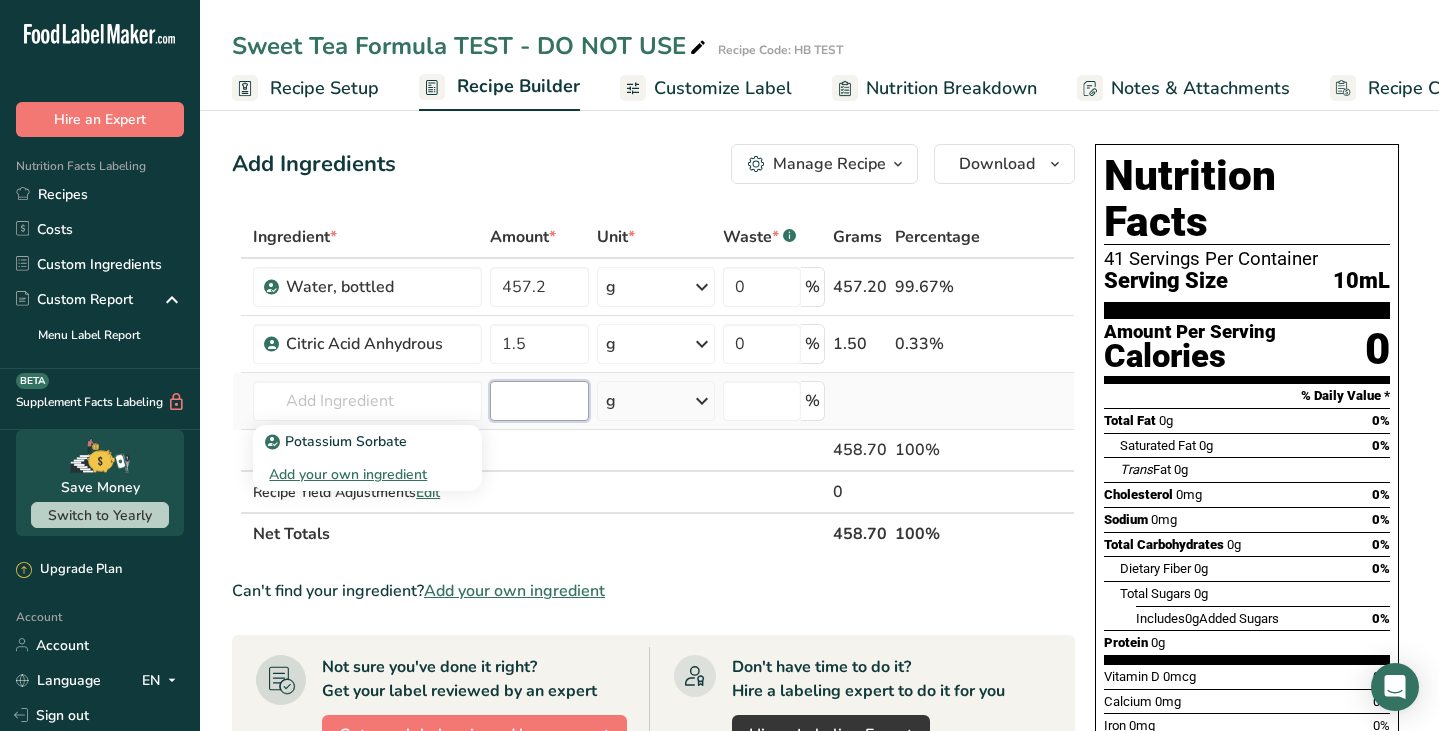 click at bounding box center [539, 401] 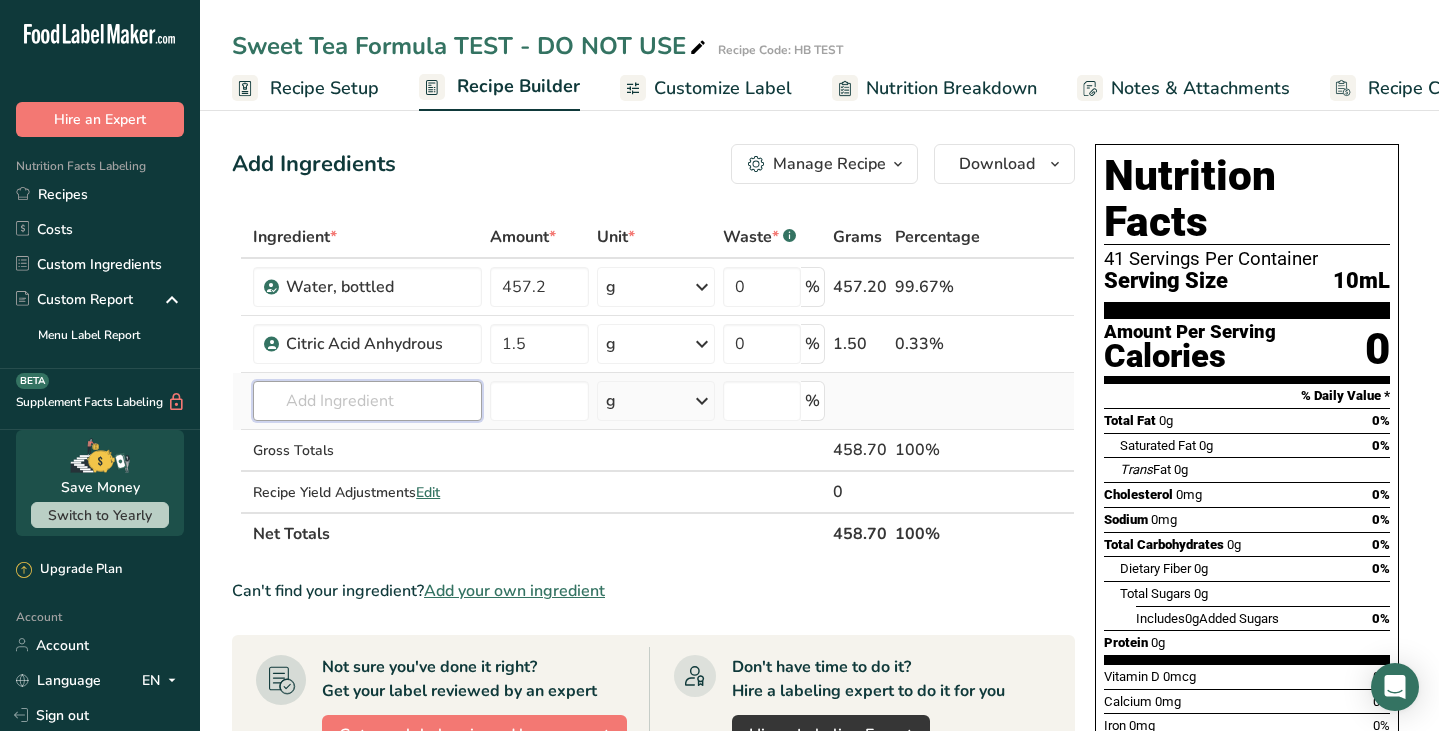 click at bounding box center (367, 401) 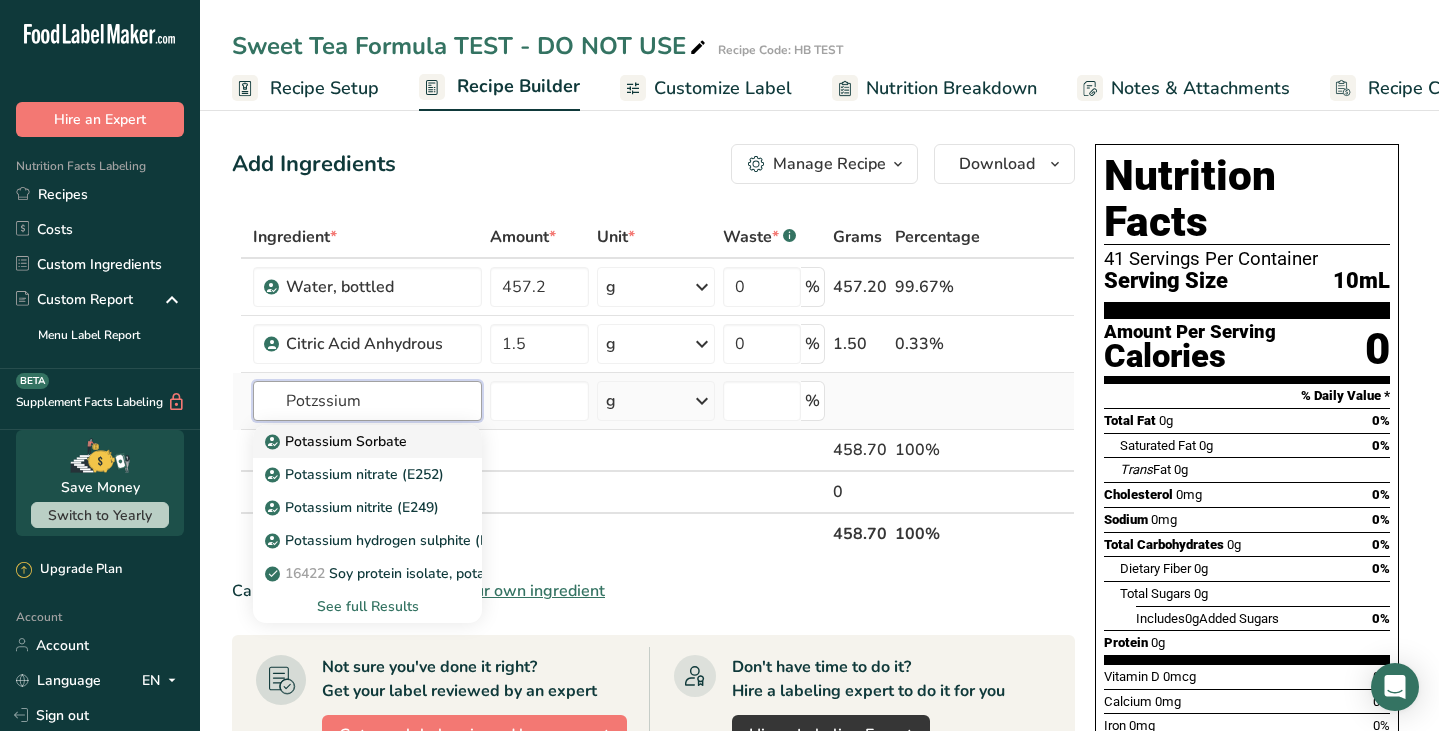 type on "Potzssium" 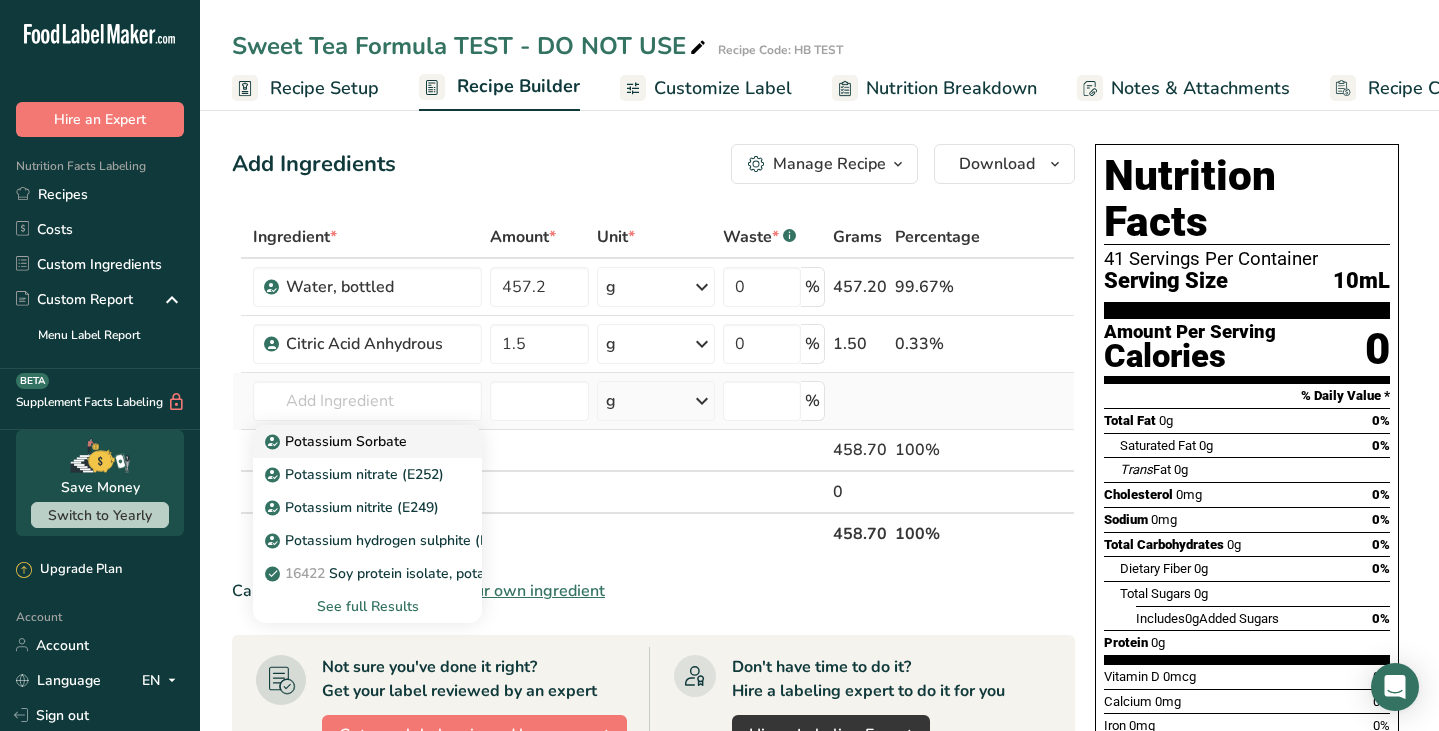 click on "Potassium Sorbate" at bounding box center [351, 441] 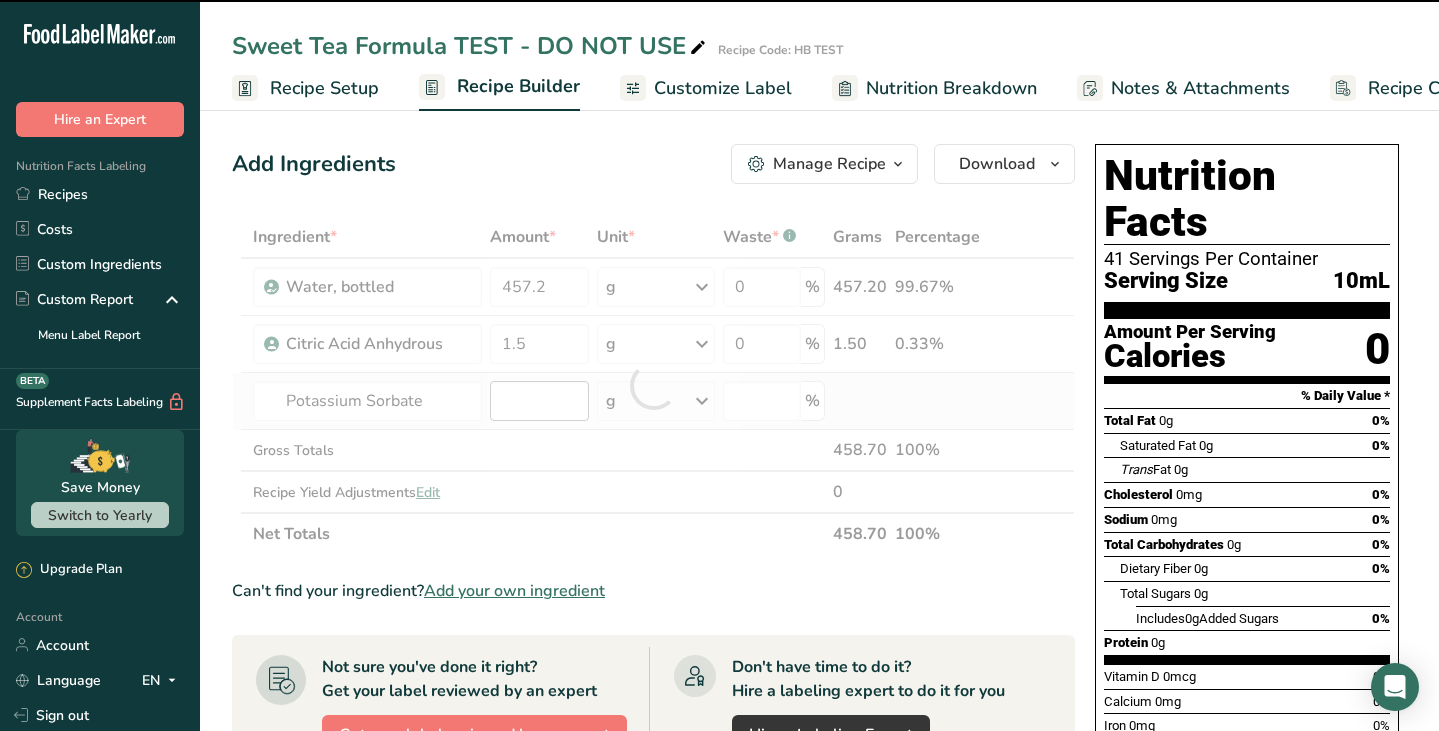 type on "0" 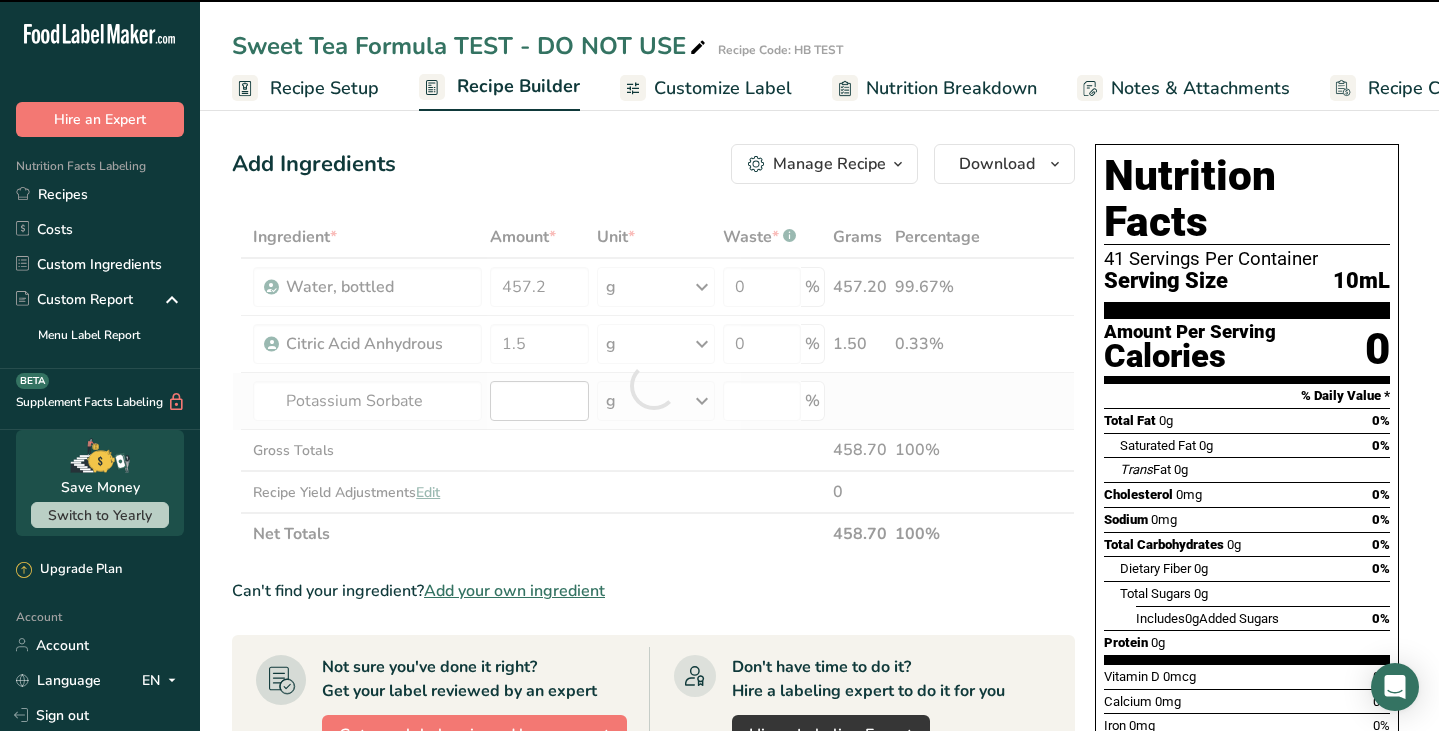 type on "0" 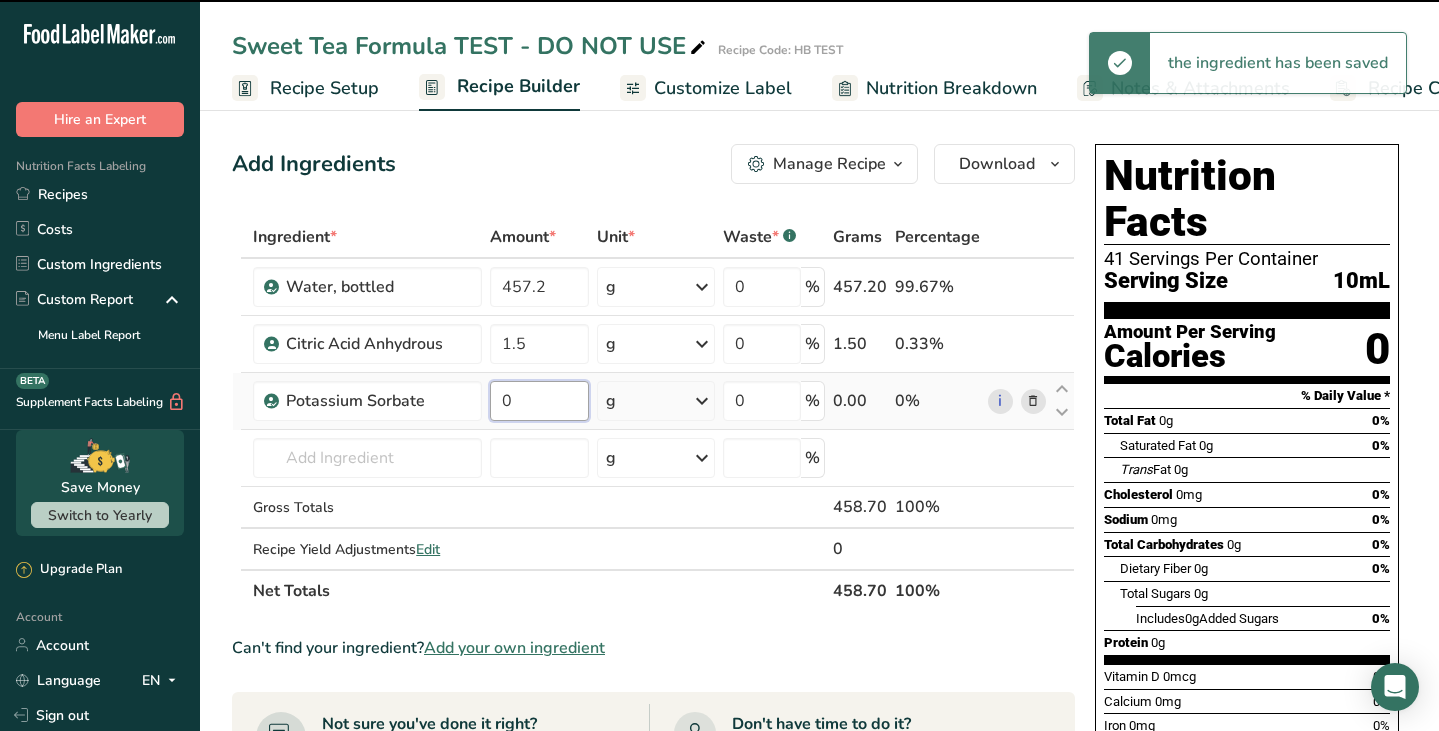 click on "0" at bounding box center (539, 401) 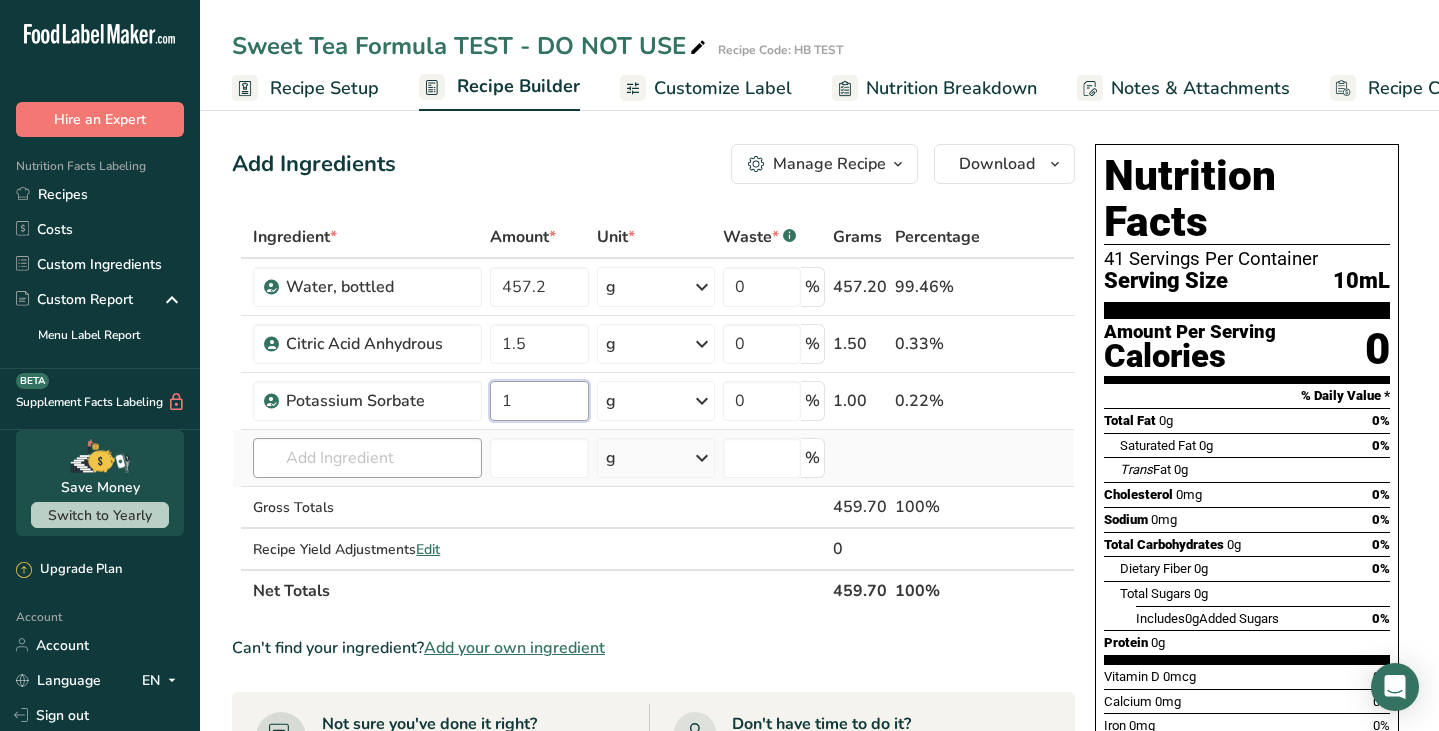 type on "1" 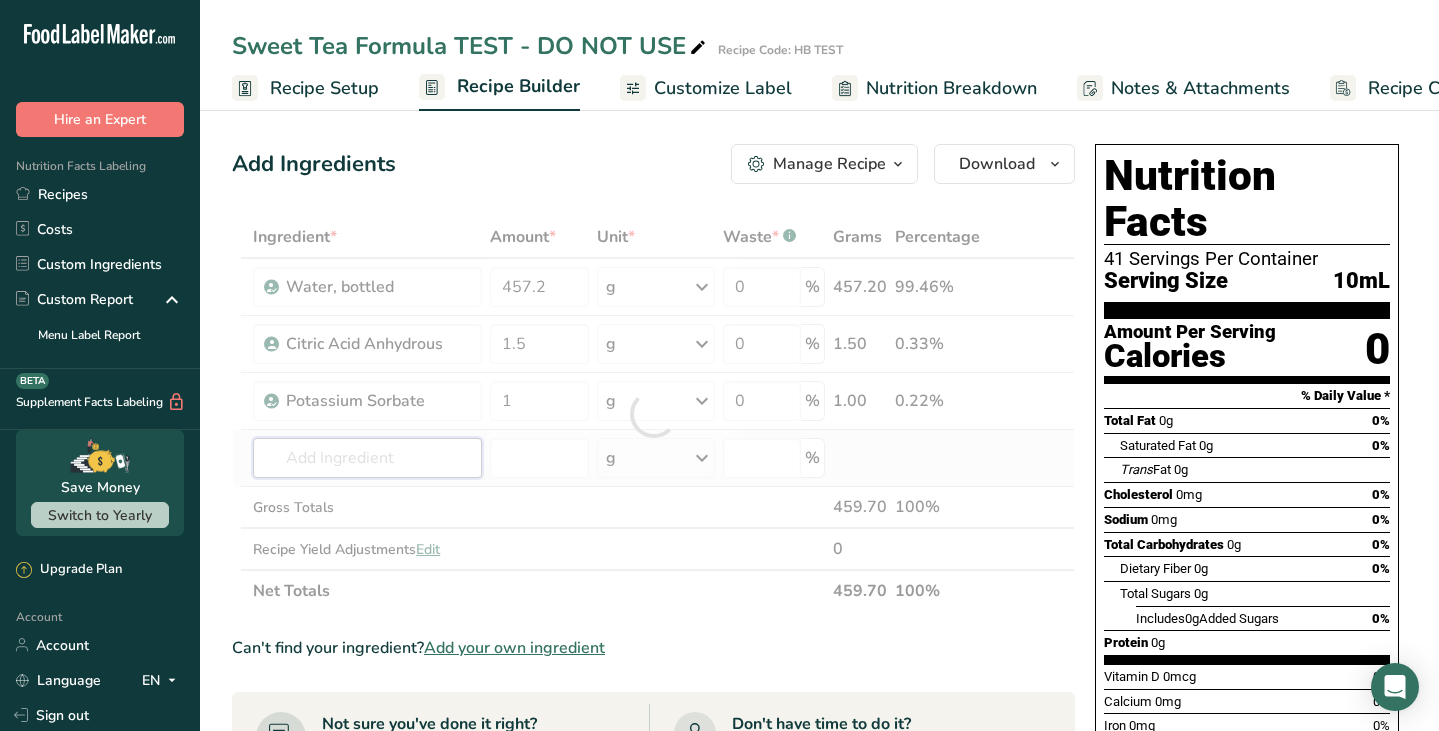 click on "Ingredient *
Amount *
Unit *
Waste *   .a-a{fill:#347362;}.b-a{fill:#fff;}          Grams
Percentage
Water, bottled
457.2
g
Weight Units
g
kg
mg
See more
Volume Units
l
Volume units require a density conversion. If you know your ingredient's density enter it below. Otherwise, click on "RIA" our AI Regulatory bot - she will be able to help you
lb/ft3
g/cm3
Confirm
mL
Volume units require a density conversion. If you know your ingredient's density enter it below. Otherwise, click on "RIA" our AI Regulatory bot - she will be able to help you
lb/ft3" at bounding box center [653, 414] 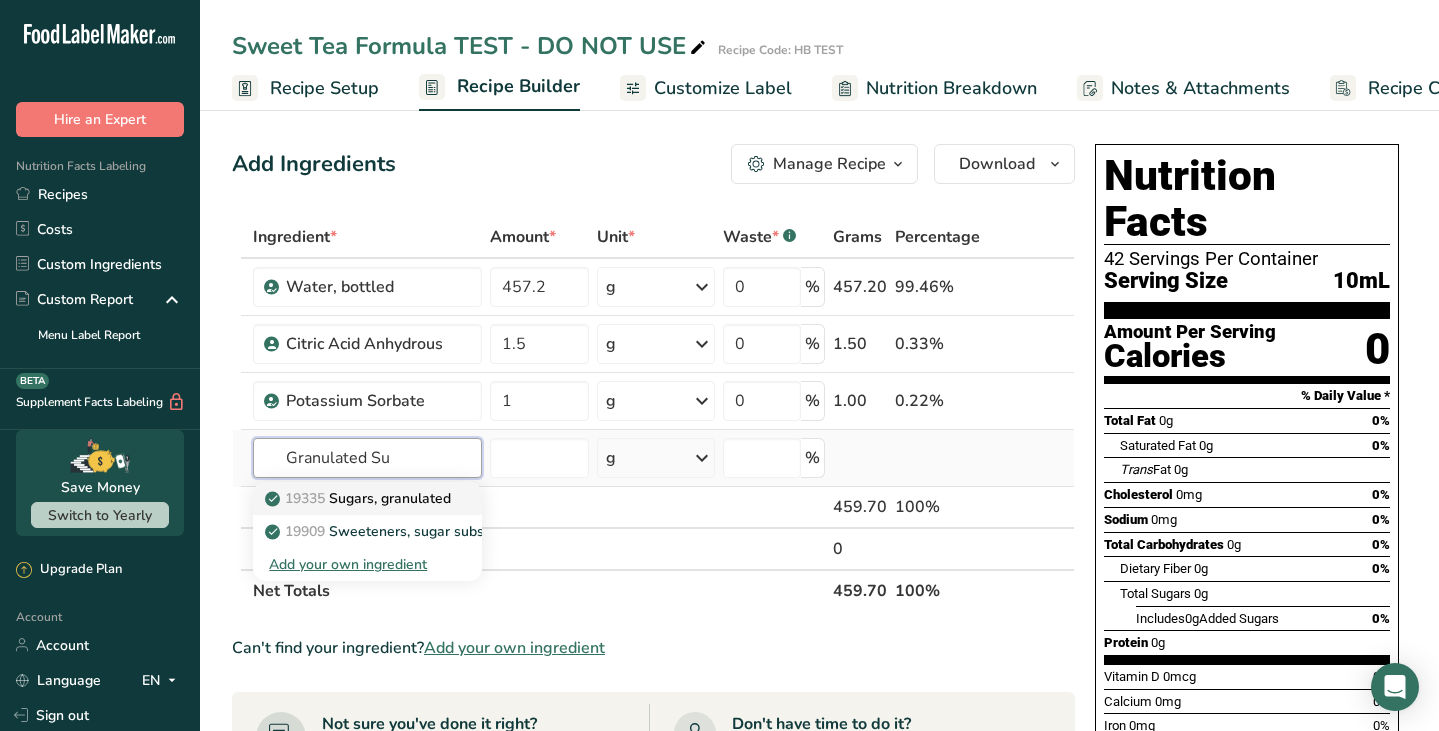 type on "Granulated Su" 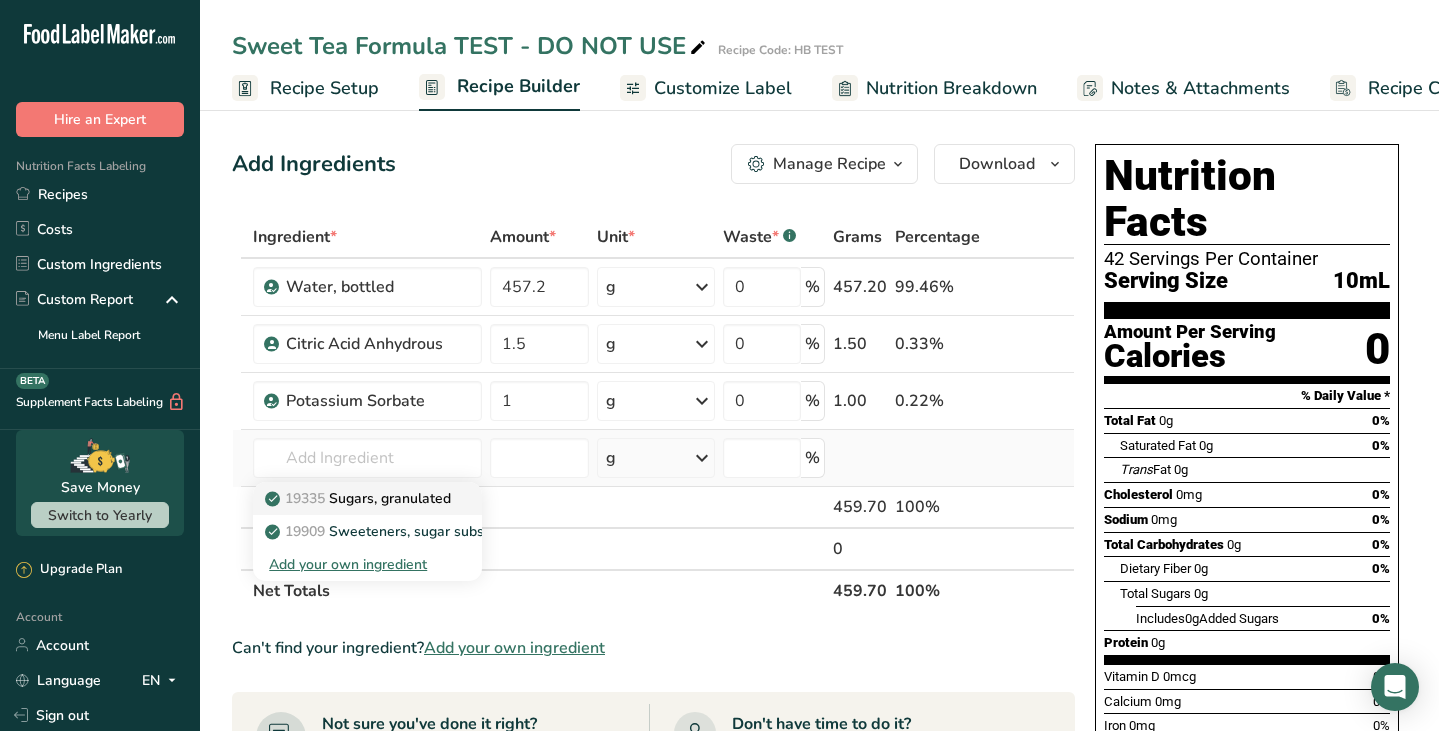 click on "19335
Sugars, granulated" at bounding box center [360, 498] 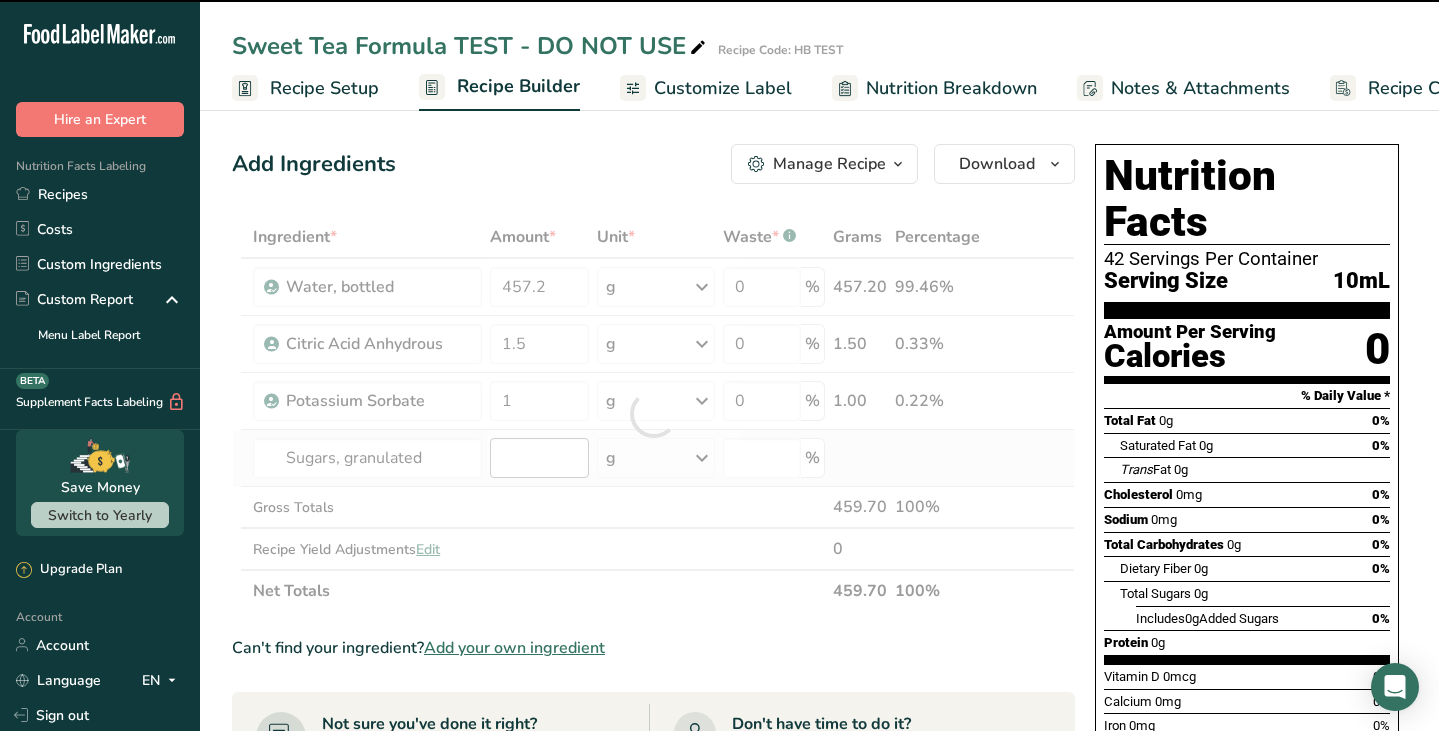 type on "0" 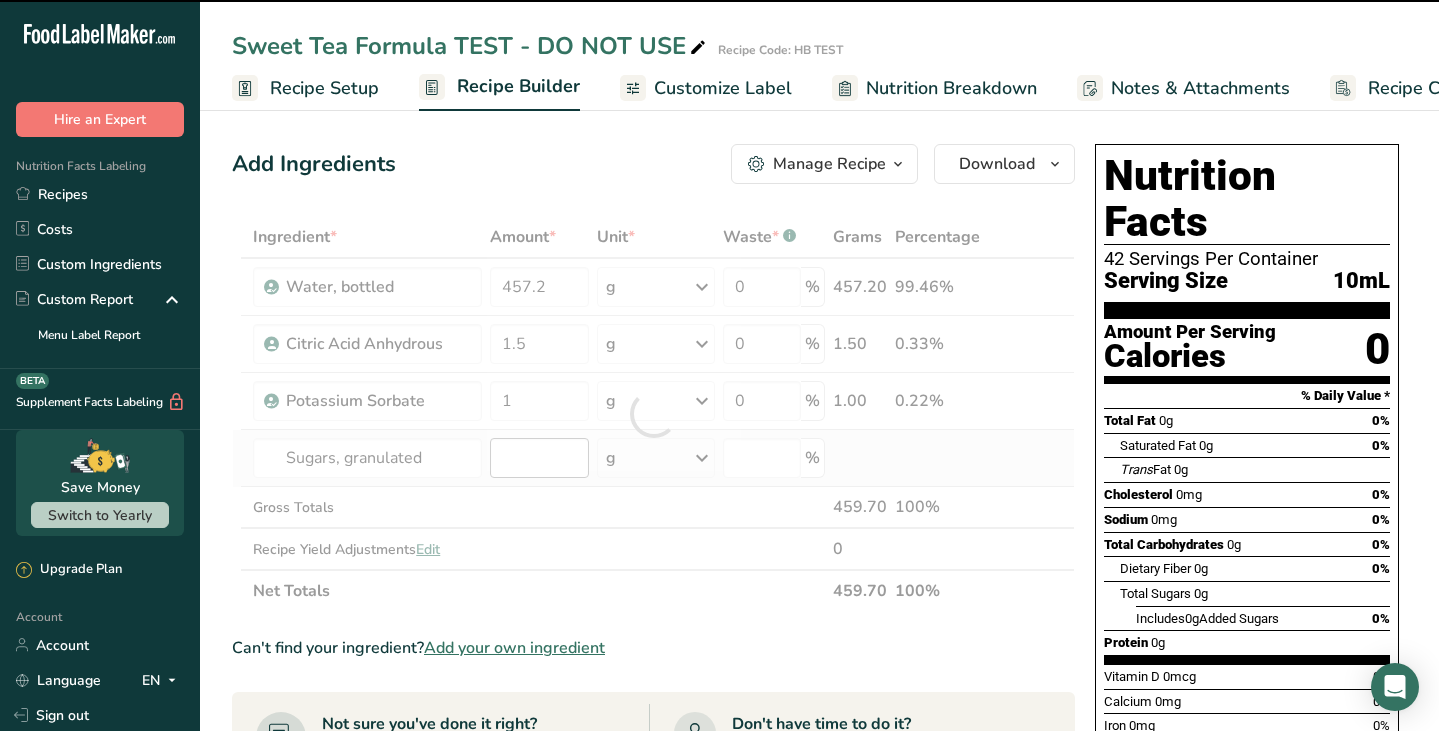 type on "0" 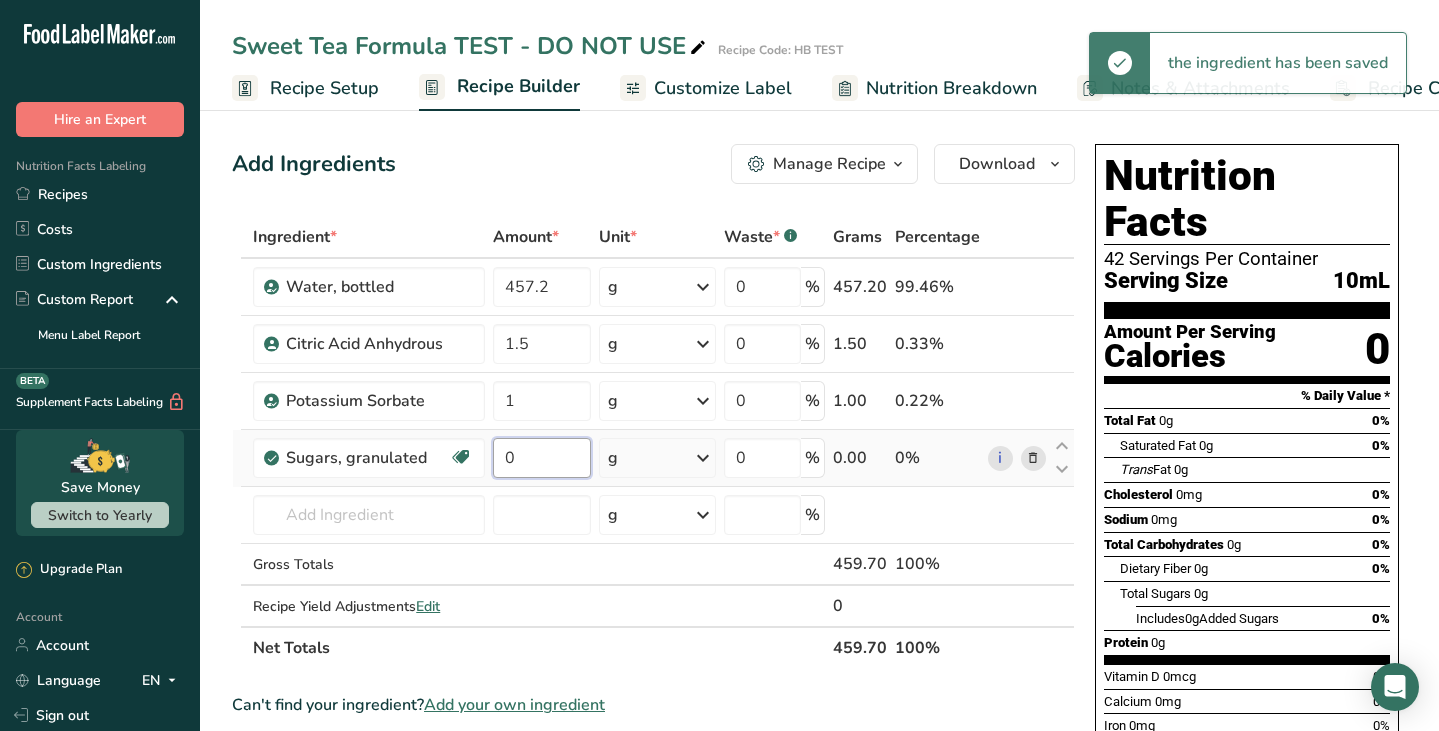 click on "0" at bounding box center (542, 458) 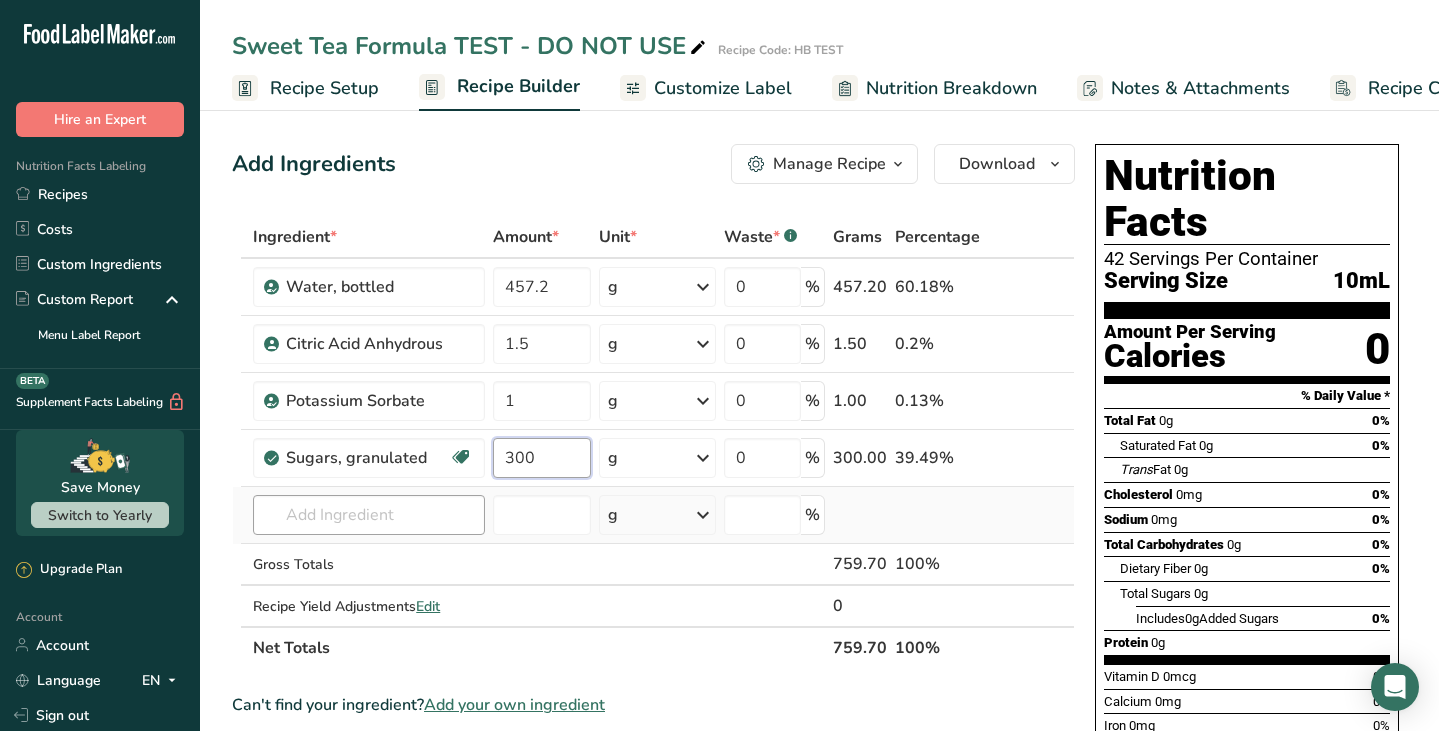 type on "300" 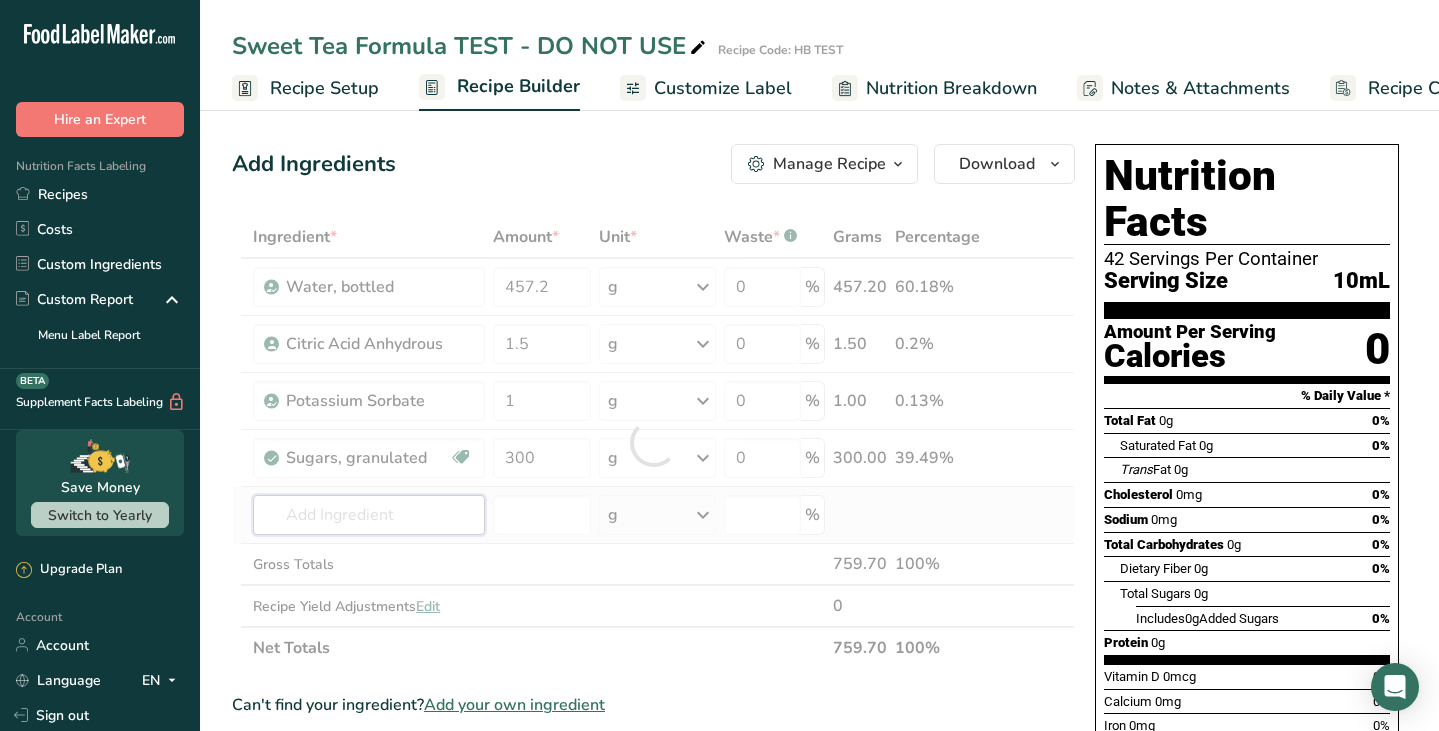 click on "Ingredient *
Amount *
Unit *
Waste *   .a-a{fill:#347362;}.b-a{fill:#fff;}          Grams
Percentage
Water, bottled
457.2
g
Weight Units
g
kg
mg
See more
Volume Units
l
Volume units require a density conversion. If you know your ingredient's density enter it below. Otherwise, click on "RIA" our AI Regulatory bot - she will be able to help you
lb/ft3
g/cm3
Confirm
mL
Volume units require a density conversion. If you know your ingredient's density enter it below. Otherwise, click on "RIA" our AI Regulatory bot - she will be able to help you
lb/ft3" at bounding box center [653, 442] 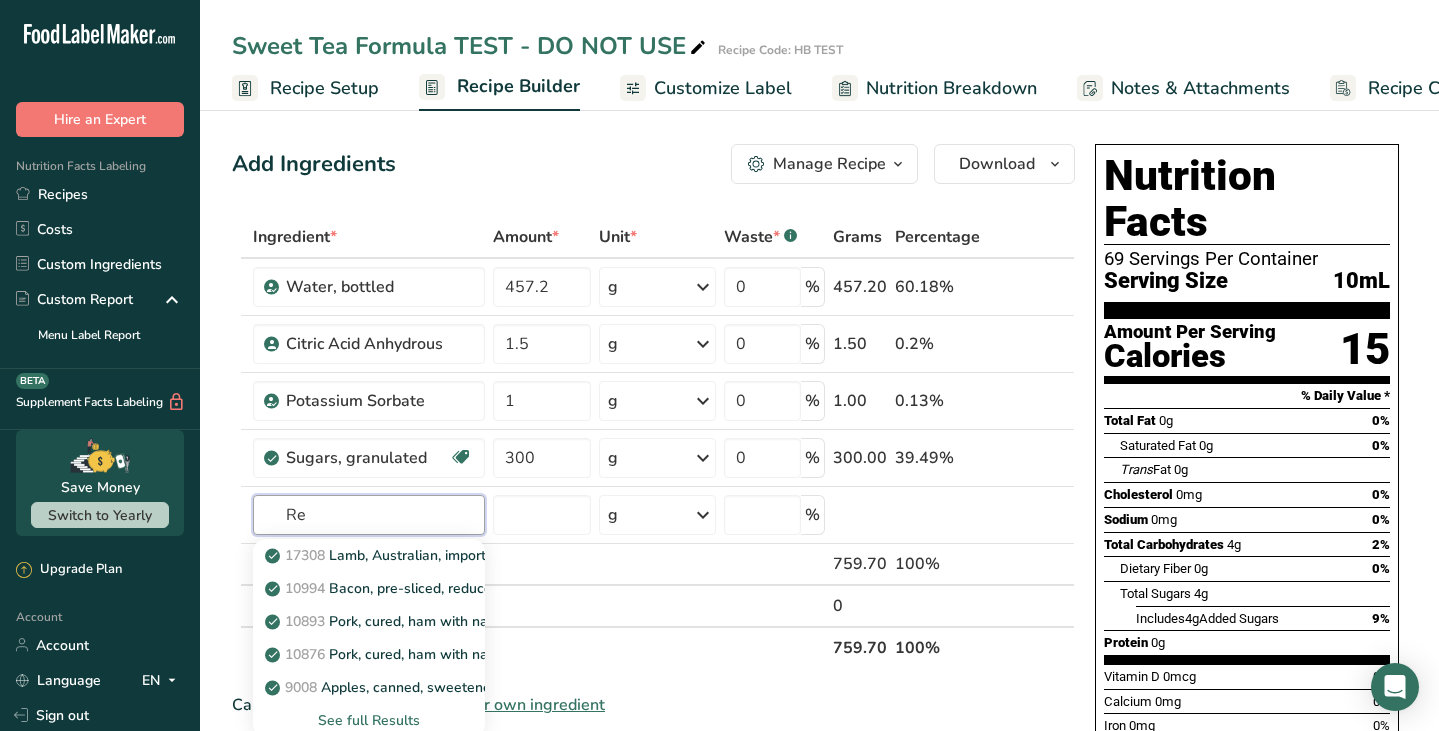 type on "R" 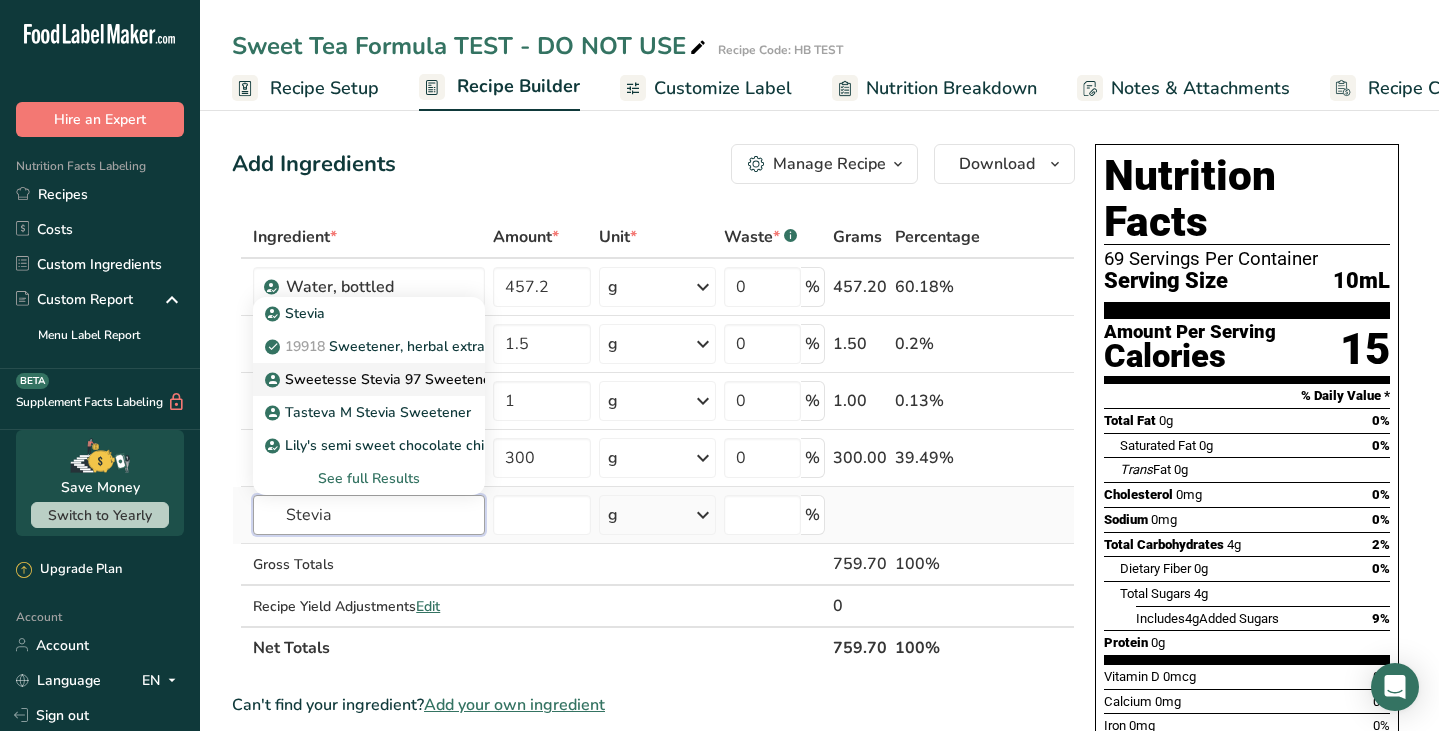 type on "Stevia" 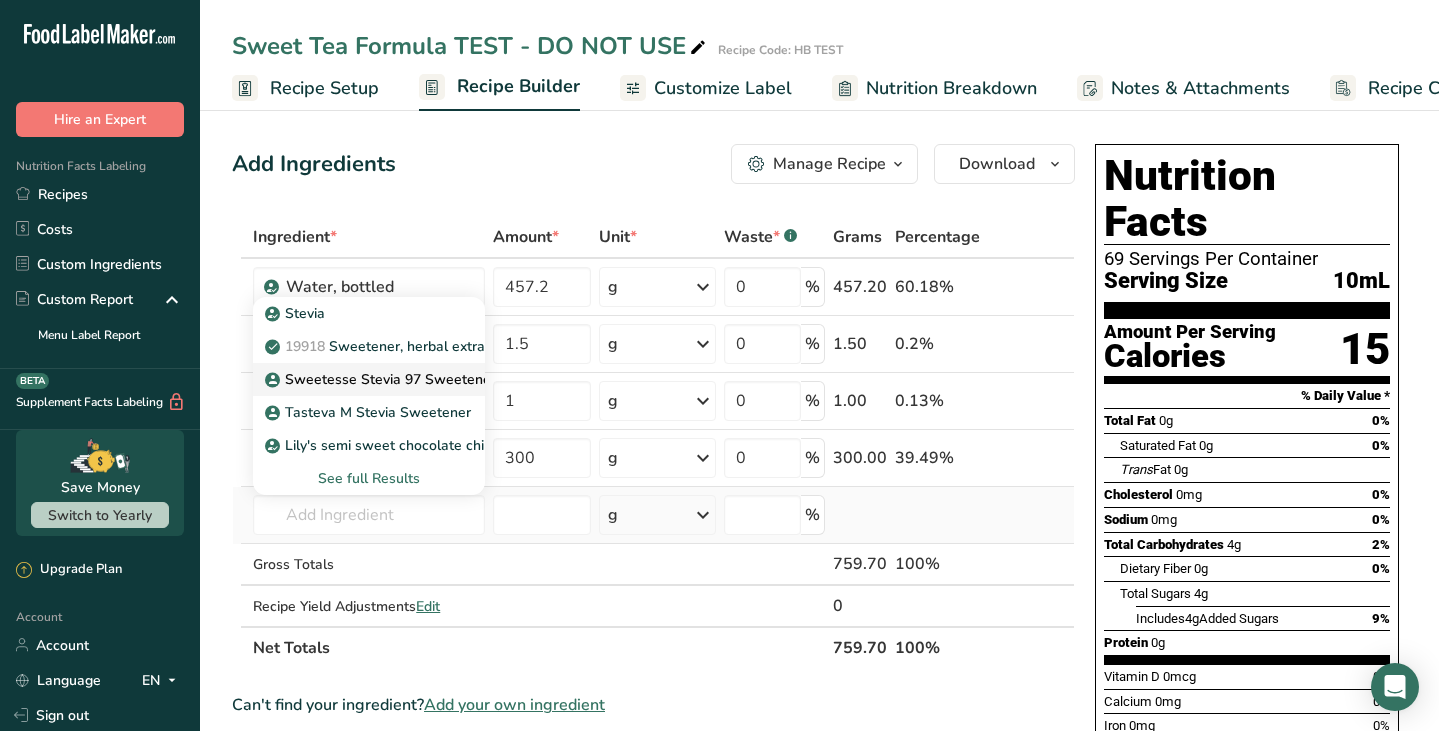 click on "Sweetesse Stevia 97 Sweetener" at bounding box center [382, 379] 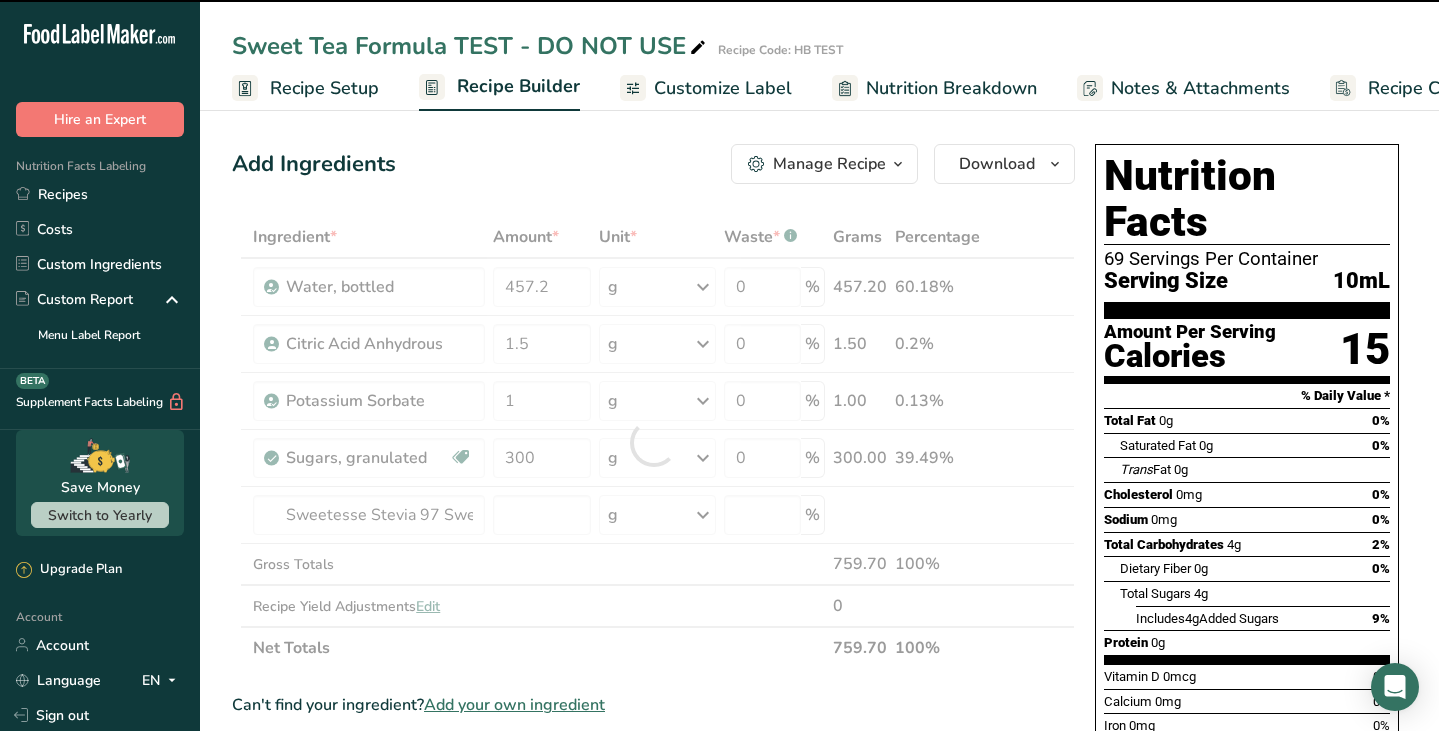 type on "0" 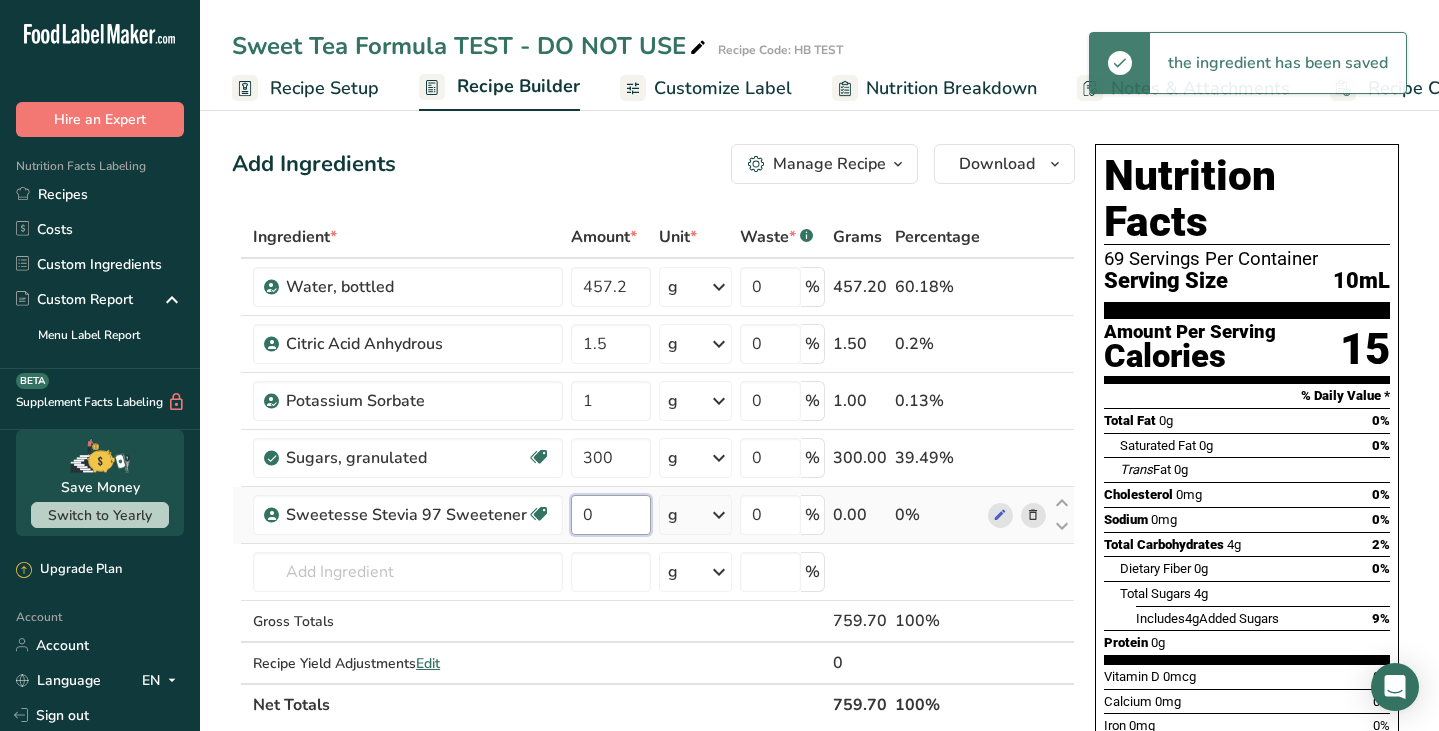 click on "0" at bounding box center [610, 515] 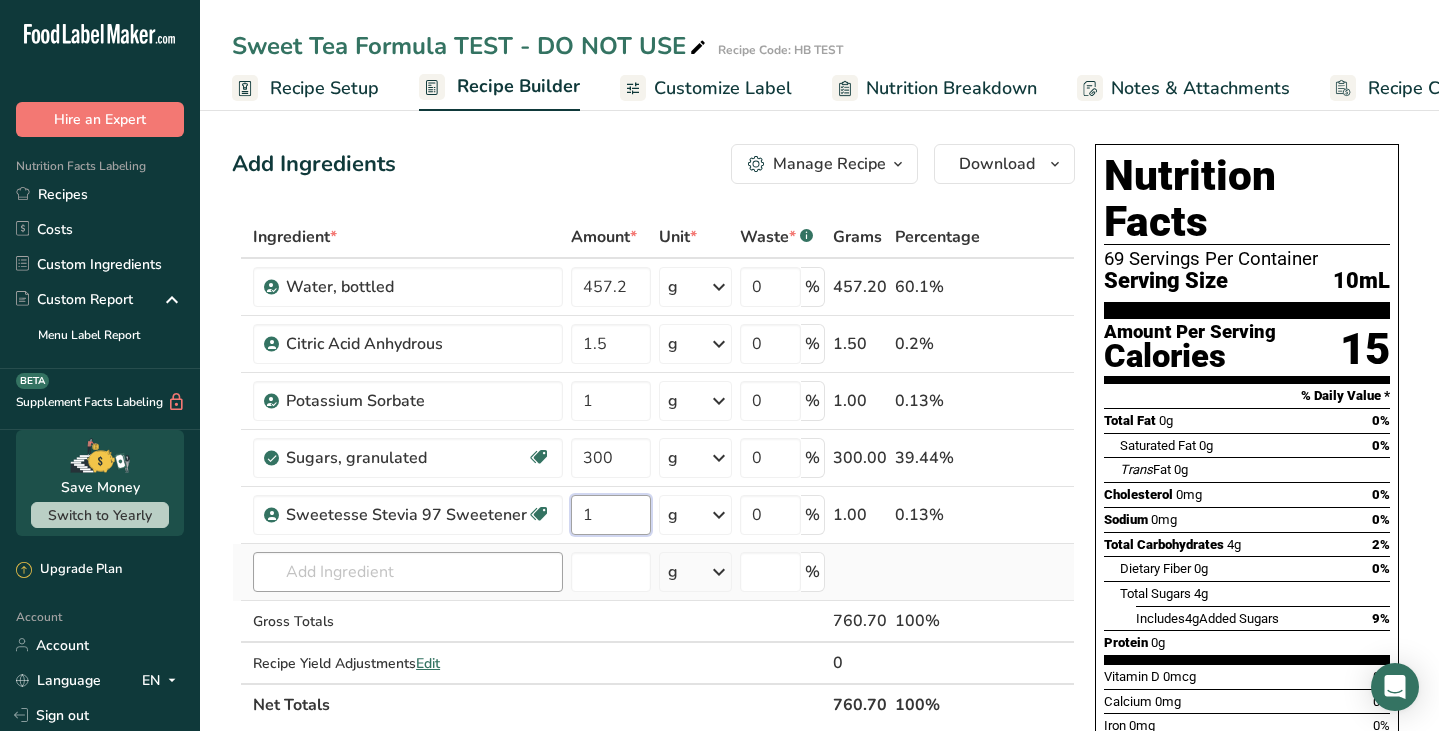 type on "1" 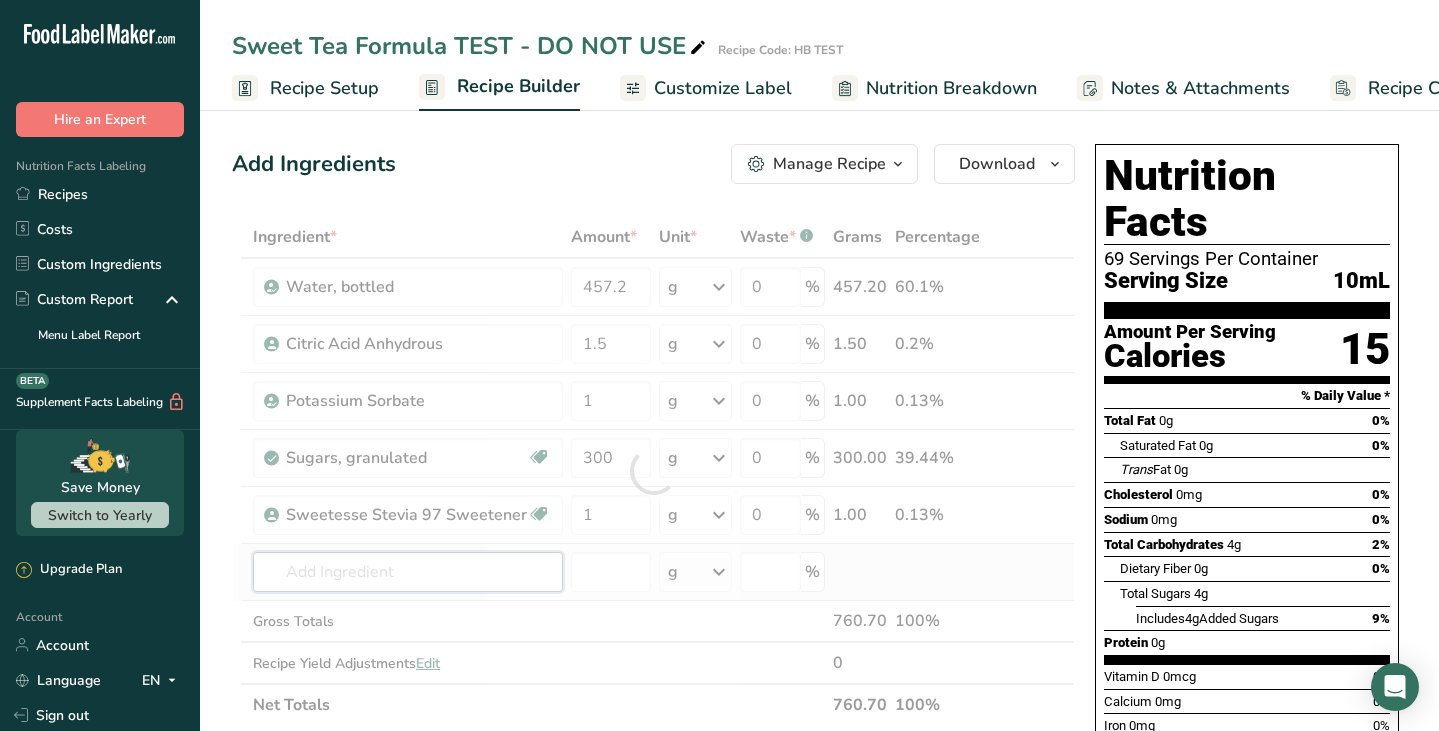 click on "Ingredient *
Amount *
Unit *
Waste *   .a-a{fill:#347362;}.b-a{fill:#fff;}          Grams
Percentage
Water, bottled
457.2
g
Weight Units
g
kg
mg
See more
Volume Units
l
Volume units require a density conversion. If you know your ingredient's density enter it below. Otherwise, click on "RIA" our AI Regulatory bot - she will be able to help you
lb/ft3
g/cm3
Confirm
mL
Volume units require a density conversion. If you know your ingredient's density enter it below. Otherwise, click on "RIA" our AI Regulatory bot - she will be able to help you
lb/ft3" at bounding box center (653, 471) 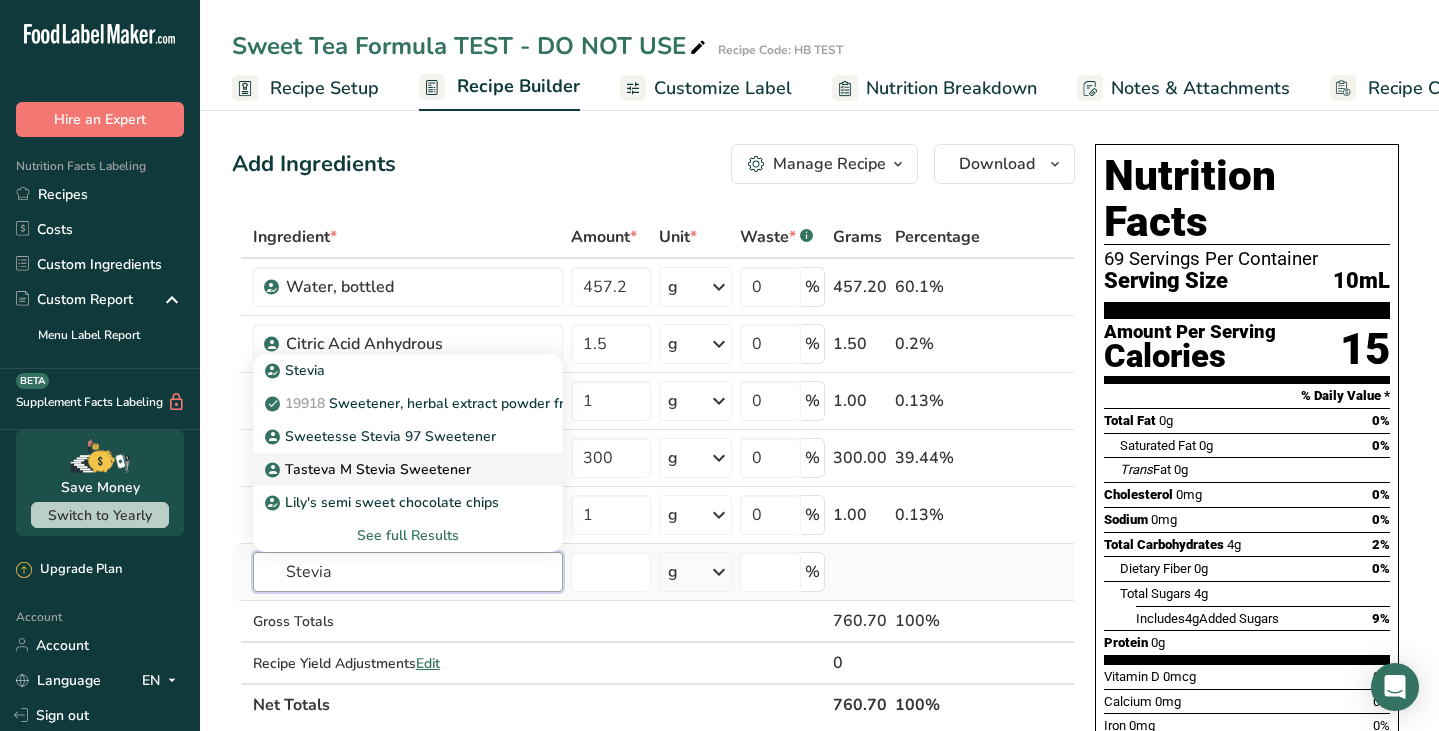 type on "Stevia" 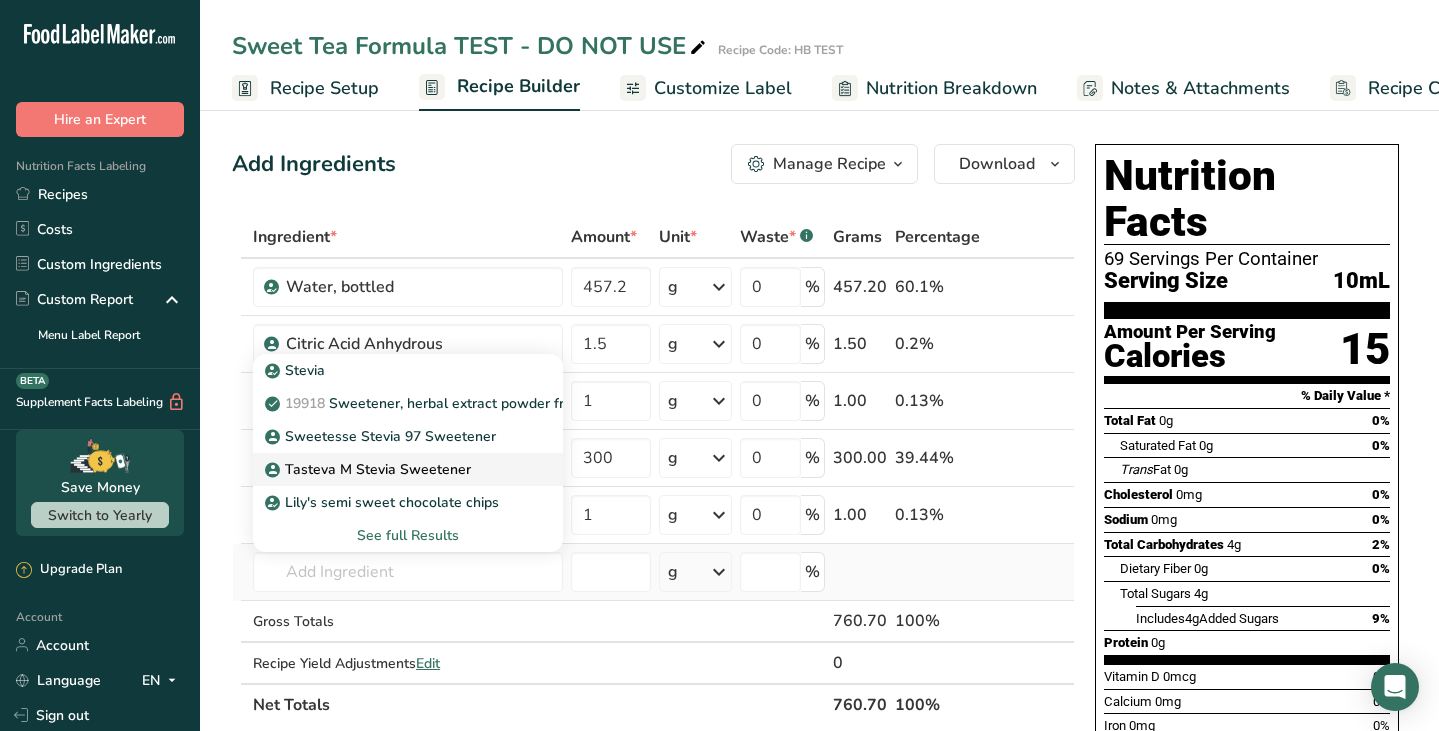 click on "Tasteva M Stevia Sweetener" at bounding box center (392, 469) 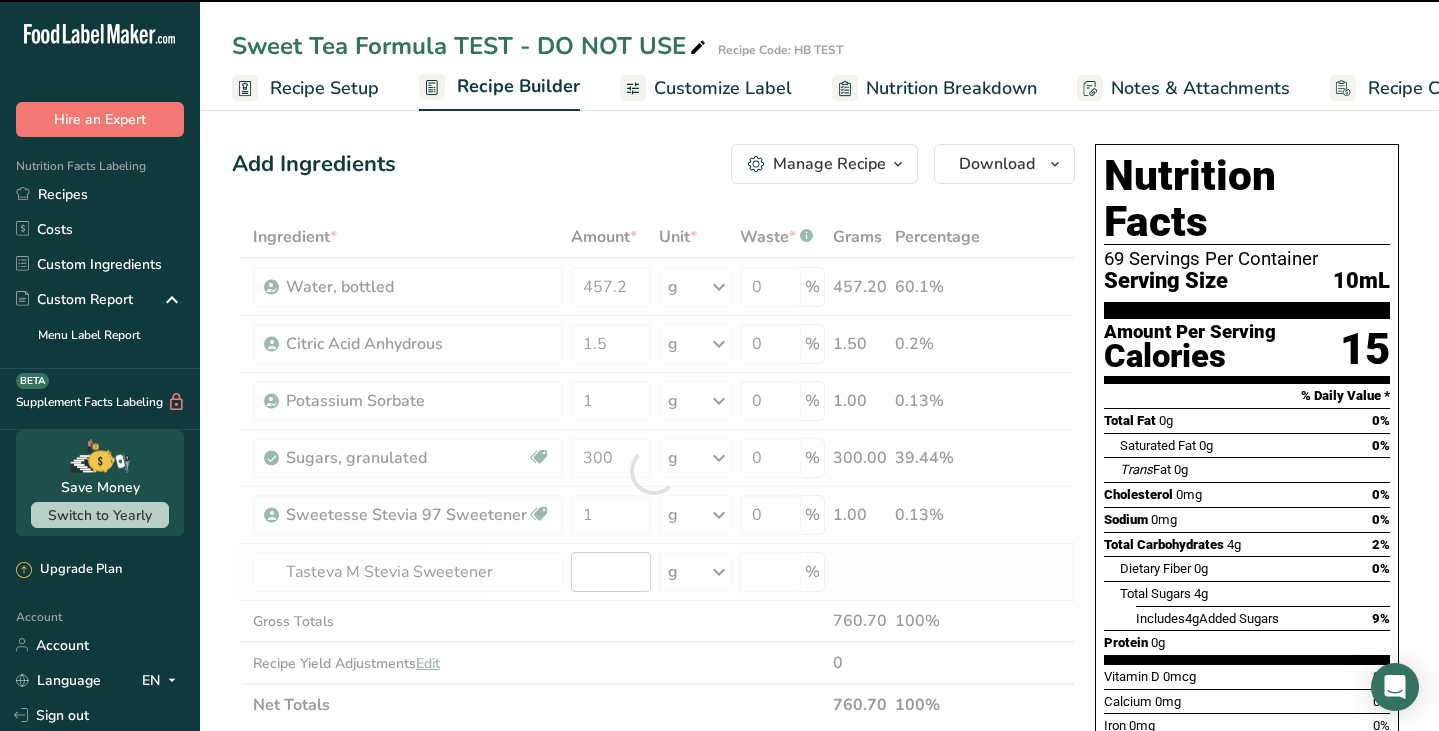 type on "0" 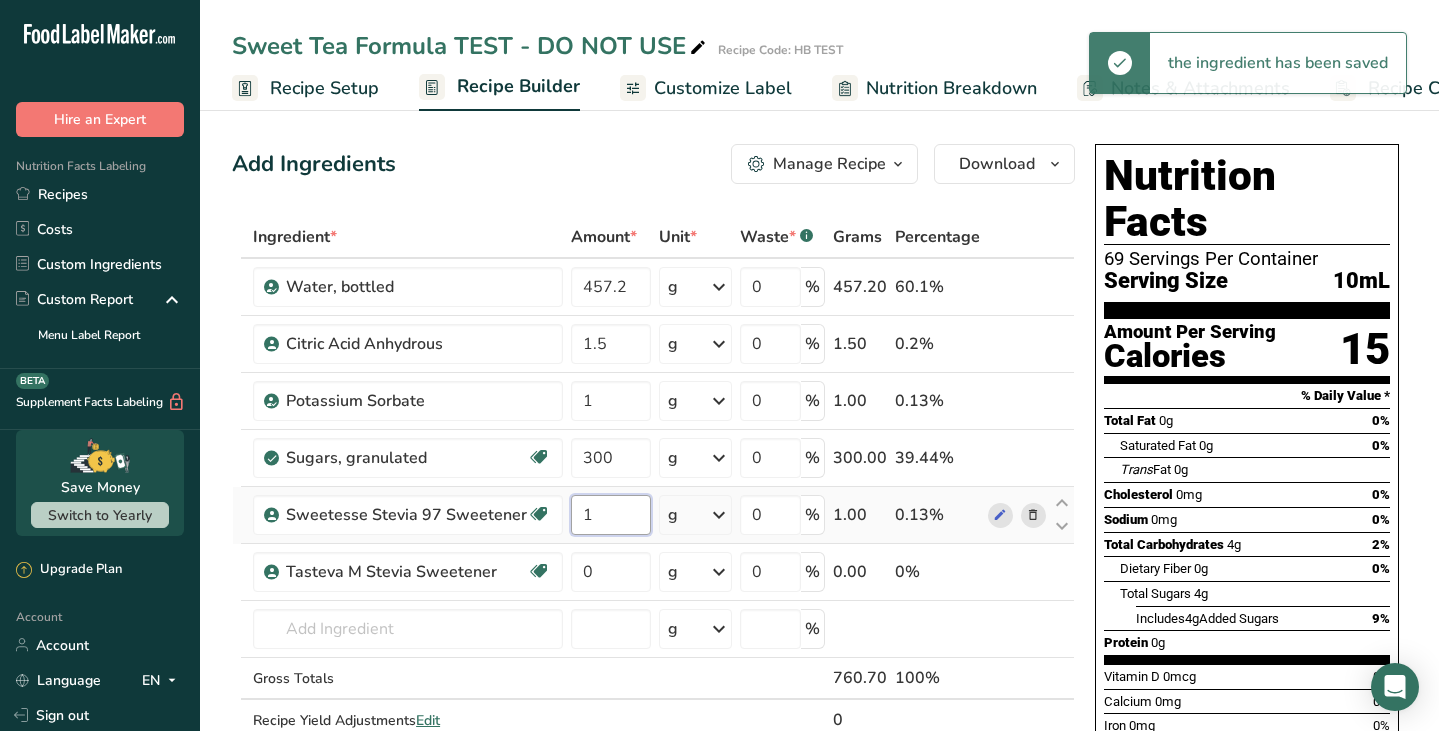 click on "1" at bounding box center (610, 515) 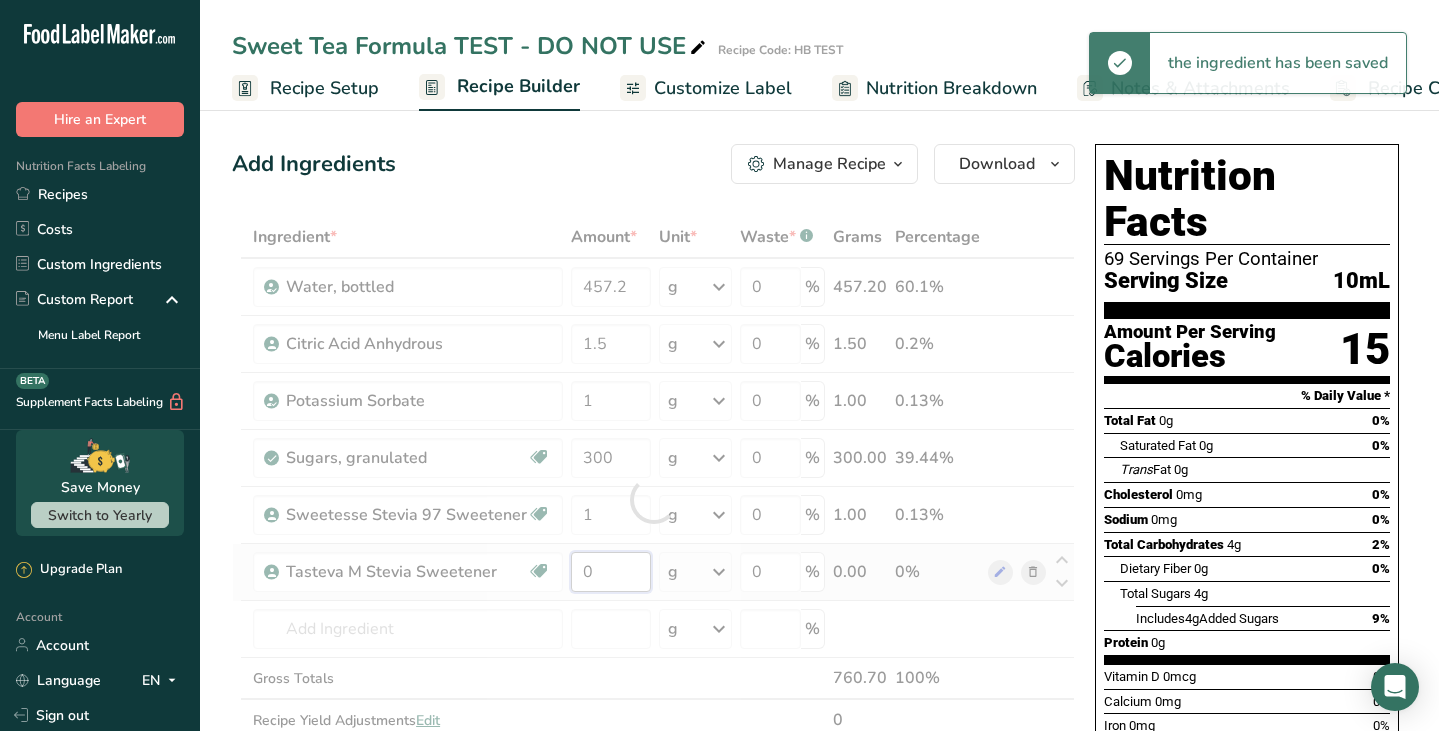 click on "Ingredient *
Amount *
Unit *
Waste *   .a-a{fill:#347362;}.b-a{fill:#fff;}          Grams
Percentage
Water, bottled
457.2
g
Weight Units
g
kg
mg
See more
Volume Units
l
Volume units require a density conversion. If you know your ingredient's density enter it below. Otherwise, click on "RIA" our AI Regulatory bot - she will be able to help you
lb/ft3
g/cm3
Confirm
mL
Volume units require a density conversion. If you know your ingredient's density enter it below. Otherwise, click on "RIA" our AI Regulatory bot - she will be able to help you
lb/ft3" at bounding box center [653, 499] 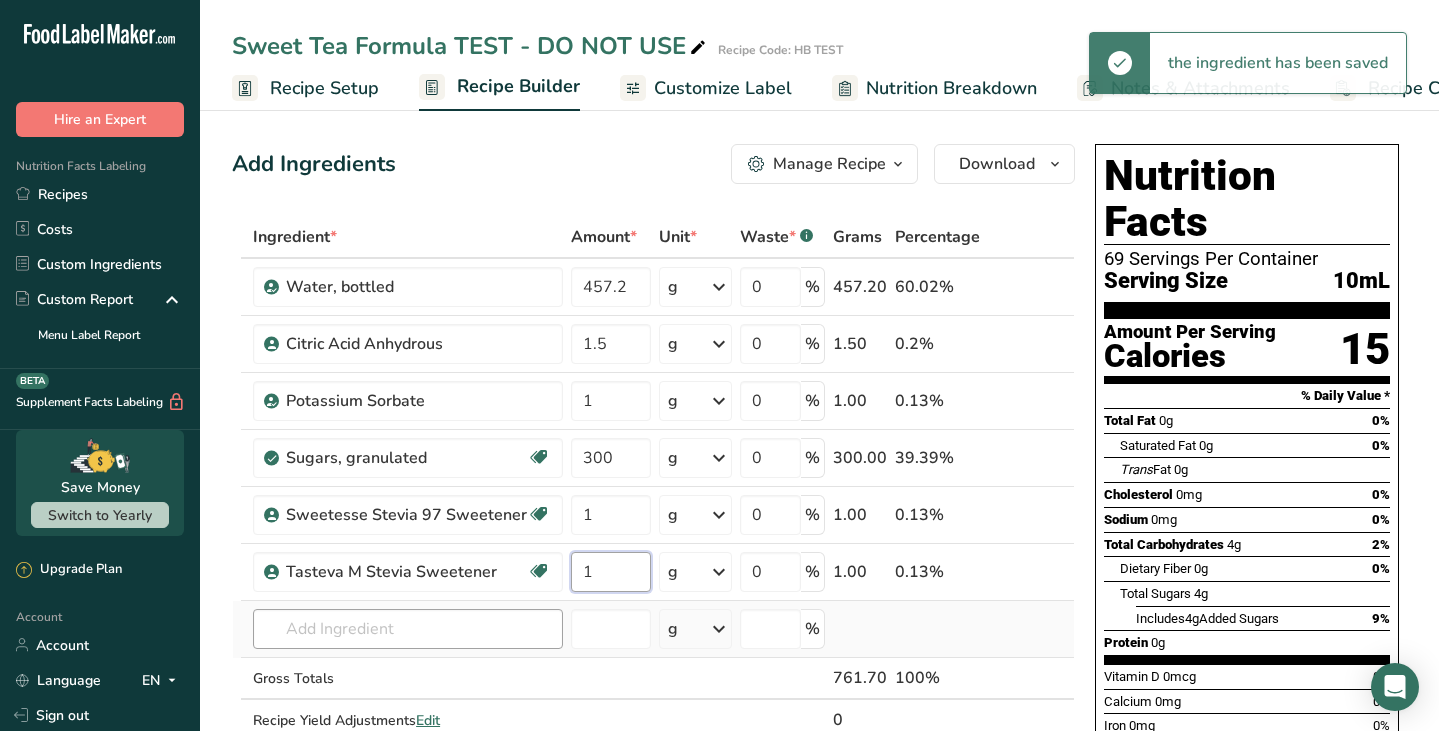 type on "1" 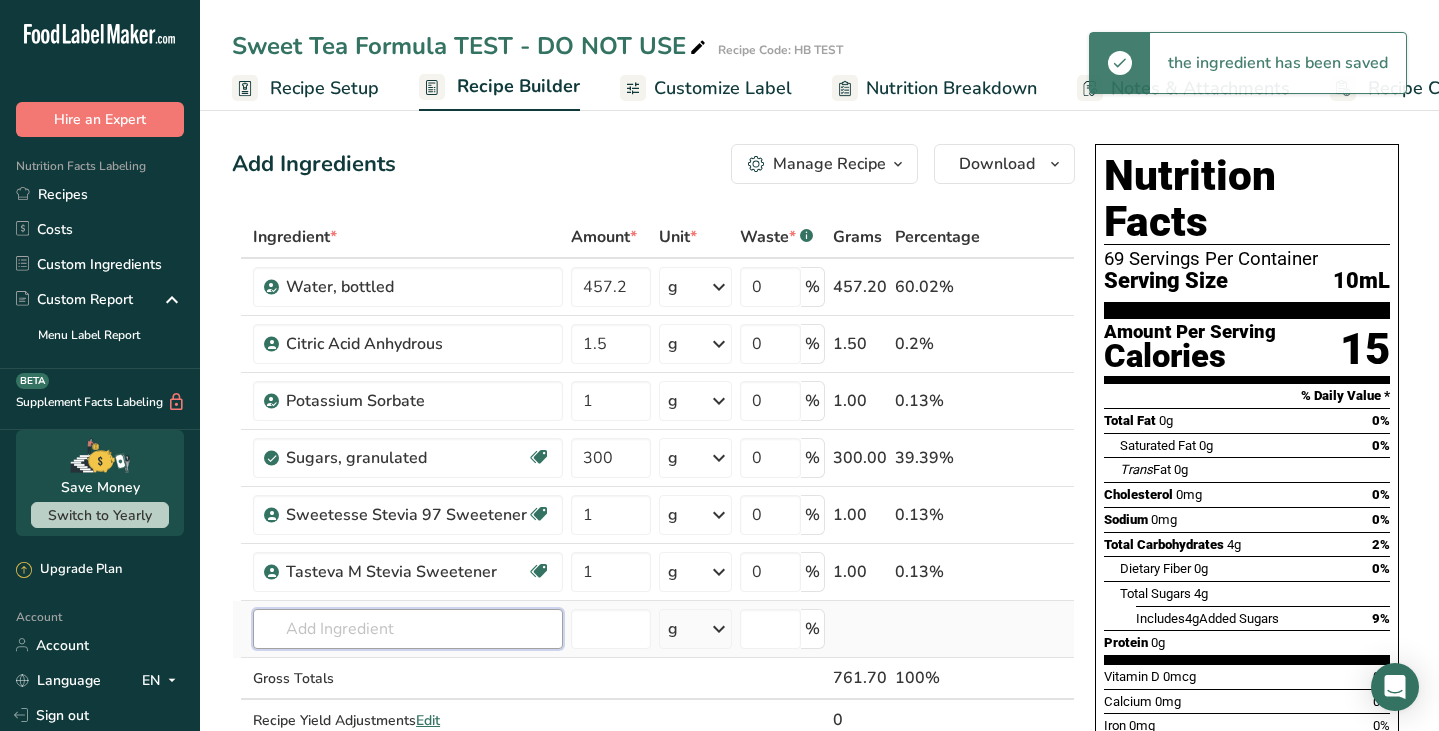 click on "Ingredient *
Amount *
Unit *
Waste *   .a-a{fill:#347362;}.b-a{fill:#fff;}          Grams
Percentage
Water, bottled
457.2
g
Weight Units
g
kg
mg
See more
Volume Units
l
Volume units require a density conversion. If you know your ingredient's density enter it below. Otherwise, click on "RIA" our AI Regulatory bot - she will be able to help you
lb/ft3
g/cm3
Confirm
mL
Volume units require a density conversion. If you know your ingredient's density enter it below. Otherwise, click on "RIA" our AI Regulatory bot - she will be able to help you
lb/ft3" at bounding box center (653, 499) 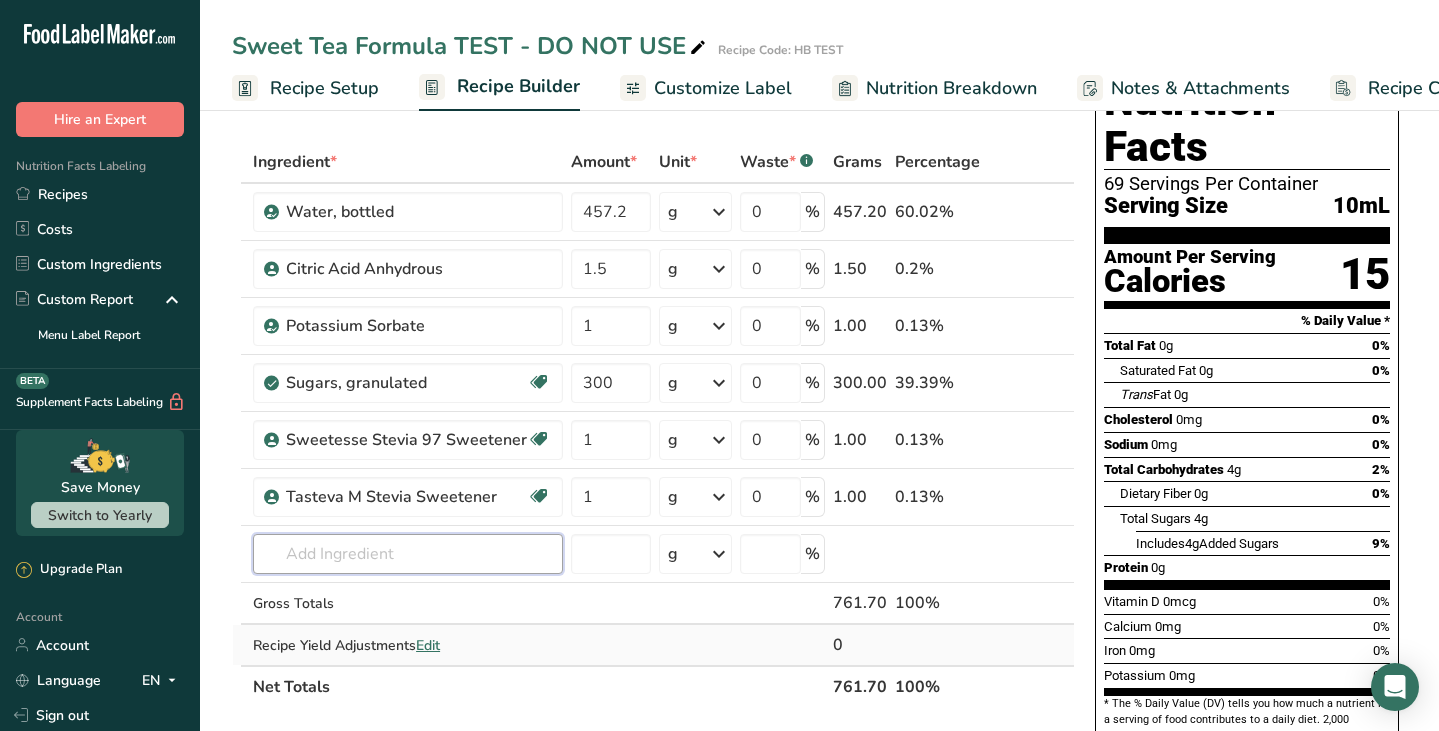 scroll, scrollTop: 78, scrollLeft: 0, axis: vertical 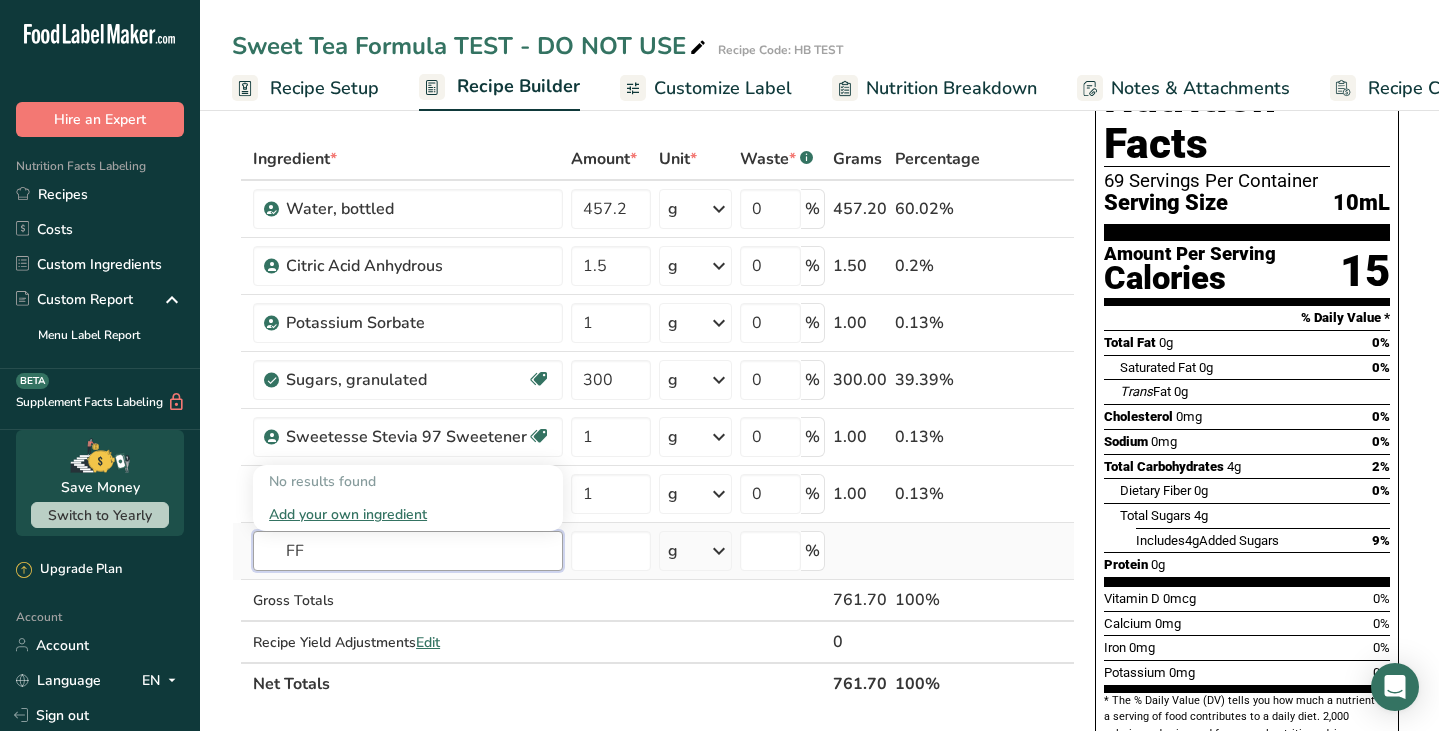 type on "F" 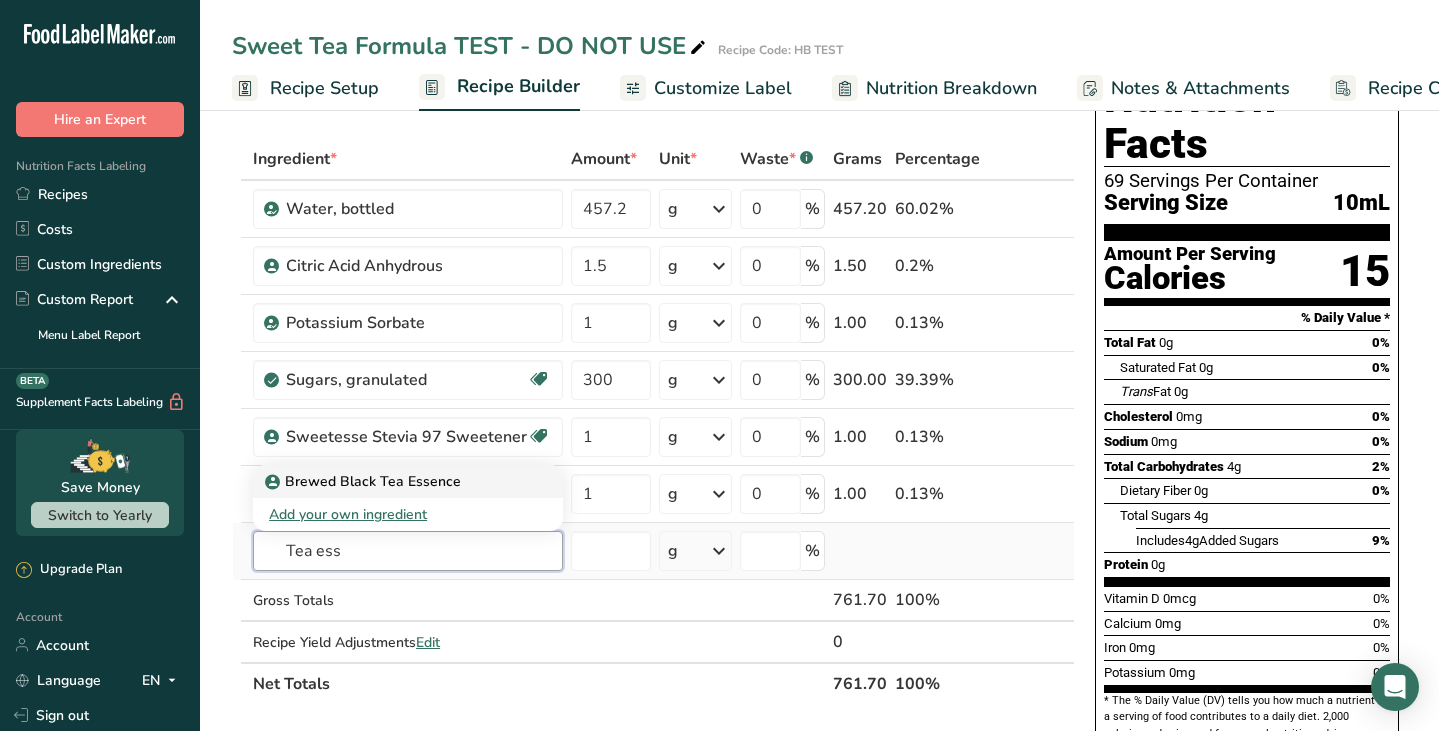 type on "Tea ess" 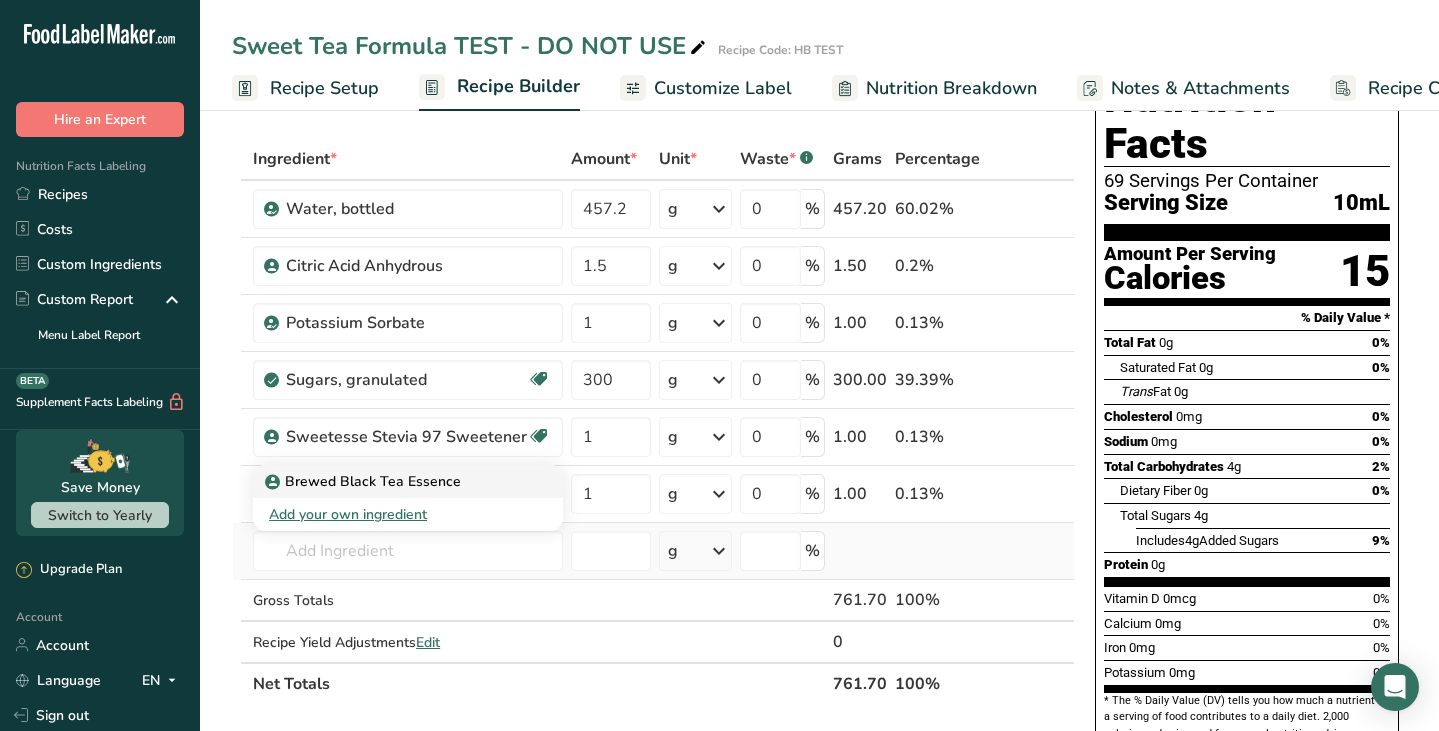 click on "Brewed Black Tea Essence" at bounding box center [365, 481] 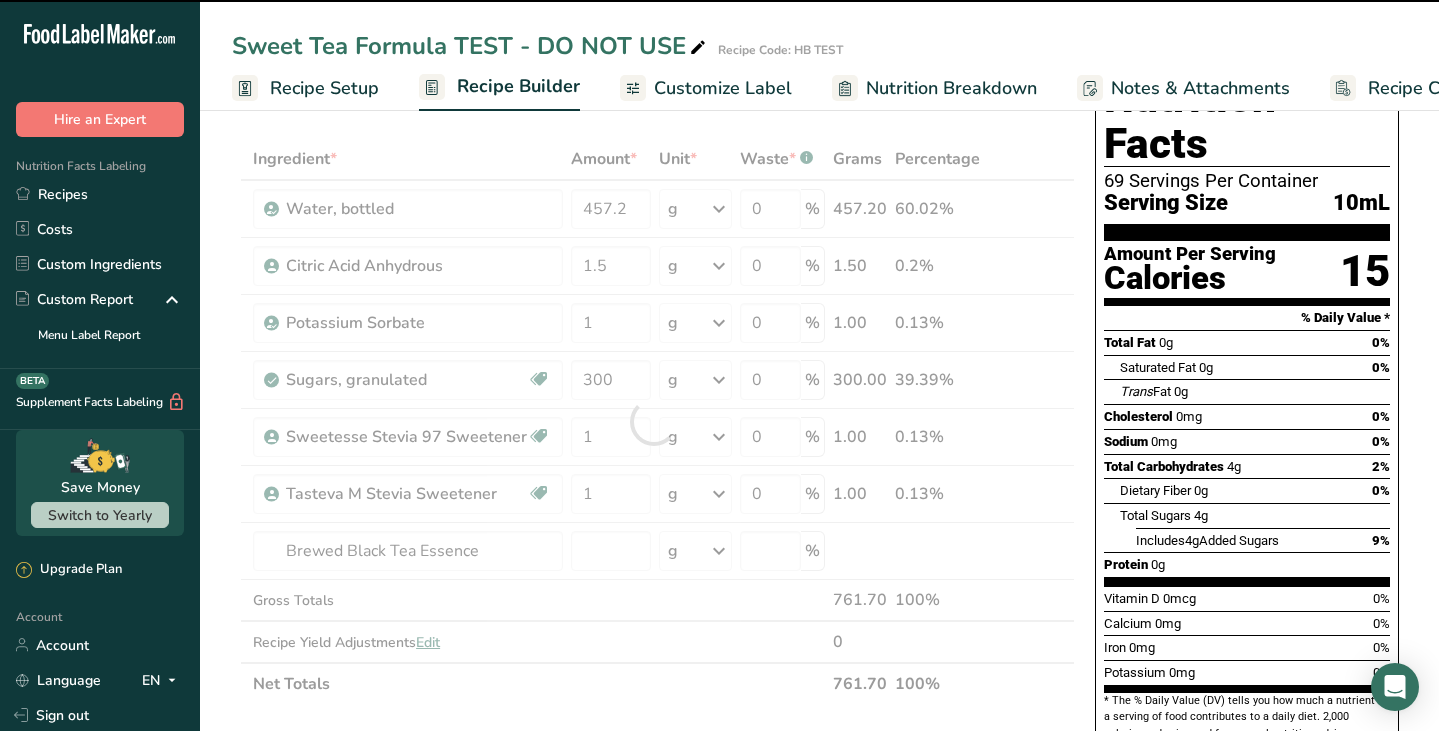type on "0" 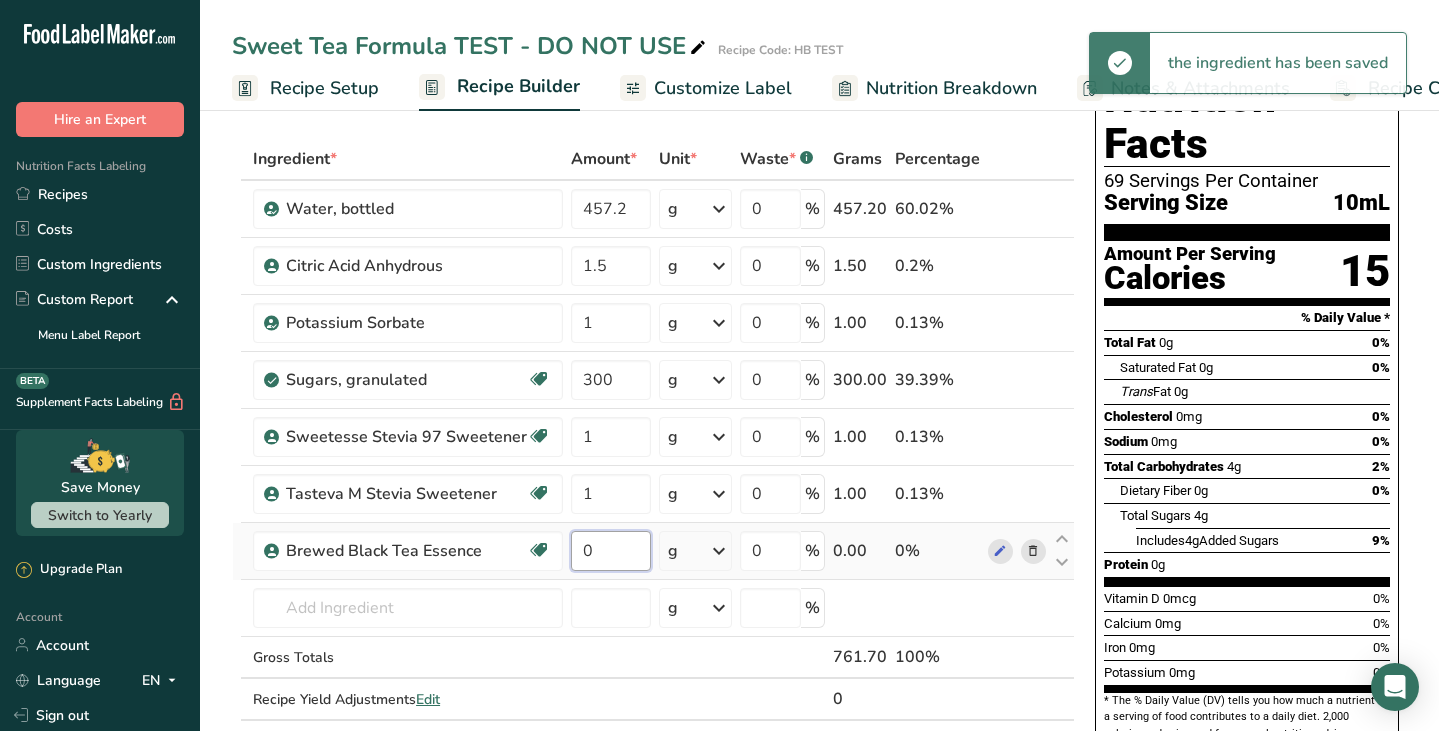 click on "0" at bounding box center (610, 551) 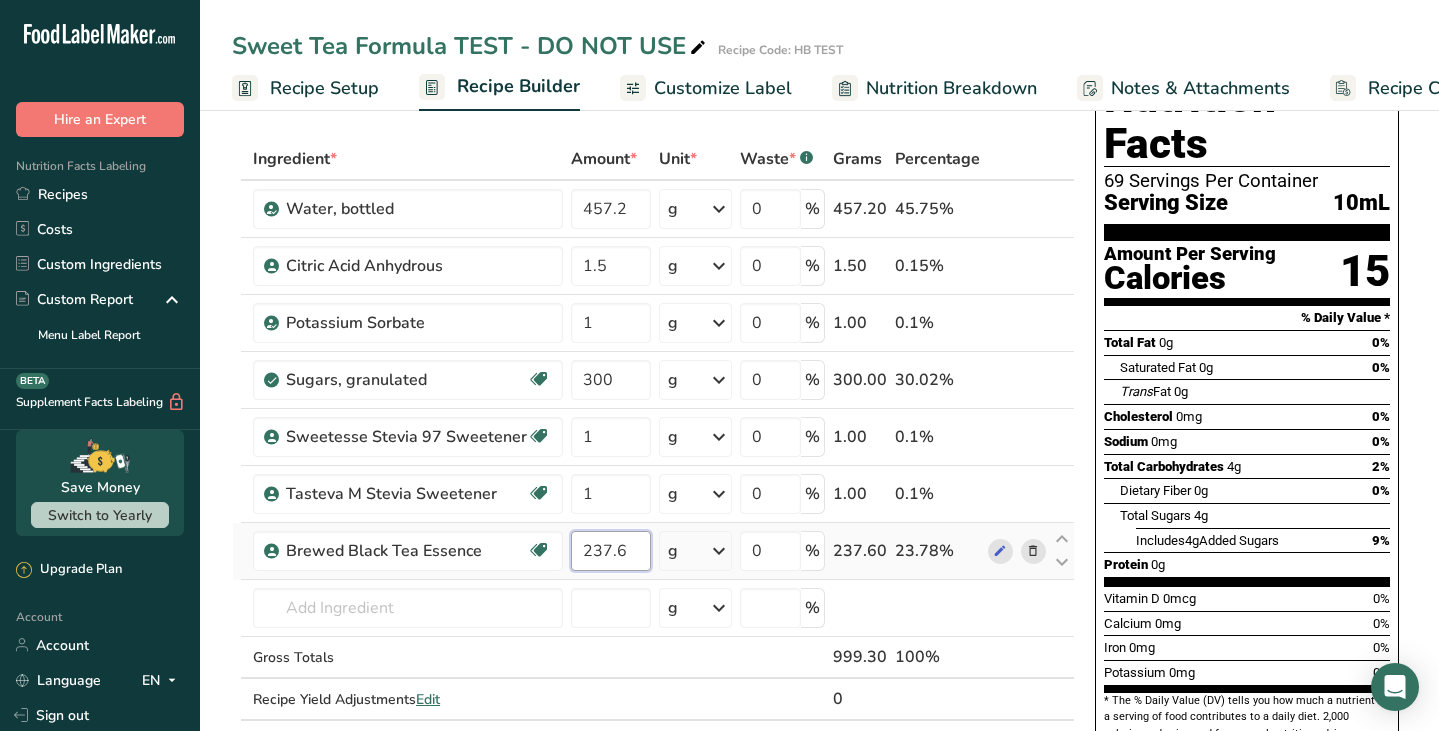 type on "237.6" 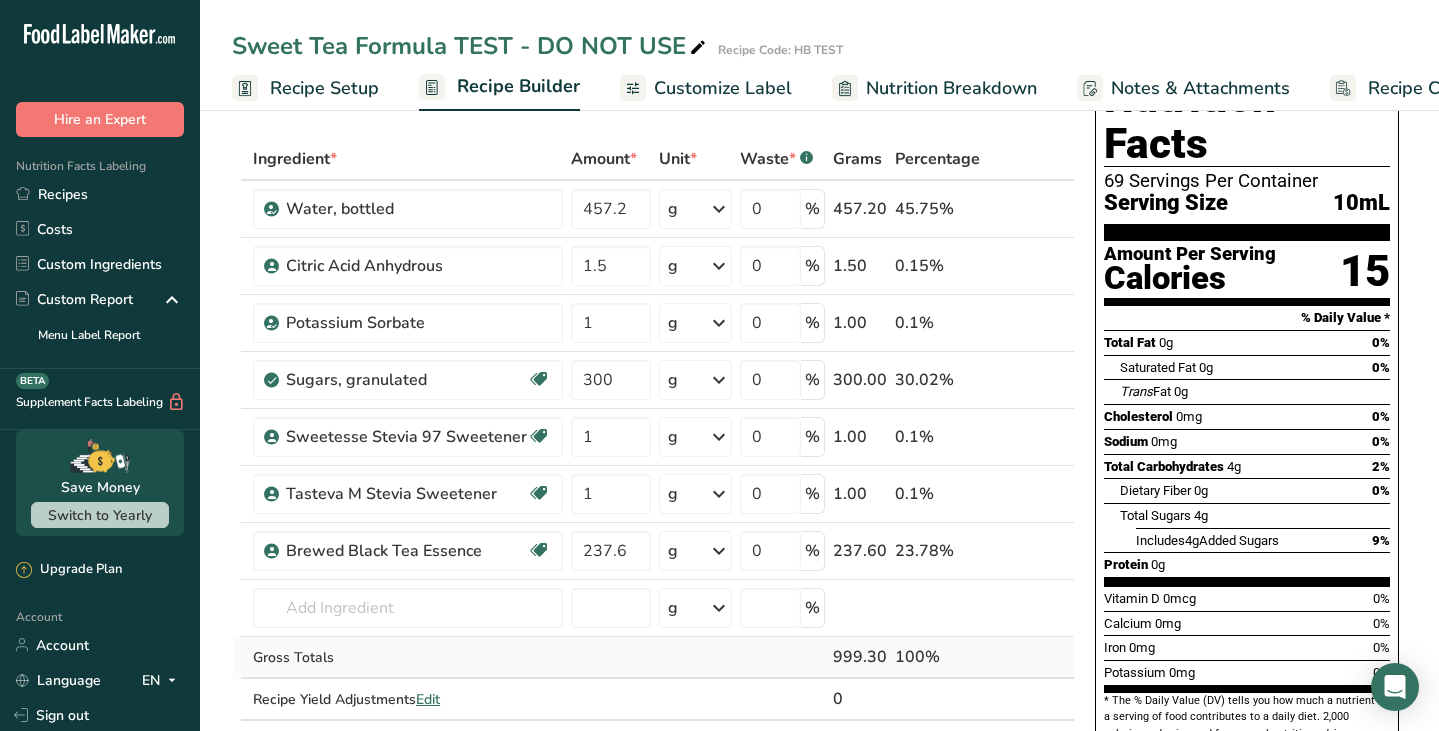 click on "Ingredient *
Amount *
Unit *
Waste *   .a-a{fill:#347362;}.b-a{fill:#fff;}          Grams
Percentage
Water, bottled
457.2
g
Weight Units
g
kg
mg
See more
Volume Units
l
Volume units require a density conversion. If you know your ingredient's density enter it below. Otherwise, click on "RIA" our AI Regulatory bot - she will be able to help you
lb/ft3
g/cm3
Confirm
mL
Volume units require a density conversion. If you know your ingredient's density enter it below. Otherwise, click on "RIA" our AI Regulatory bot - she will be able to help you
lb/ft3" at bounding box center [653, 450] 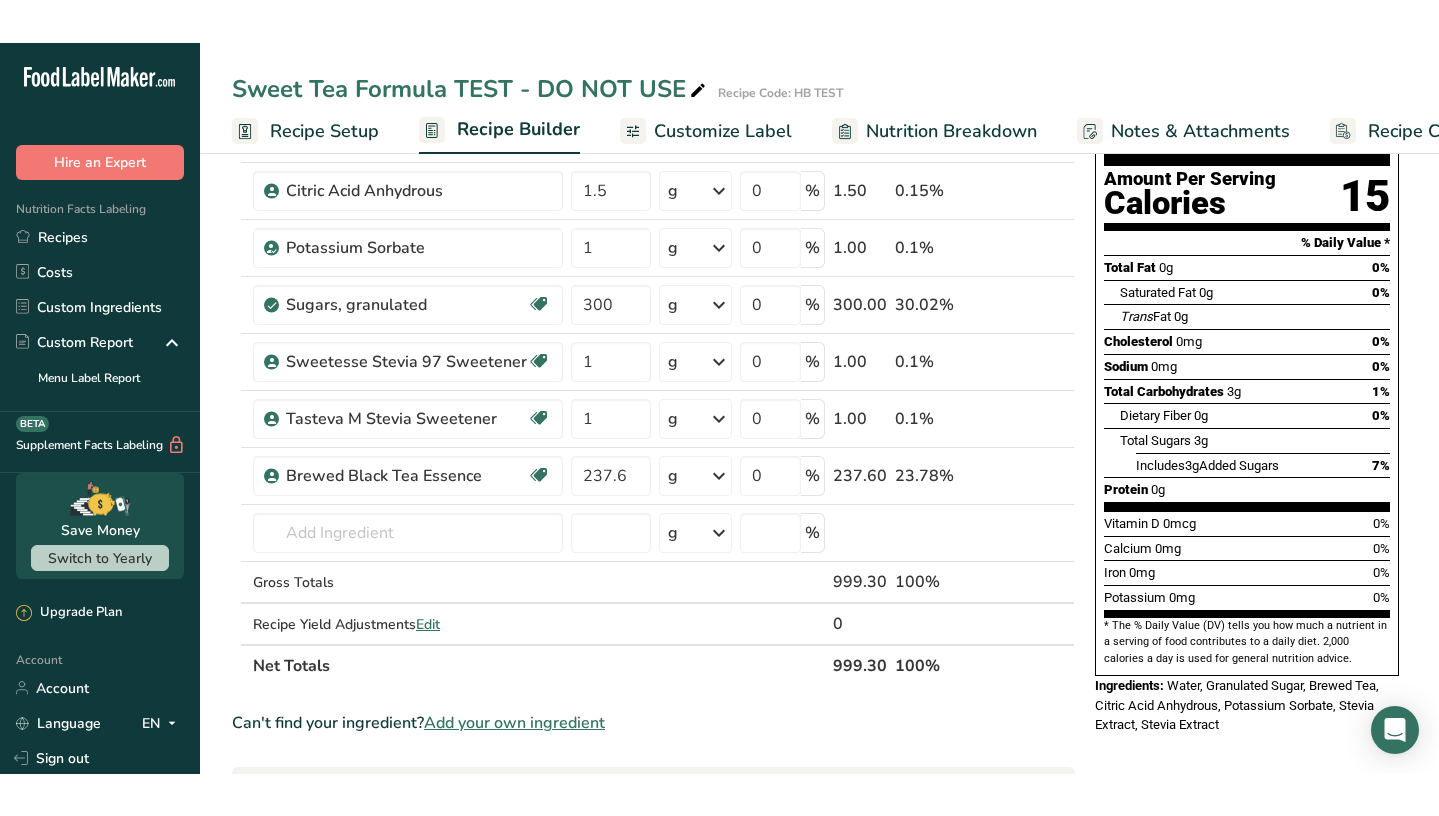 scroll, scrollTop: 197, scrollLeft: 0, axis: vertical 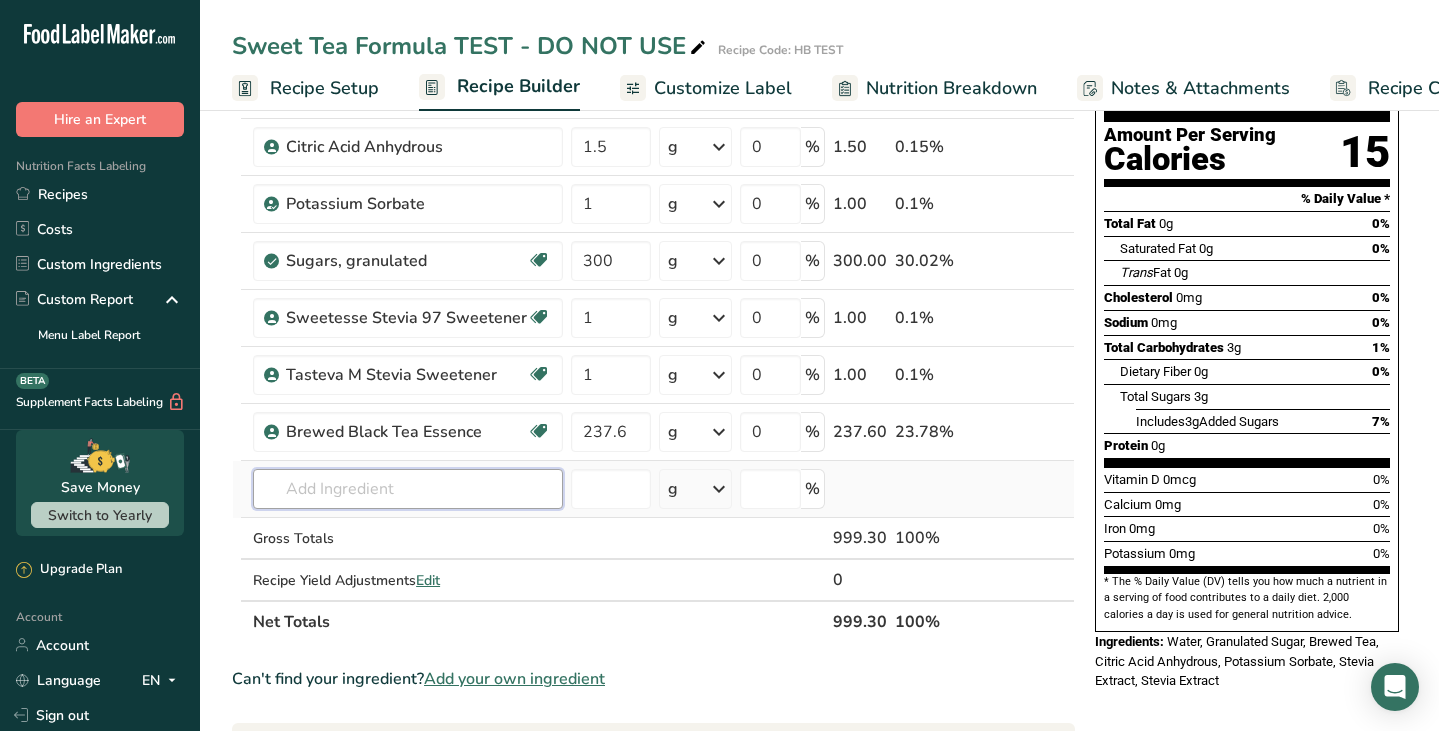click at bounding box center [408, 489] 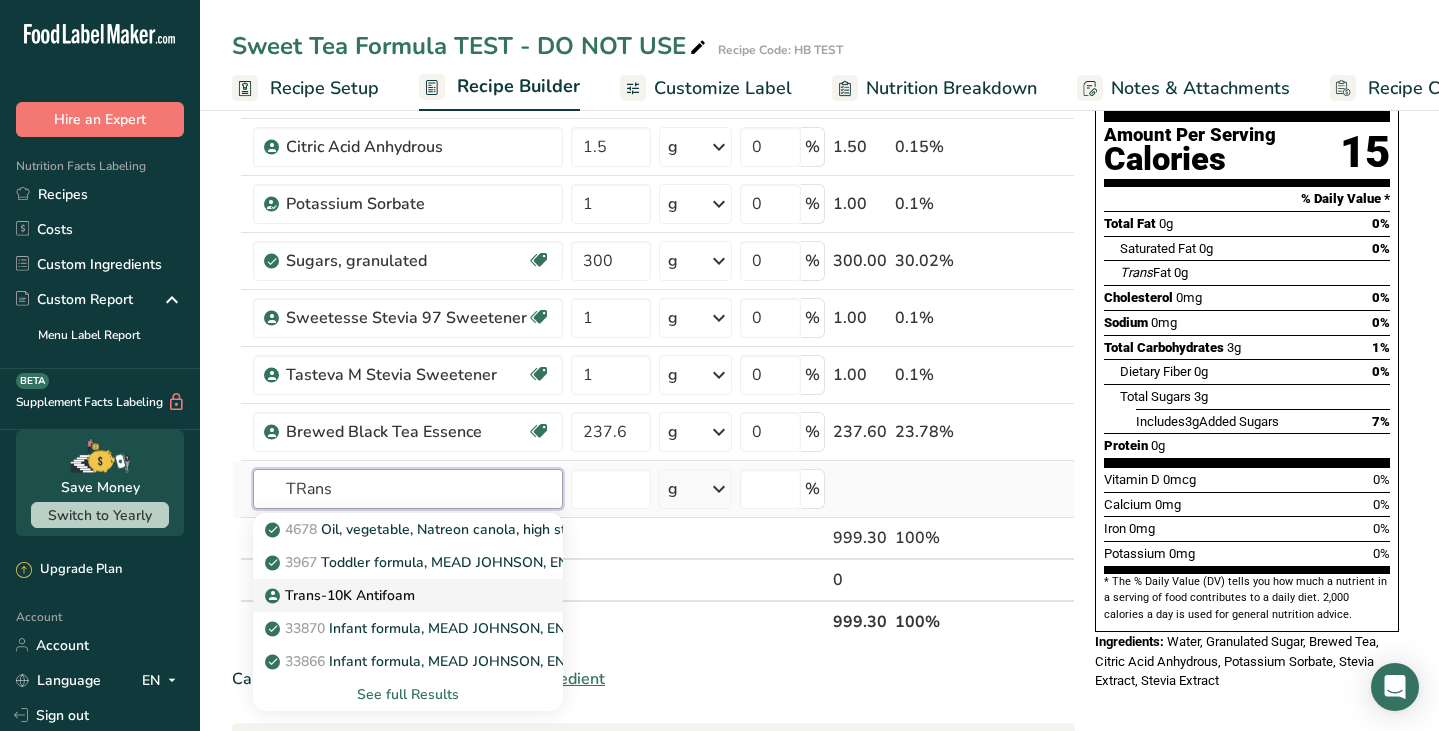 type on "TRans" 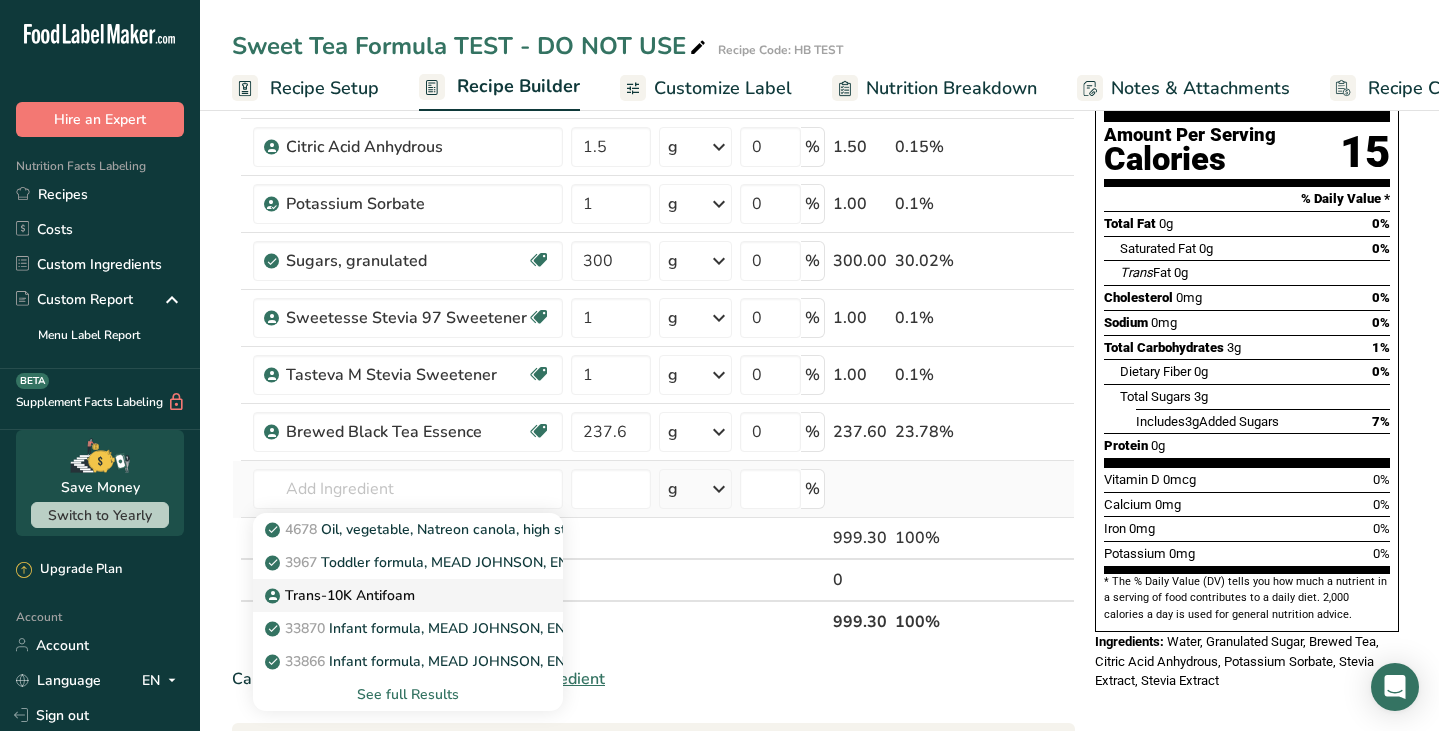 click on "Trans-10K Antifoam" at bounding box center (342, 595) 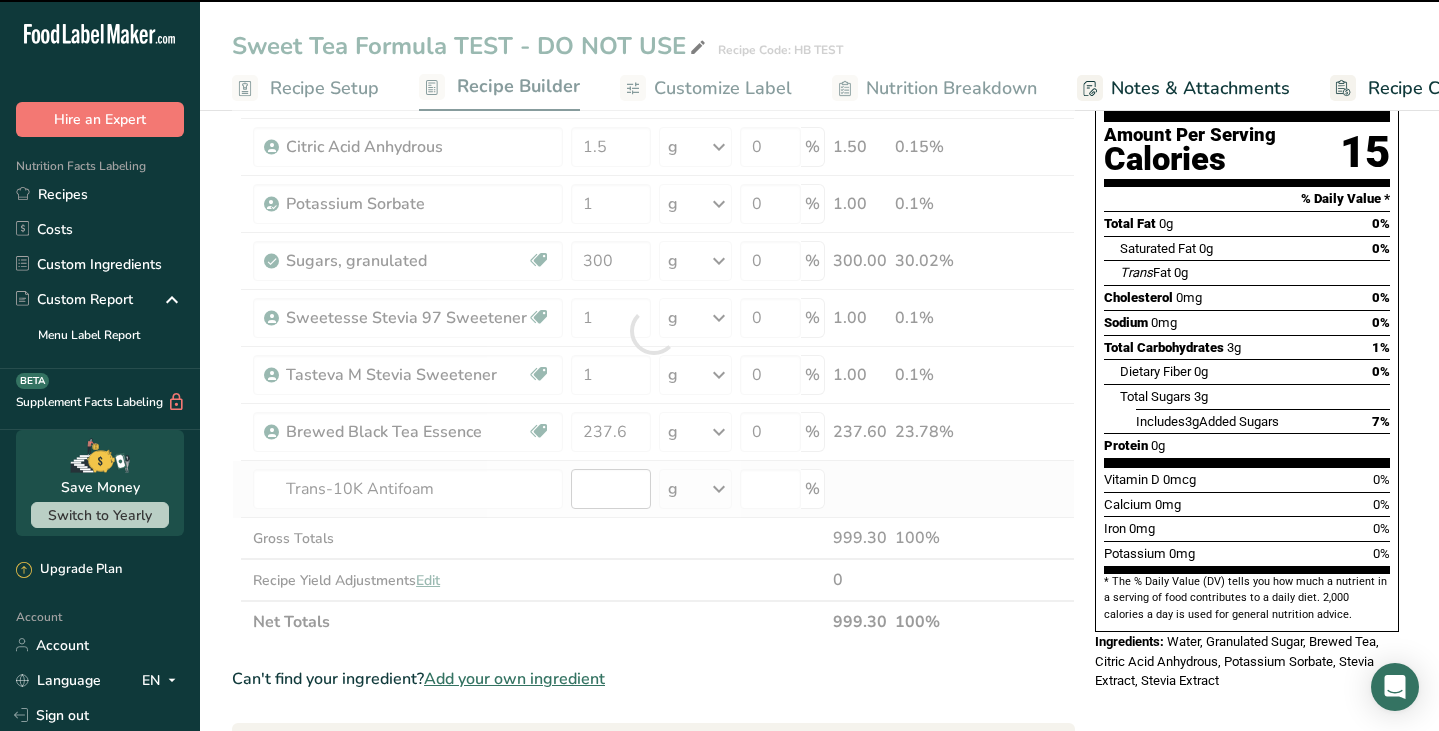 type on "0" 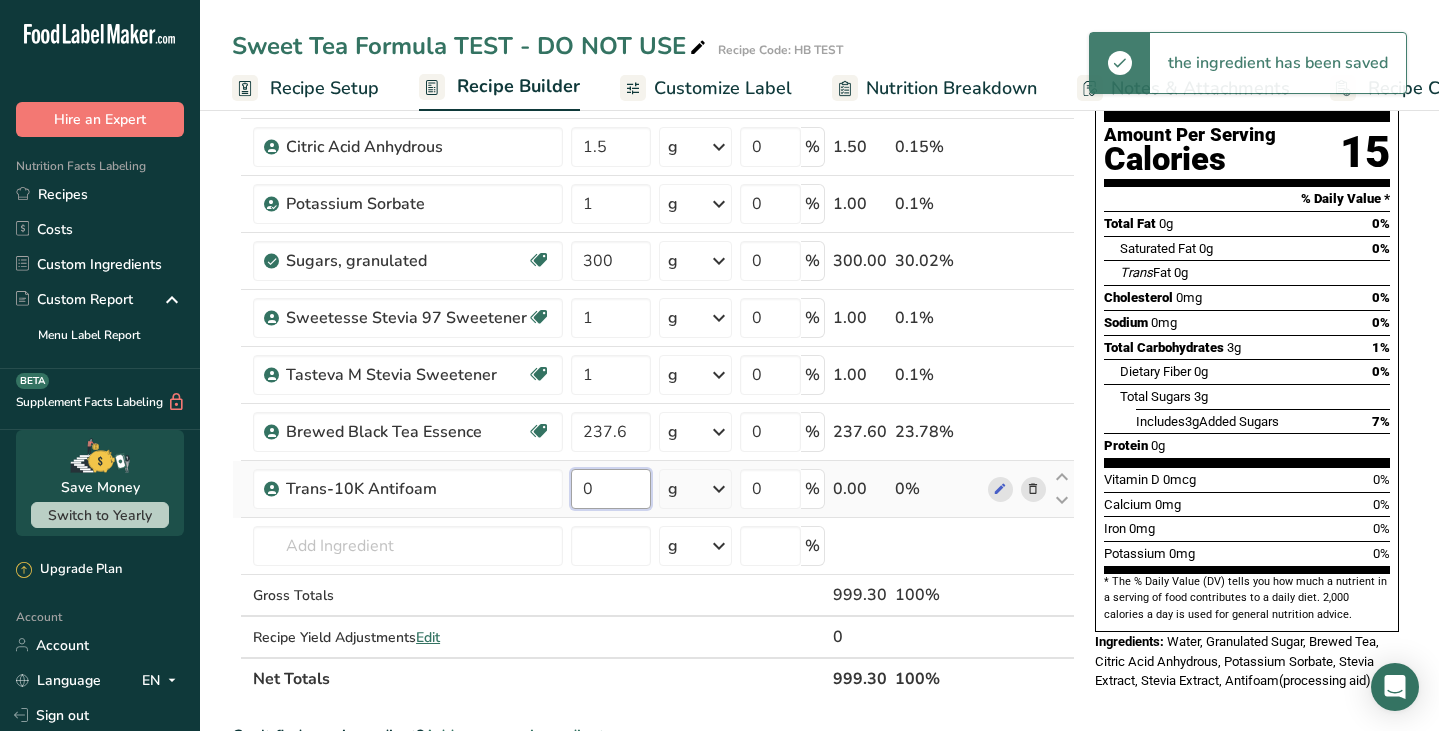 click on "0" at bounding box center [610, 489] 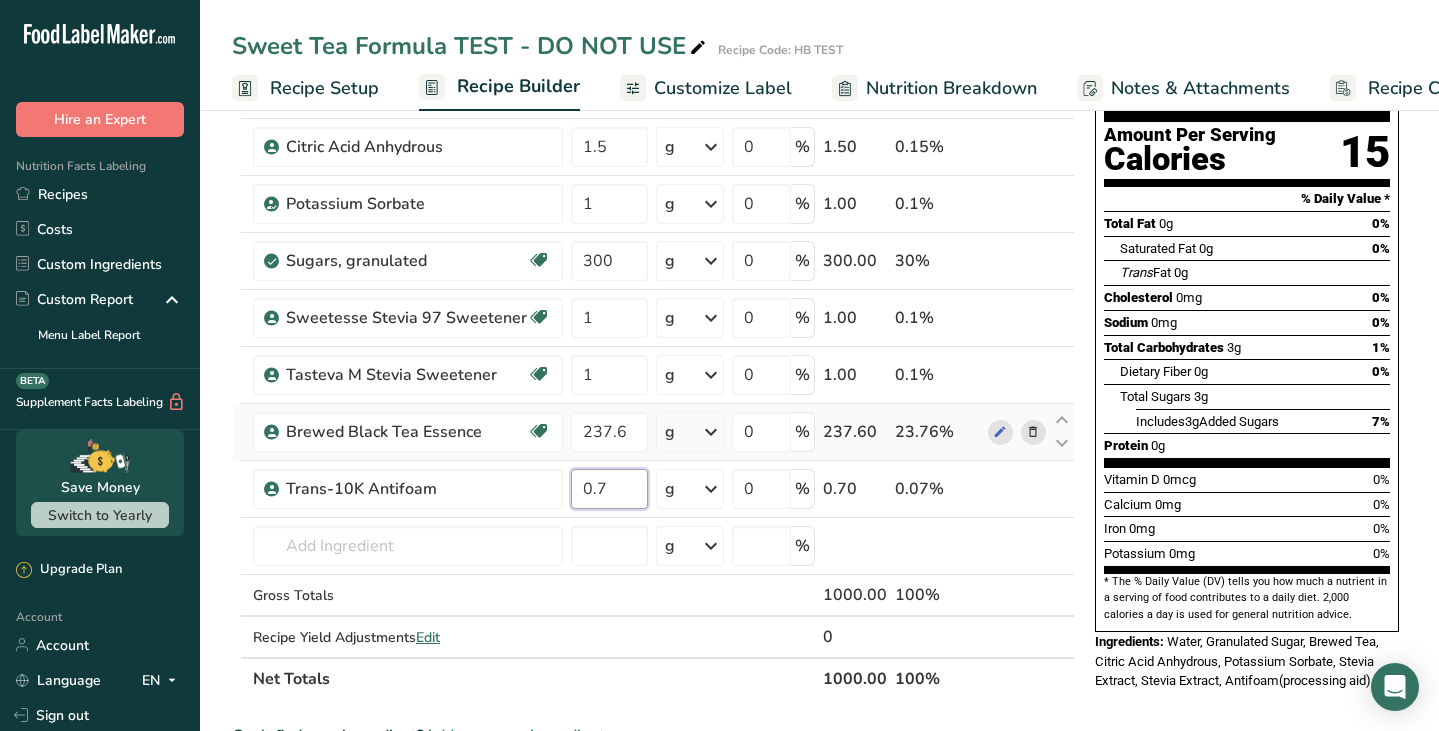 type on "0.7" 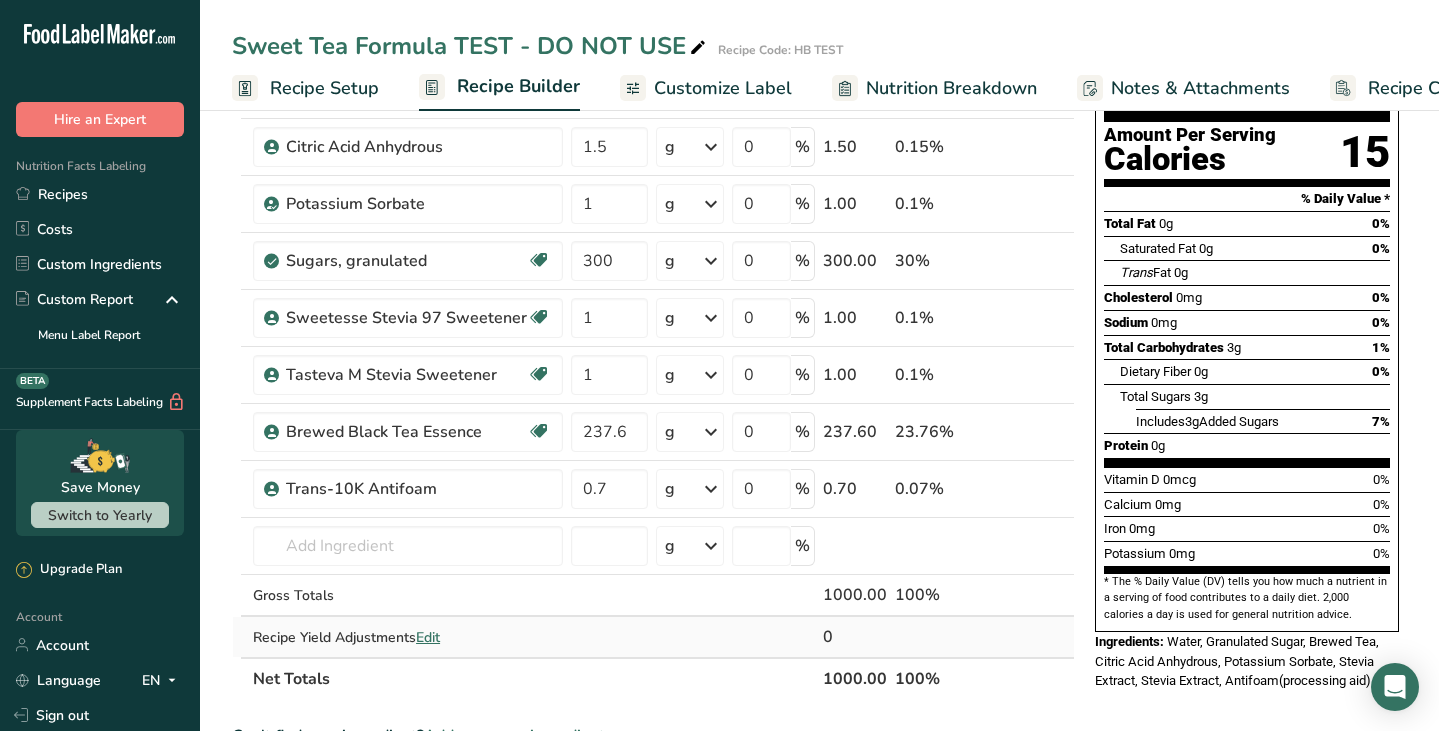 click on "Ingredient *
Amount *
Unit *
Waste *   .a-a{fill:#347362;}.b-a{fill:#fff;}          Grams
Percentage
Water, bottled
457.2
g
Weight Units
g
kg
mg
See more
Volume Units
l
Volume units require a density conversion. If you know your ingredient's density enter it below. Otherwise, click on "RIA" our AI Regulatory bot - she will be able to help you
lb/ft3
g/cm3
Confirm
mL
Volume units require a density conversion. If you know your ingredient's density enter it below. Otherwise, click on "RIA" our AI Regulatory bot - she will be able to help you
lb/ft3" at bounding box center [653, 359] 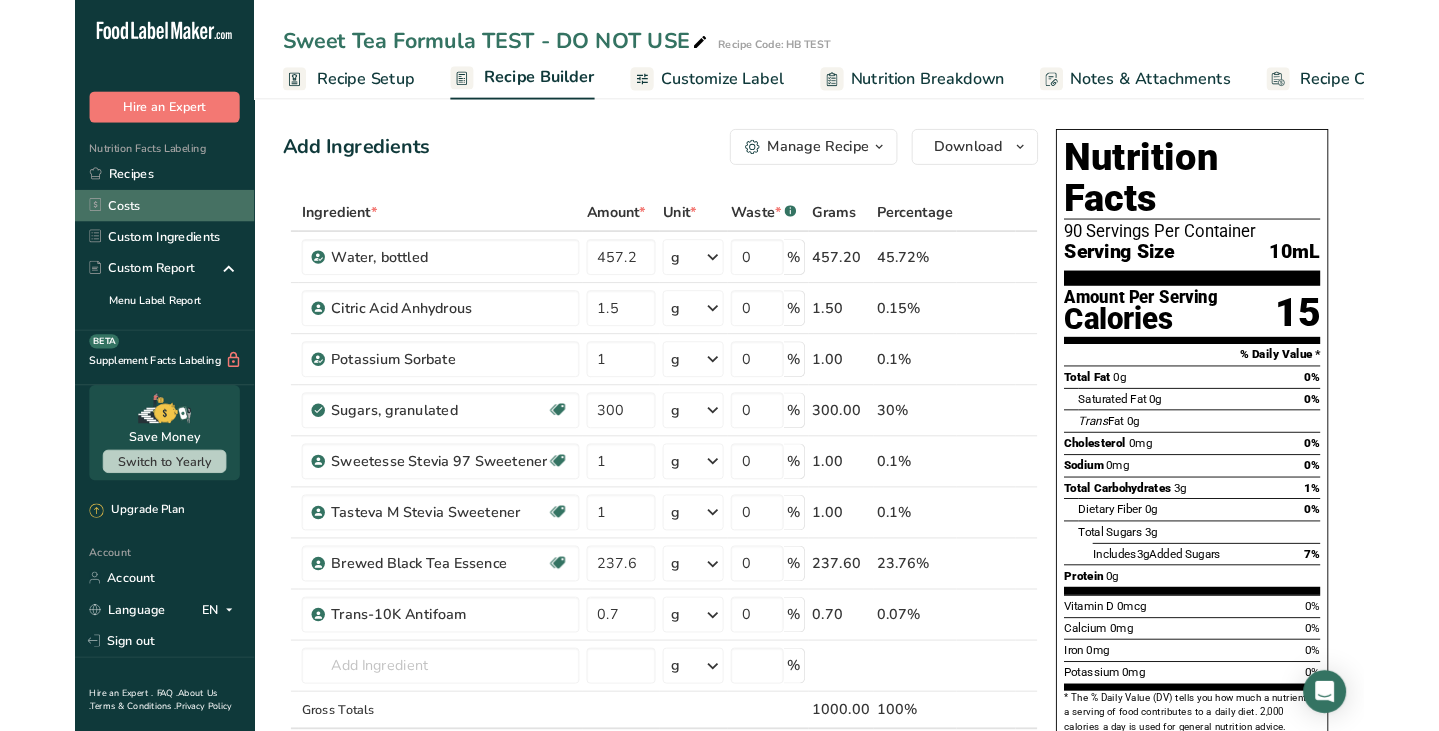 scroll, scrollTop: 0, scrollLeft: 0, axis: both 